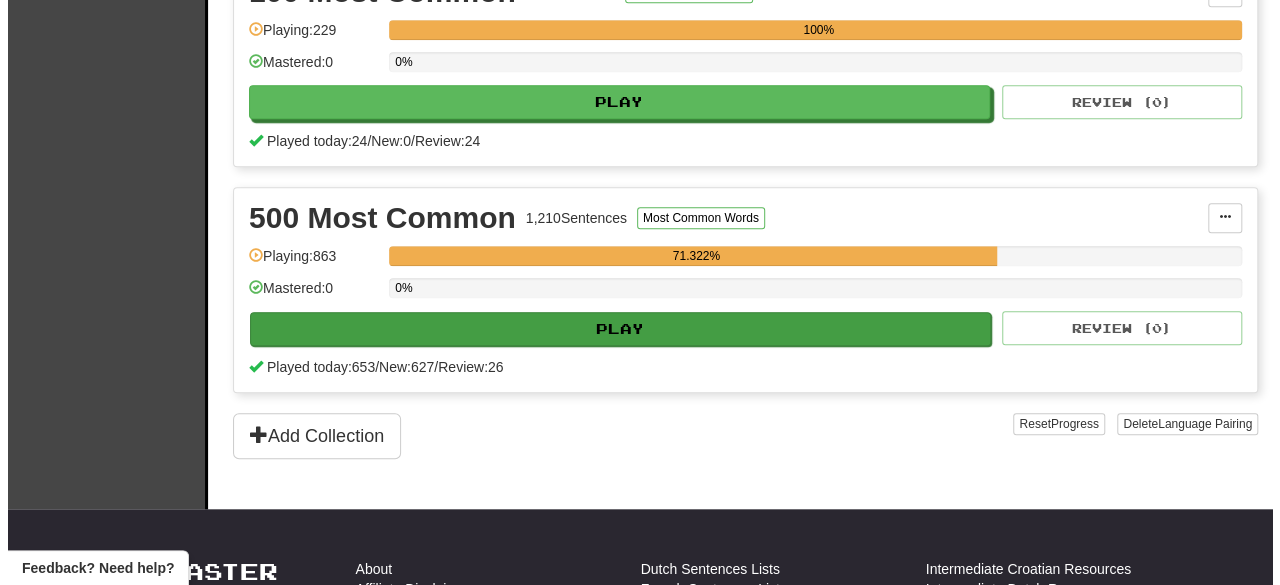 scroll, scrollTop: 714, scrollLeft: 0, axis: vertical 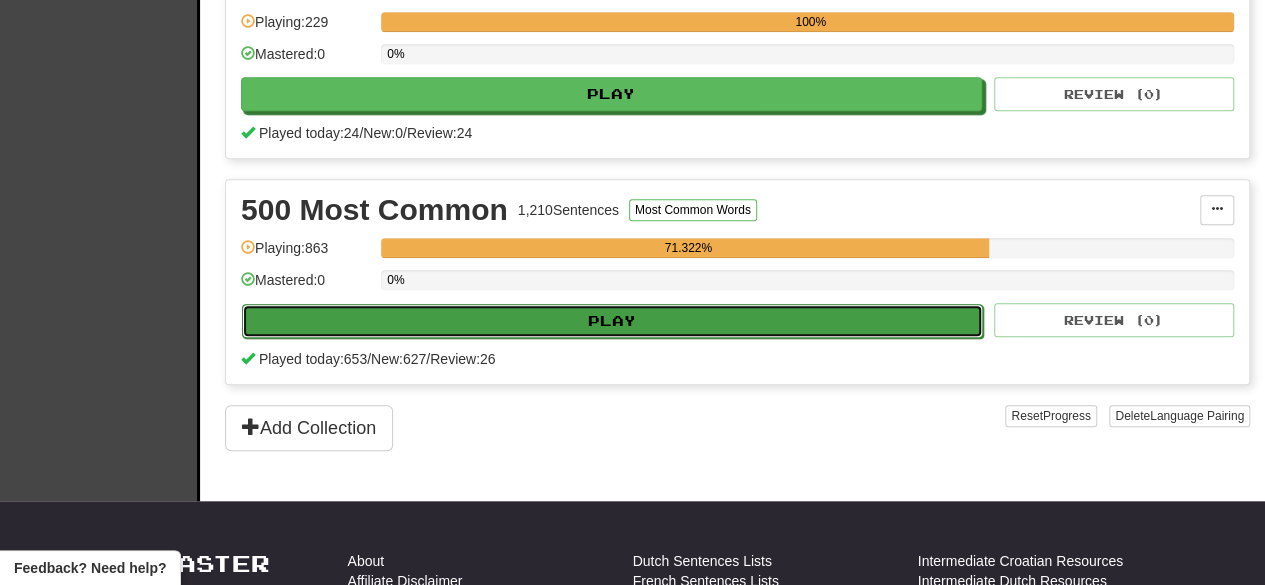click on "Play" at bounding box center (612, 321) 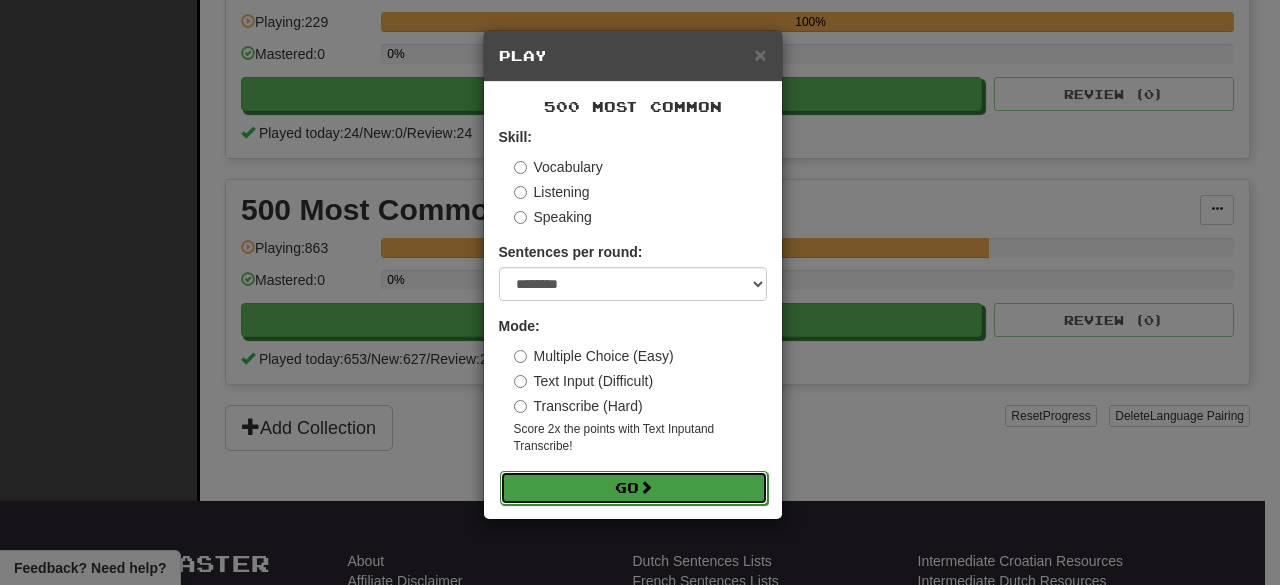 click on "Go" at bounding box center [634, 488] 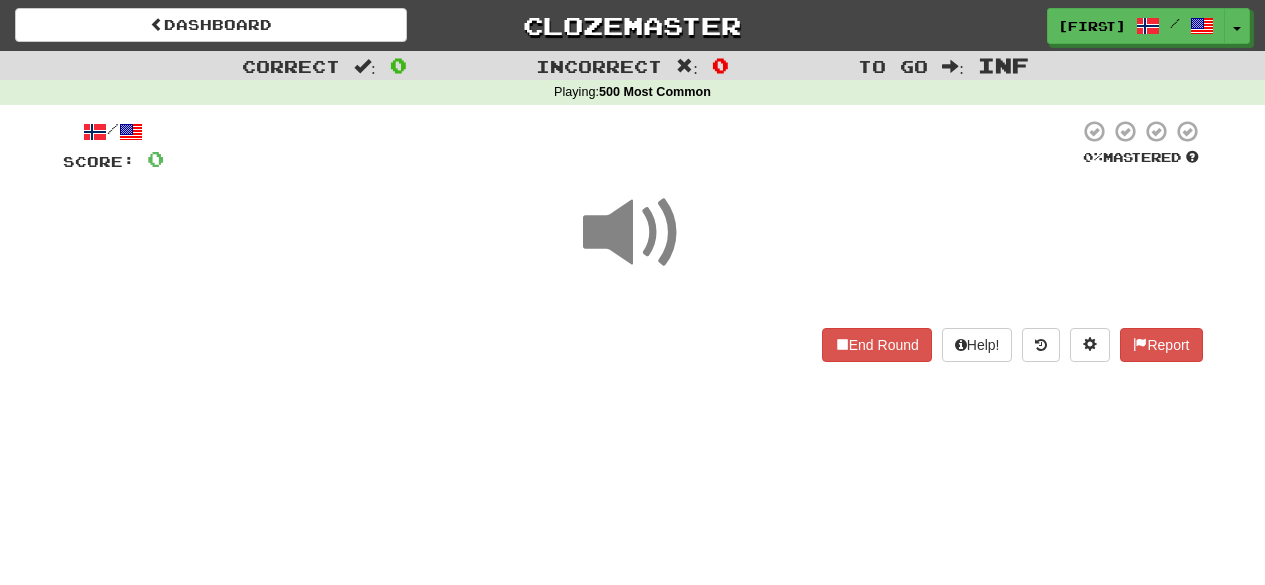 scroll, scrollTop: 0, scrollLeft: 0, axis: both 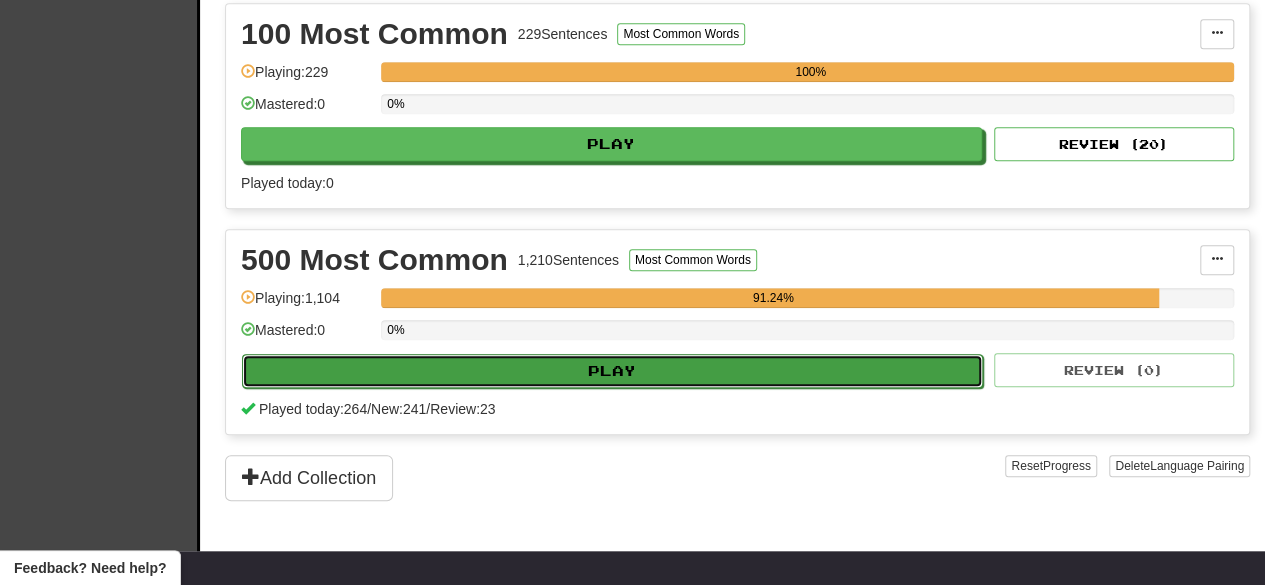 click on "Play" at bounding box center (612, 371) 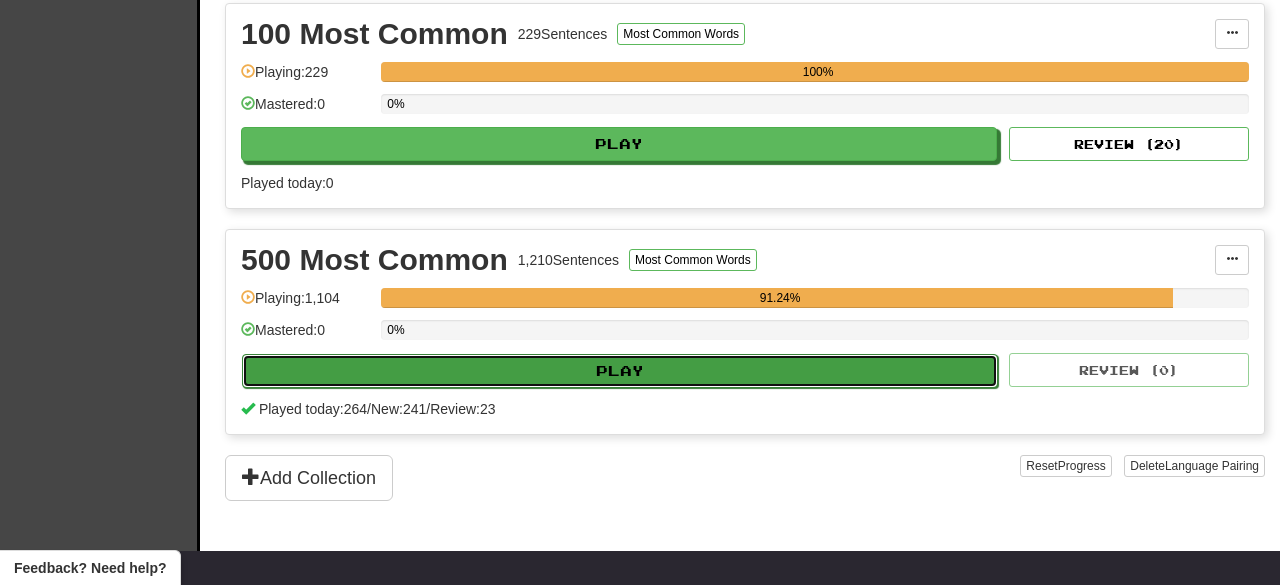 select on "********" 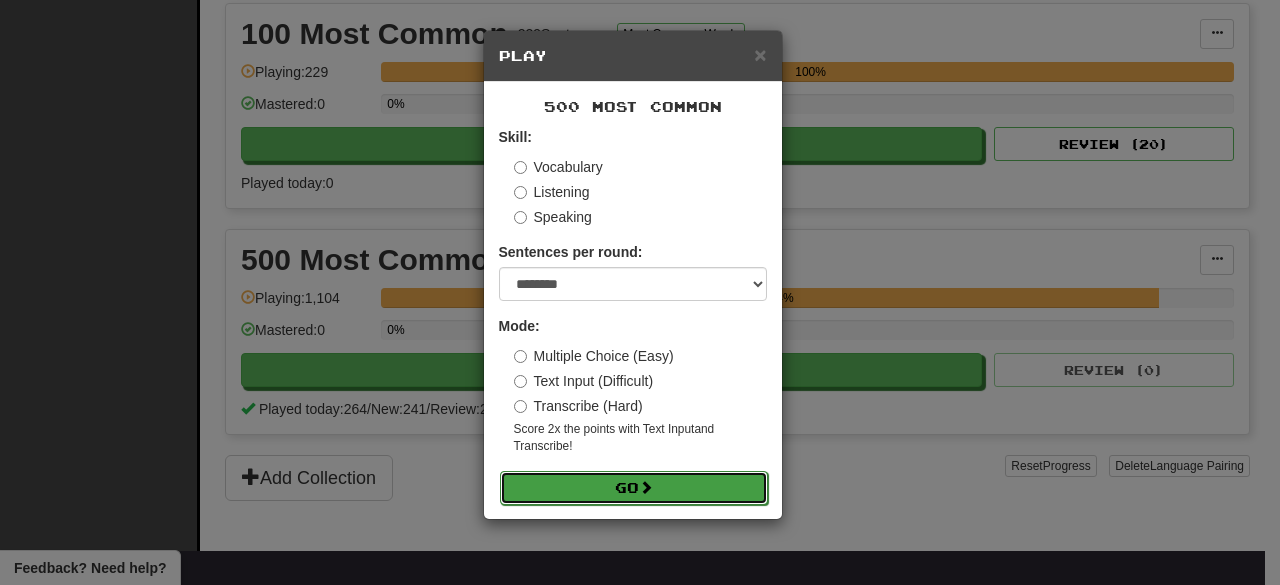 click on "Go" at bounding box center (634, 488) 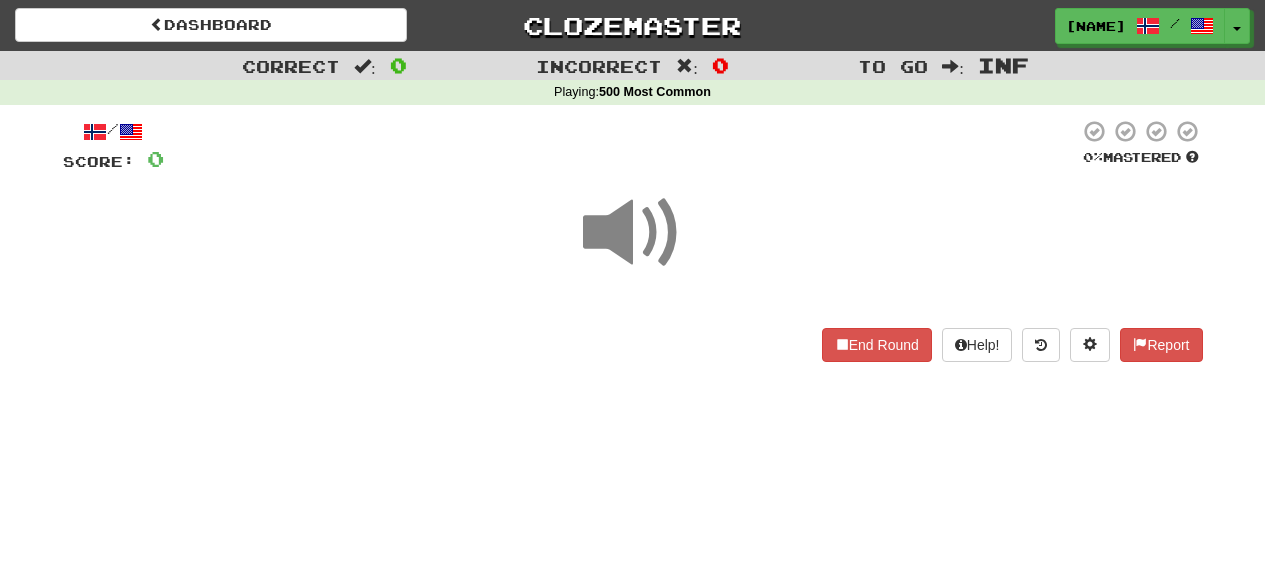scroll, scrollTop: 0, scrollLeft: 0, axis: both 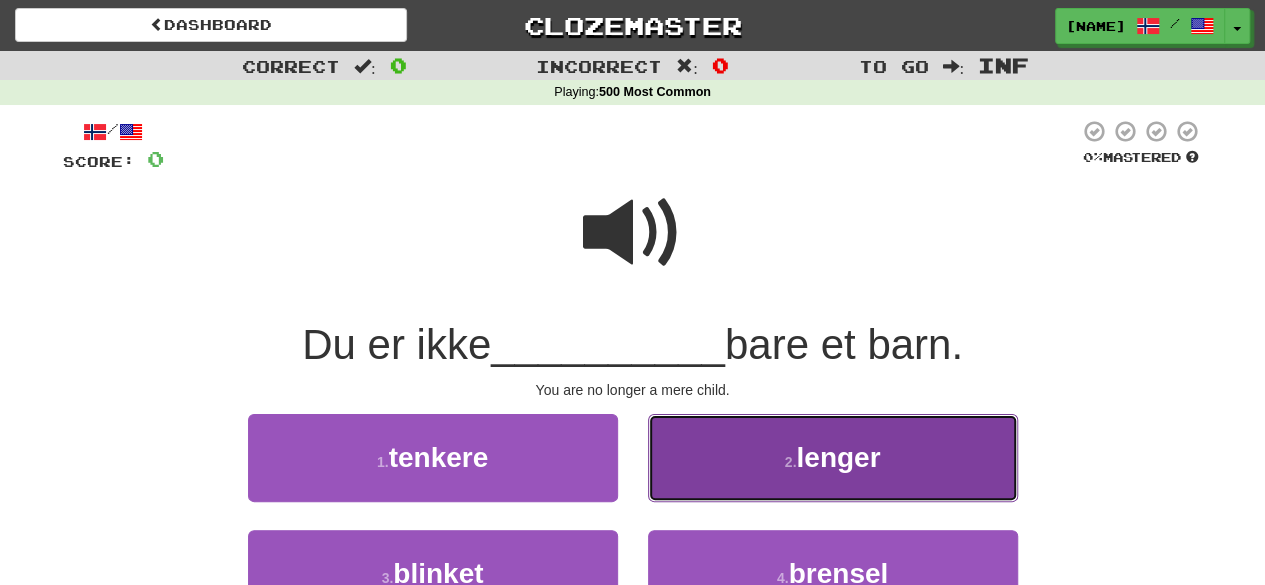 click on "[NUMBER] . lenger" at bounding box center (833, 457) 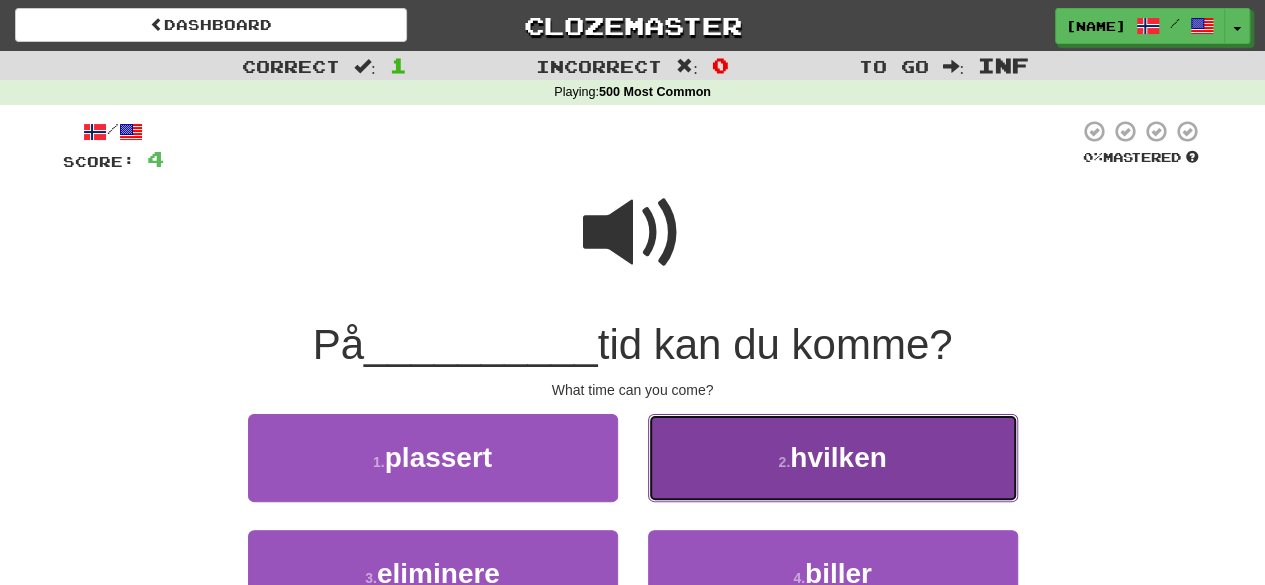 click on "[NUMBER] . hvilken" at bounding box center (833, 457) 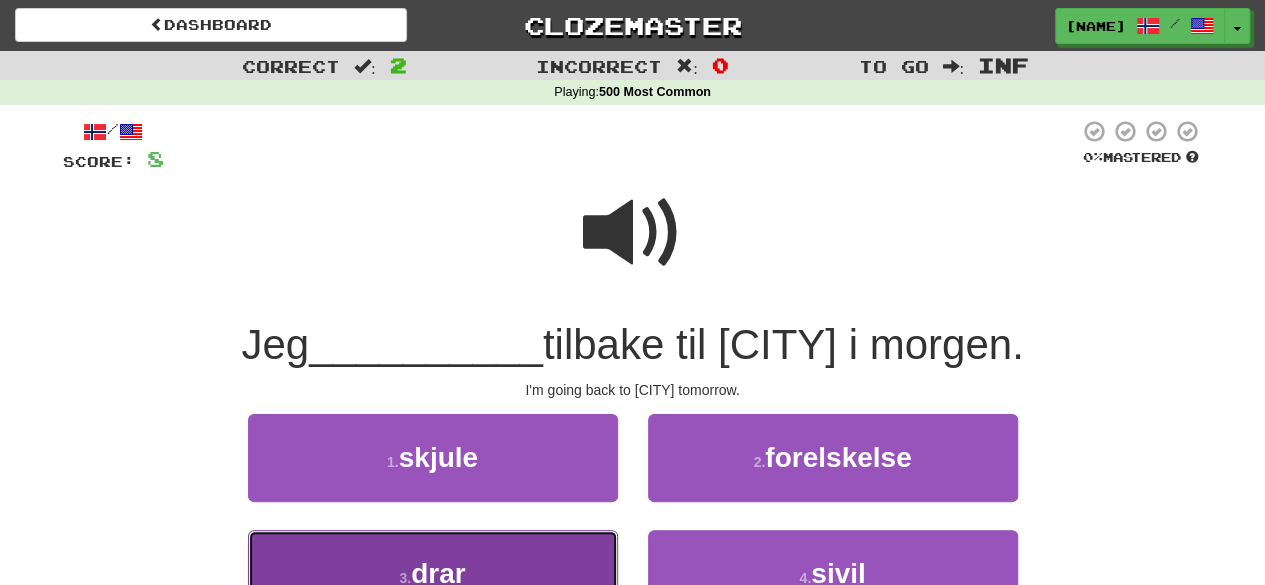 click on "[NUMBER] . drar" at bounding box center [433, 573] 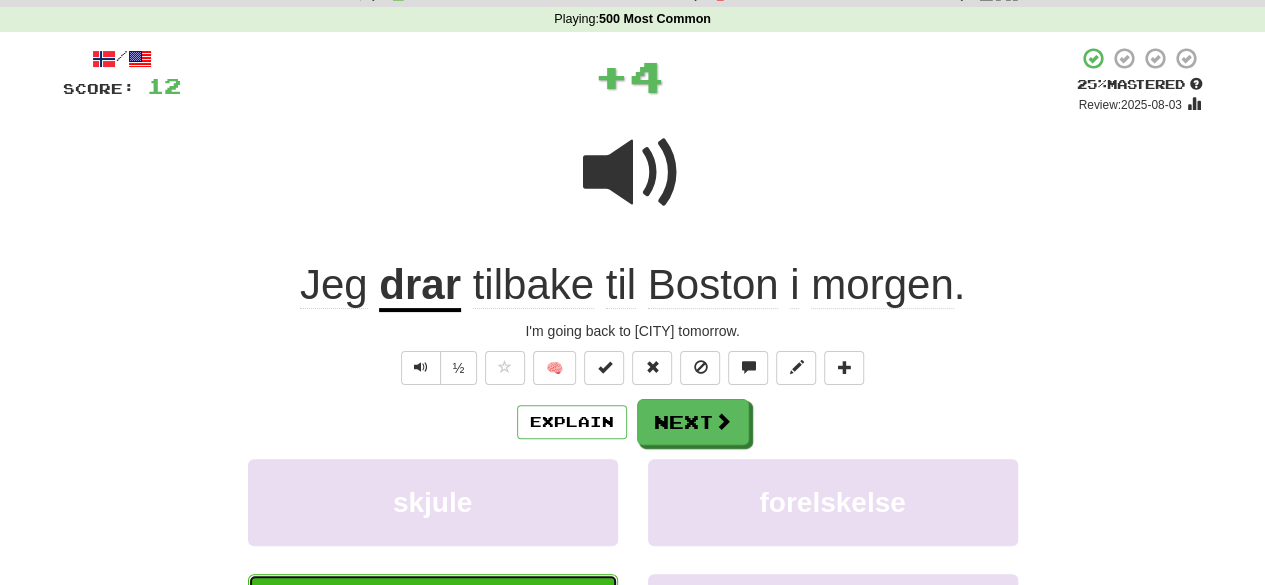 scroll, scrollTop: 72, scrollLeft: 0, axis: vertical 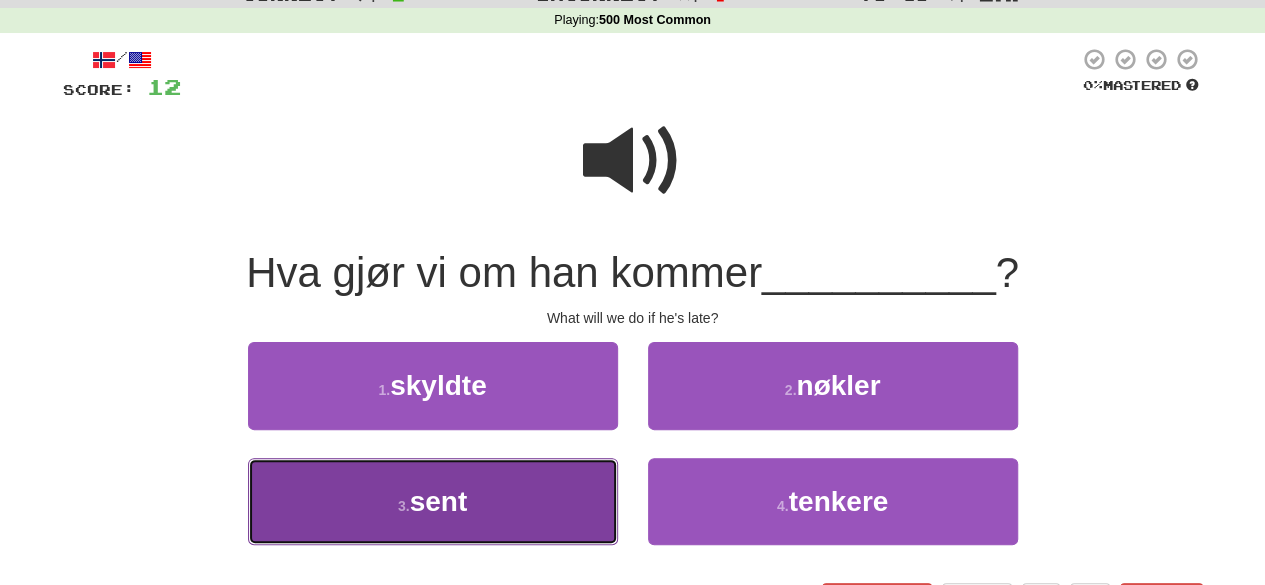 click on "3 .  sent" at bounding box center [433, 501] 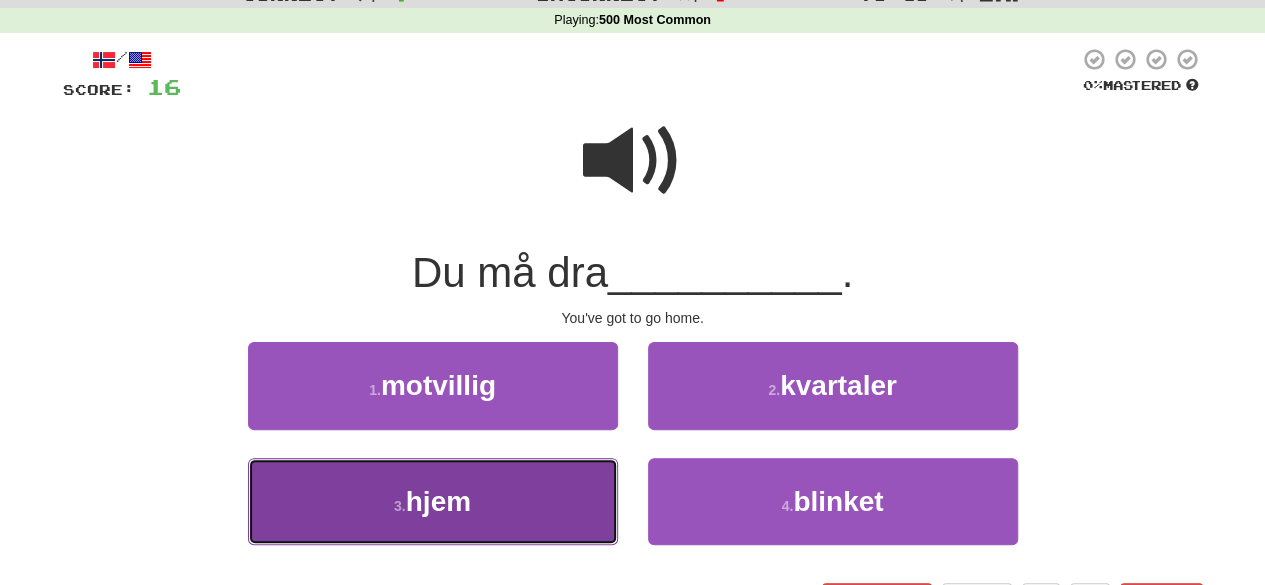 click on "[NUMBER] . hjem" at bounding box center [433, 501] 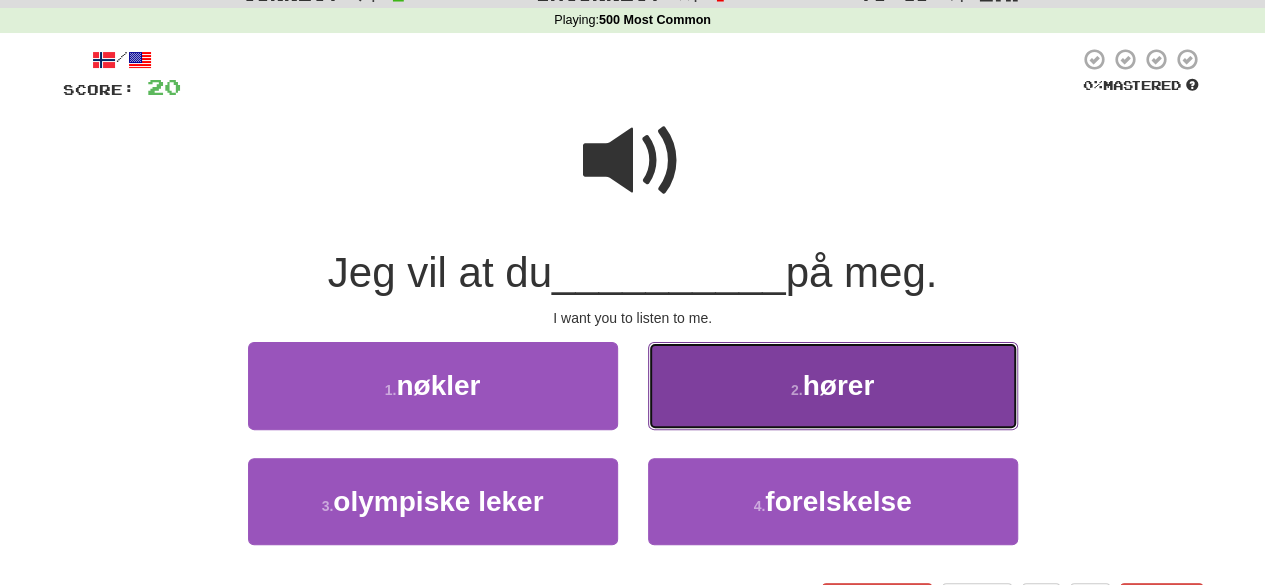 click on "[NUMBER] . hører" at bounding box center [833, 385] 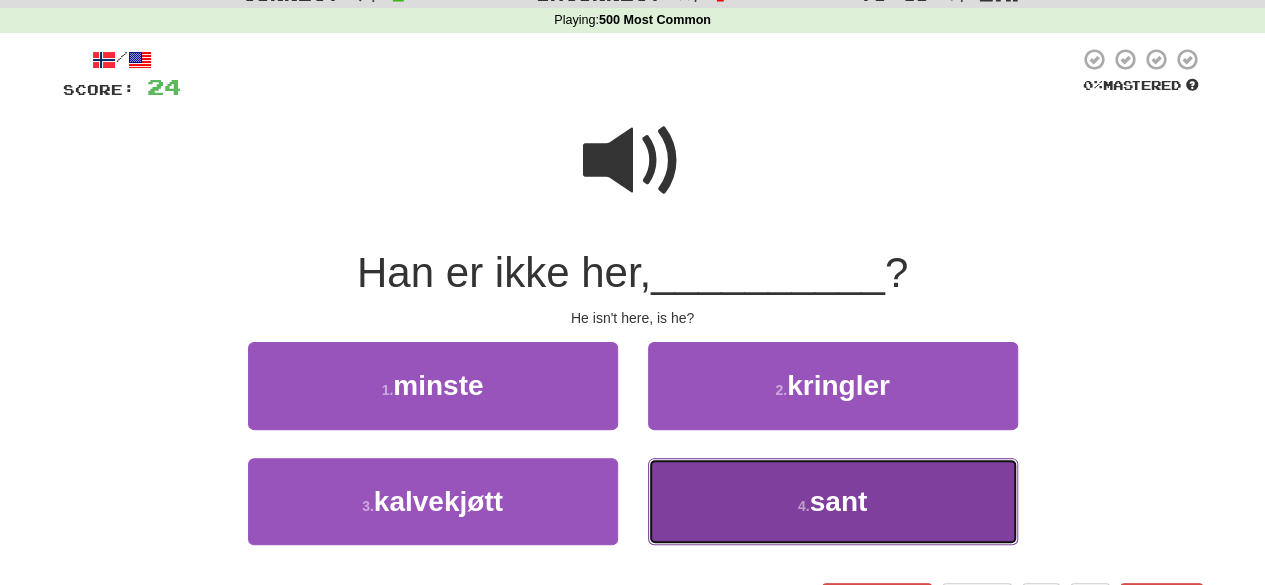 click on "4 .  sant" at bounding box center (833, 501) 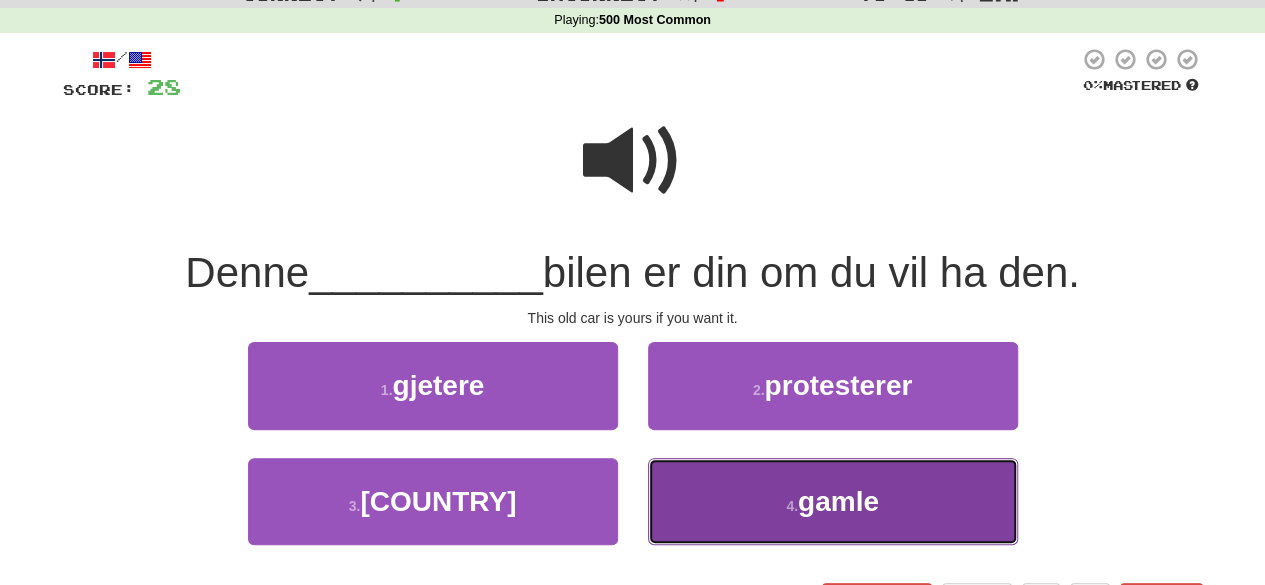click on "[NUMBER] . gamle" at bounding box center (833, 501) 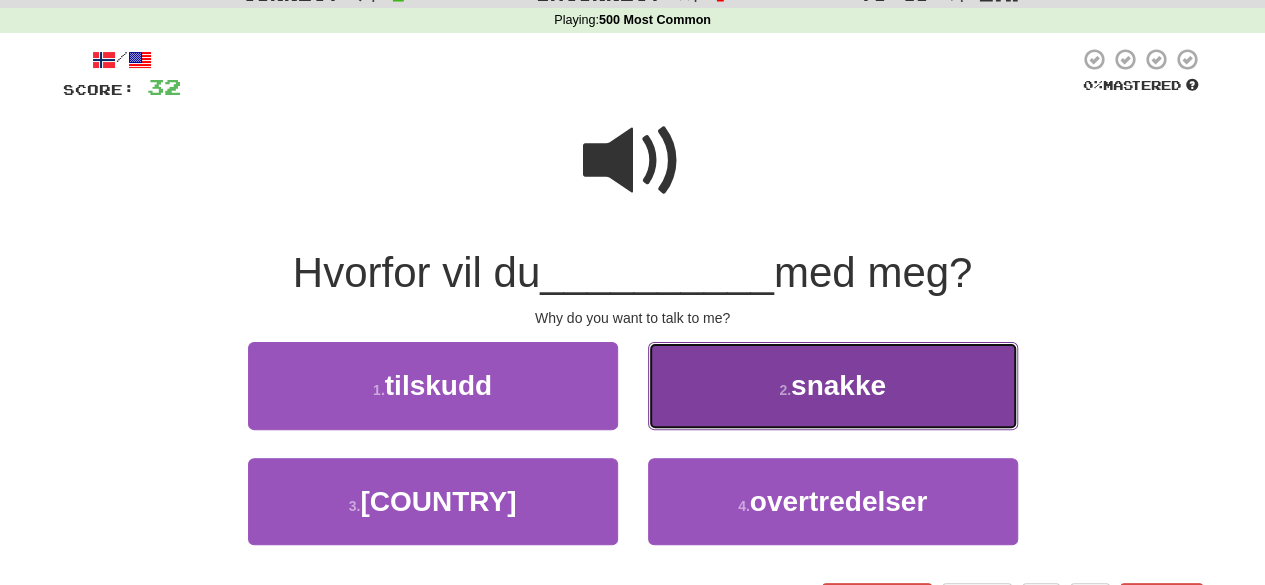 click on "snakke" at bounding box center (838, 385) 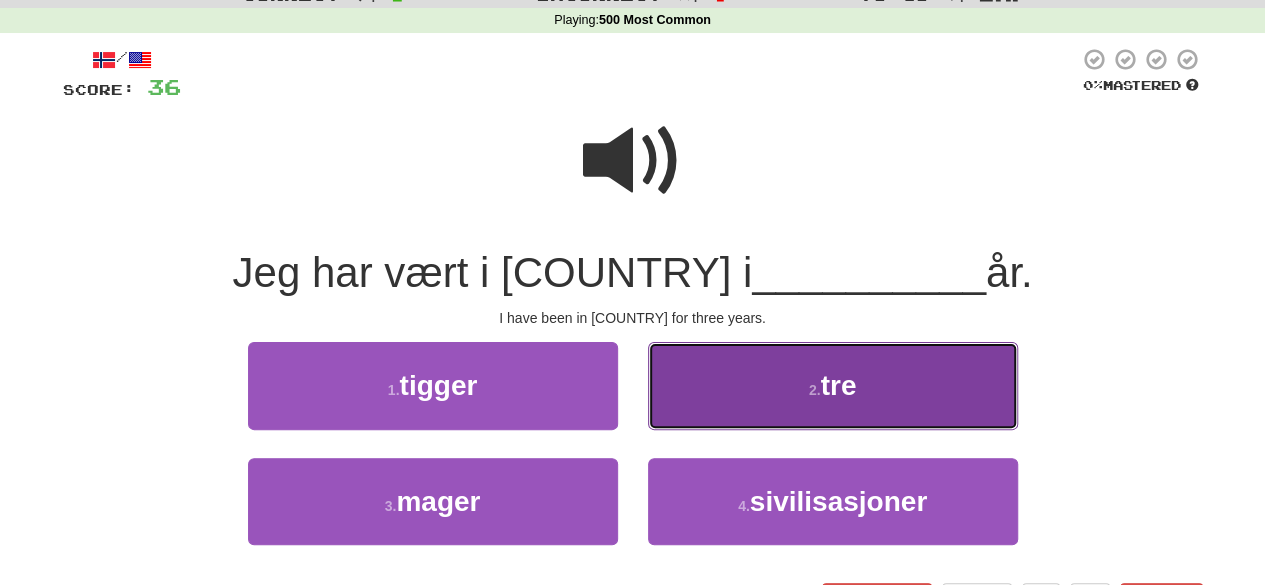 click on "2 .  tre" at bounding box center (833, 385) 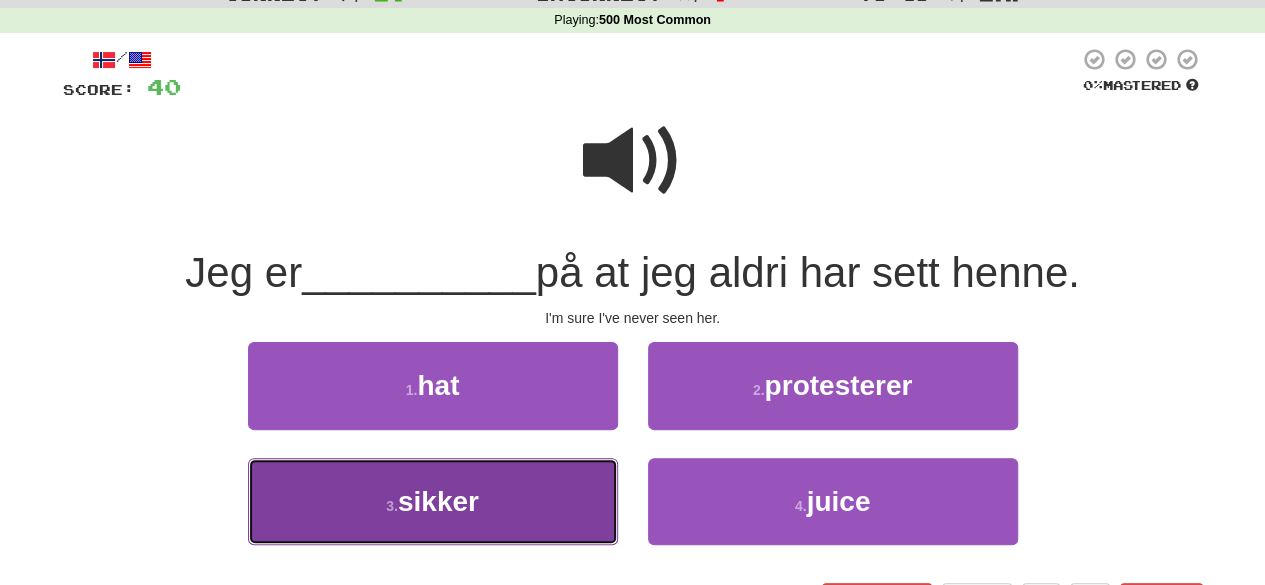 click on "3 .  sikker" at bounding box center (433, 501) 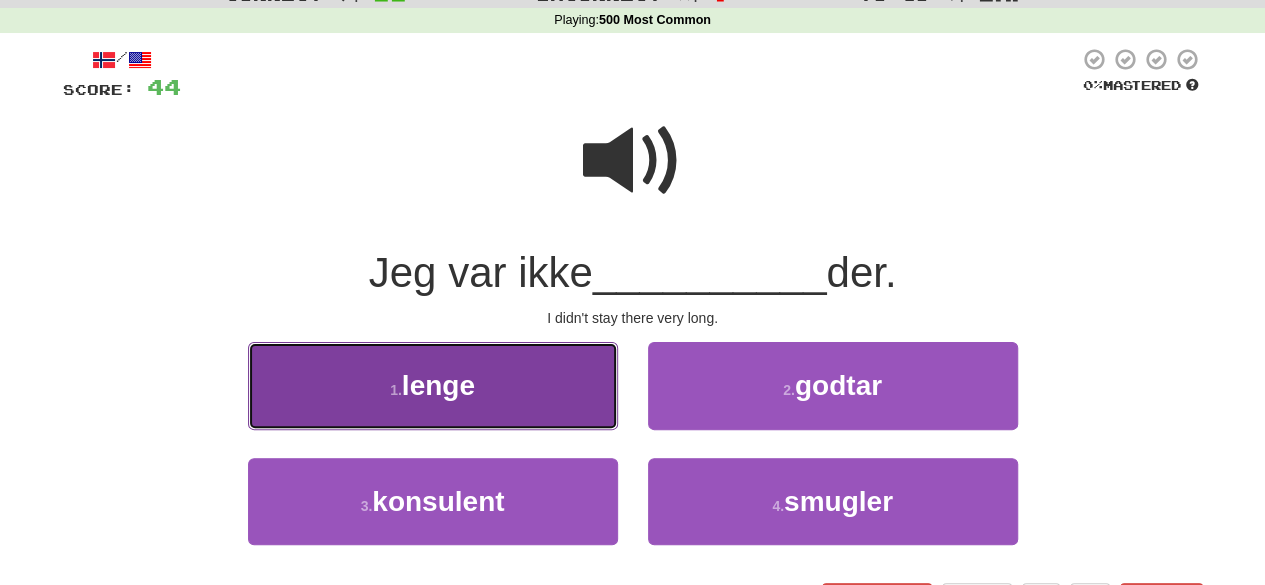 click on "[NUMBER] . lenge" at bounding box center (433, 385) 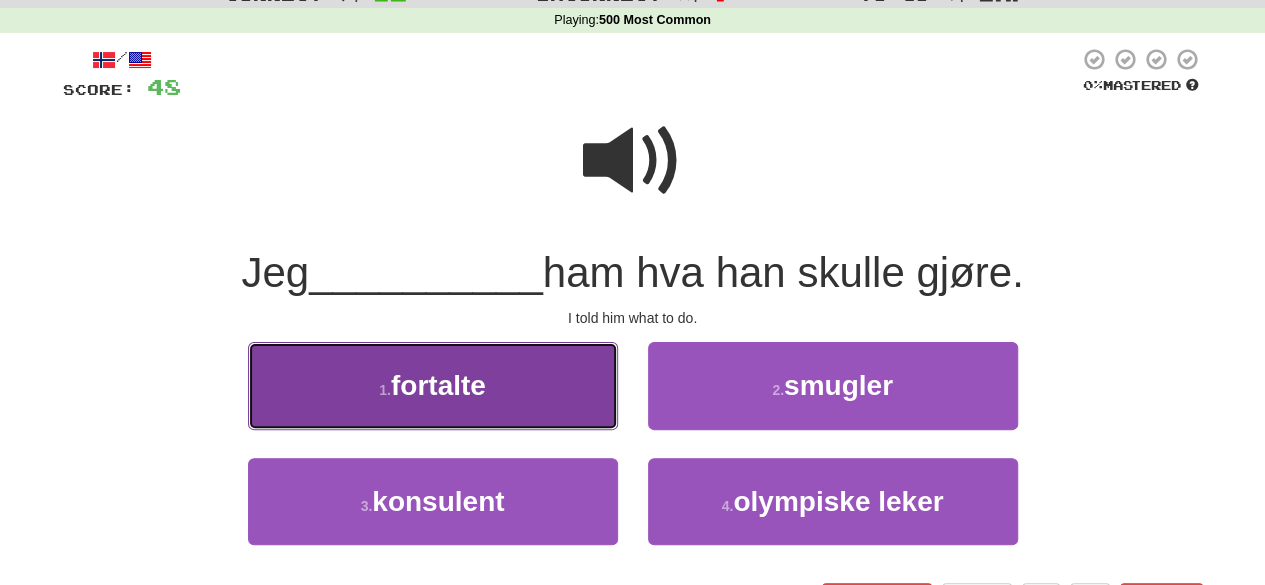 click on "[NUMBER] . fortalte" at bounding box center (433, 385) 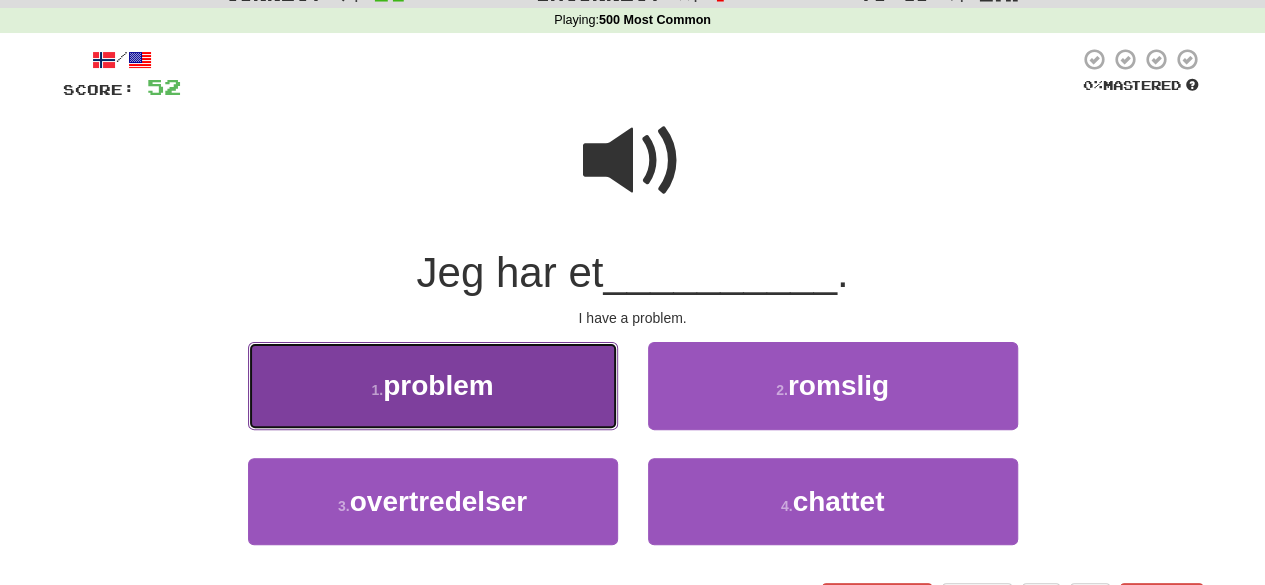click on "1 .  problem" at bounding box center (433, 385) 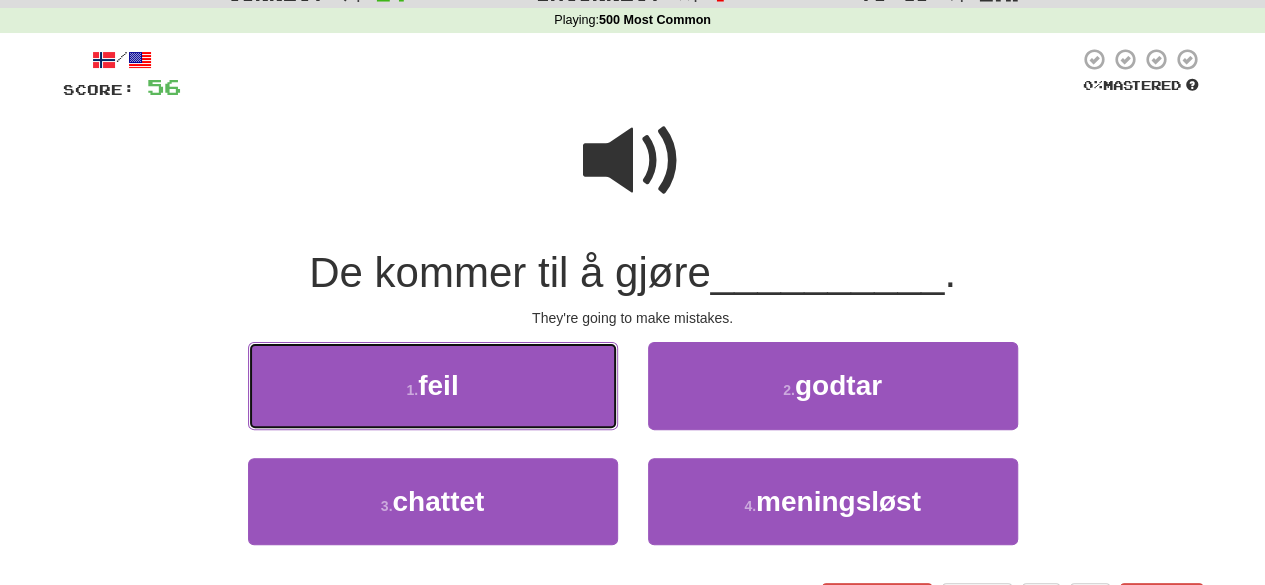 click on "[NUMBER] . feil" at bounding box center (433, 385) 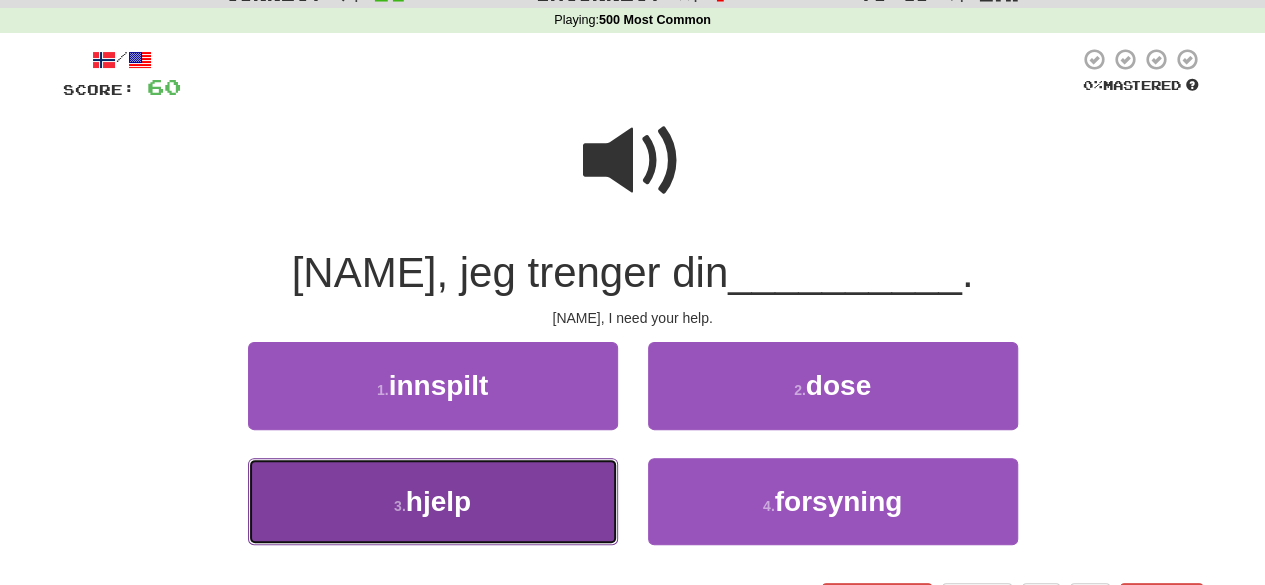 click on "[NUMBER] . hjelp" at bounding box center (433, 501) 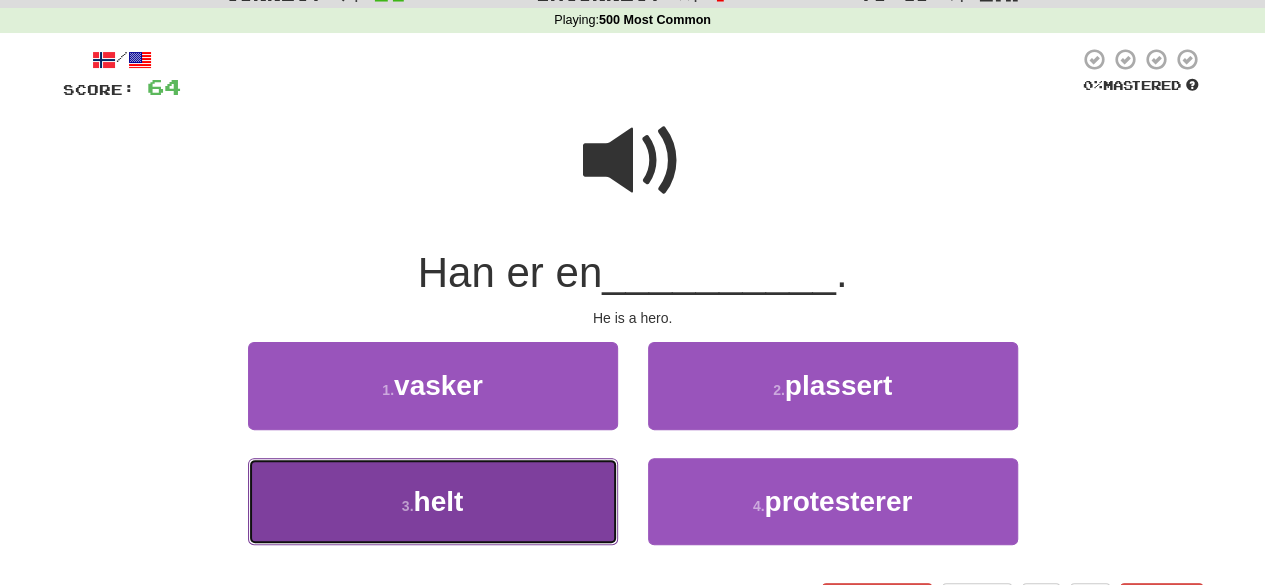 click on "[NUMBER] . helt" at bounding box center [433, 501] 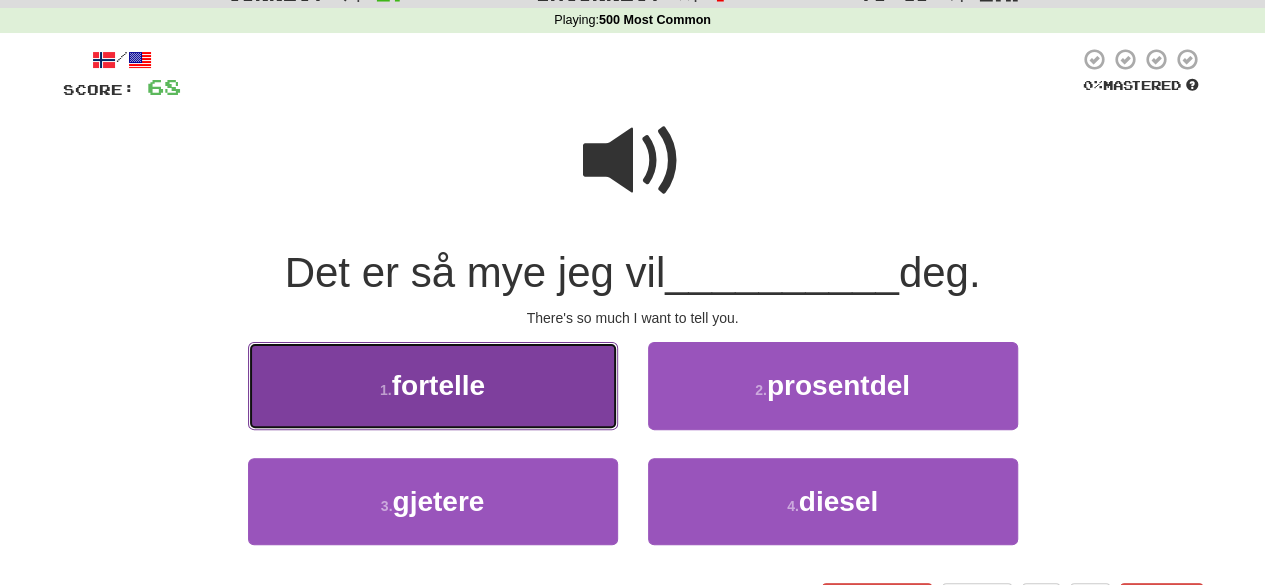 click on "[NUMBER] . fortelle" at bounding box center (433, 385) 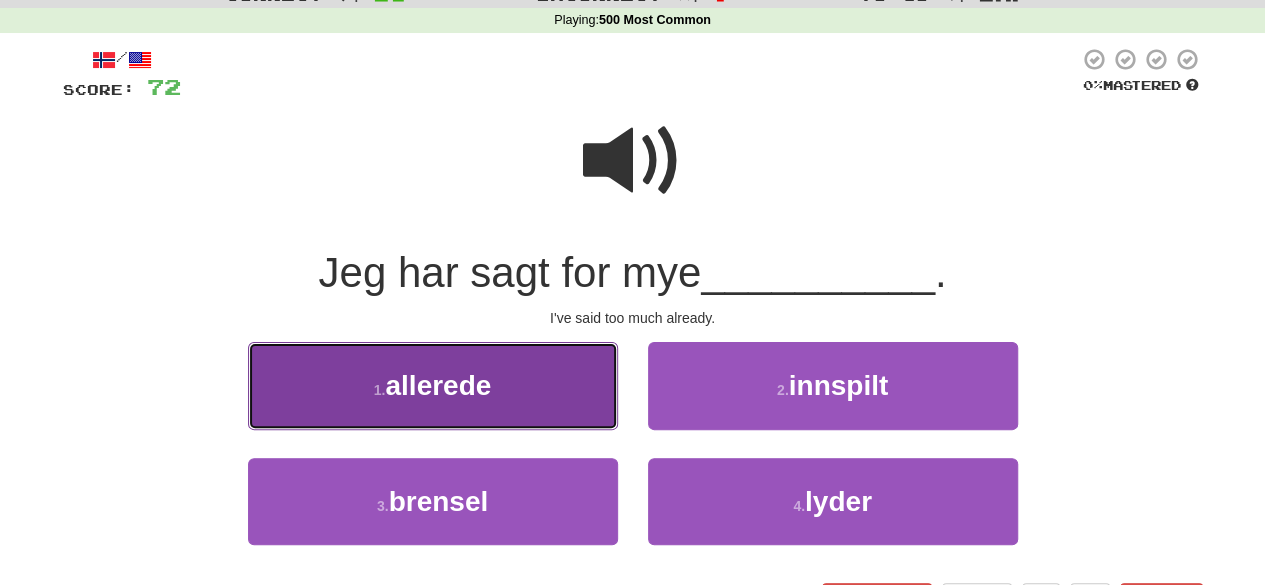 click on "[NUMBER] . allerede" at bounding box center [433, 385] 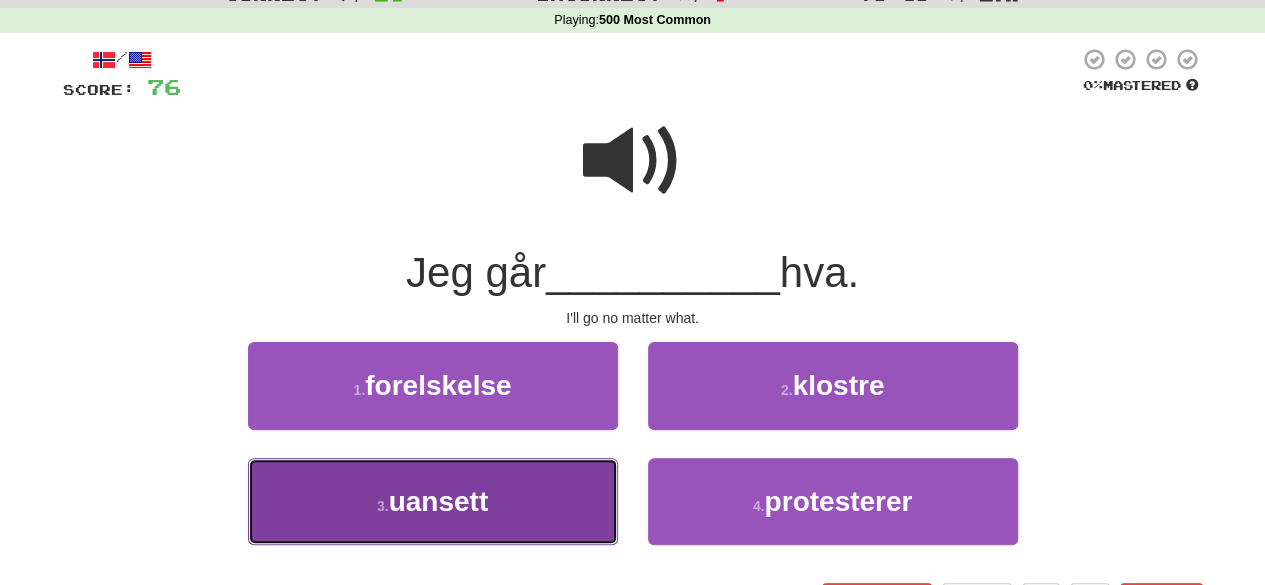 click on "[NUMBER] . uansett" at bounding box center (433, 501) 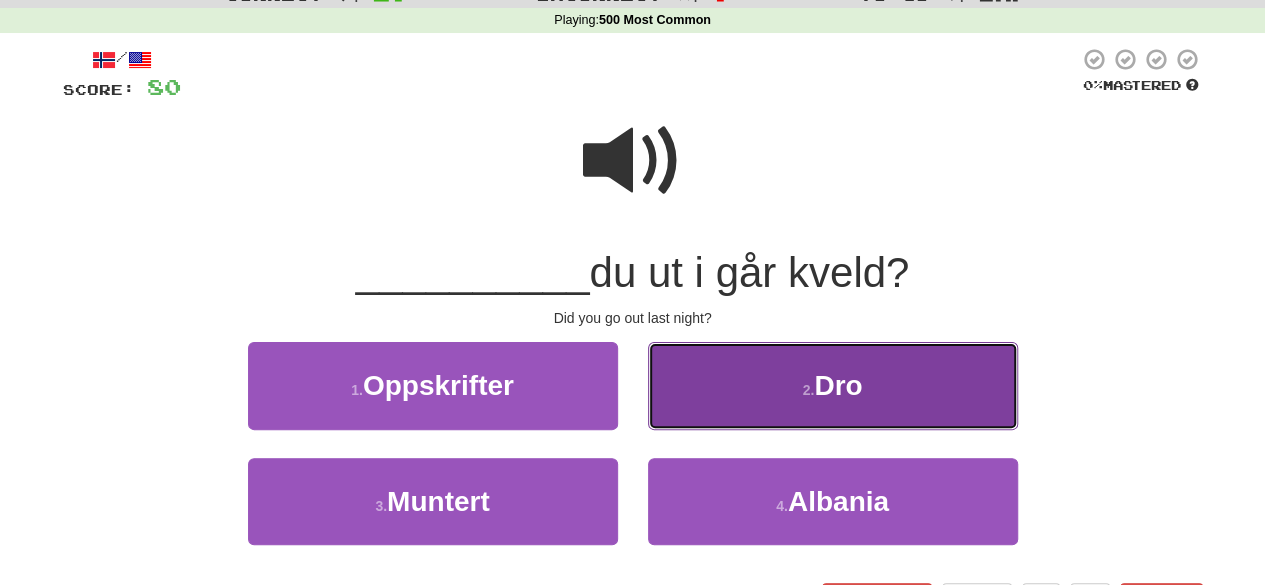 click on "[NUMBER] . Dro" at bounding box center [833, 385] 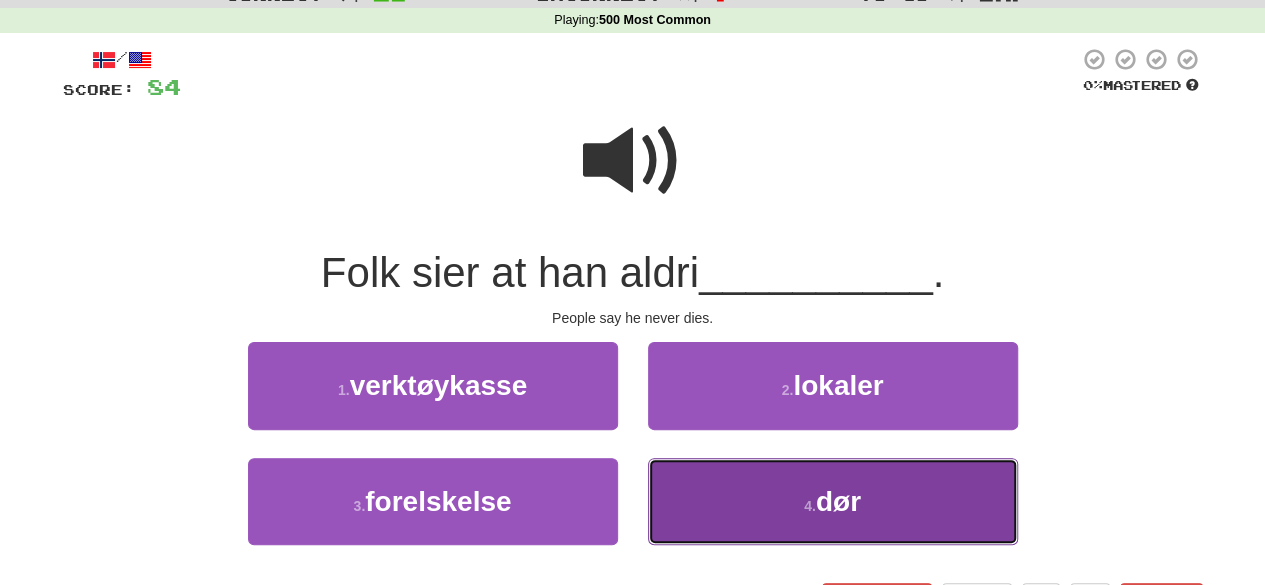click on "[NUMBER] . dør" at bounding box center (833, 501) 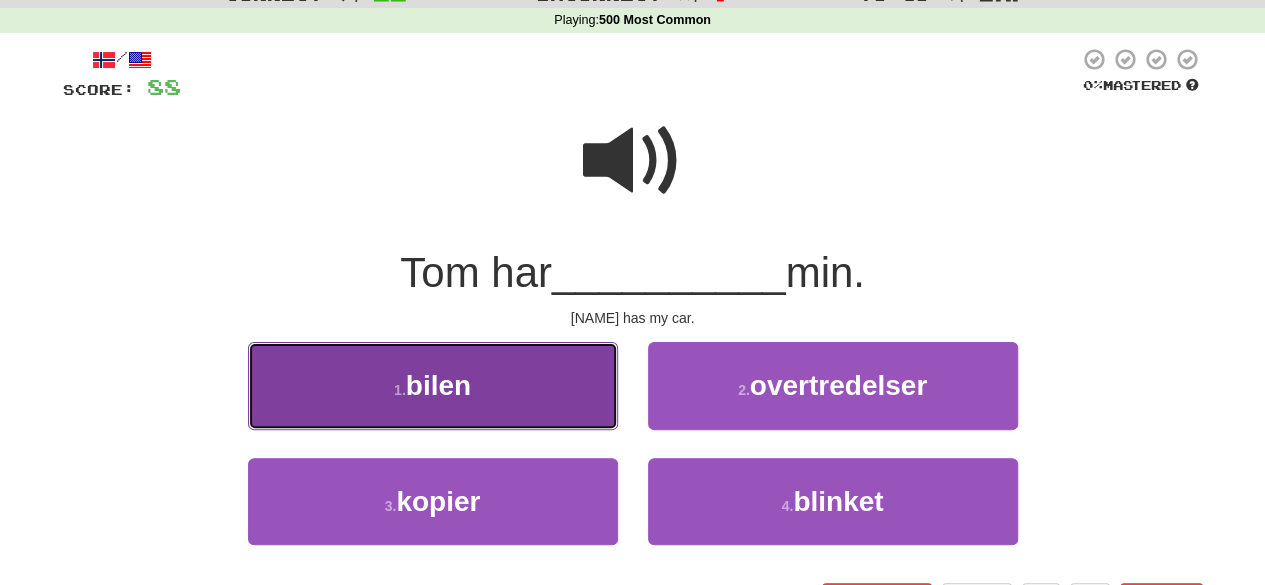 click on "1 .  bilen" at bounding box center (433, 385) 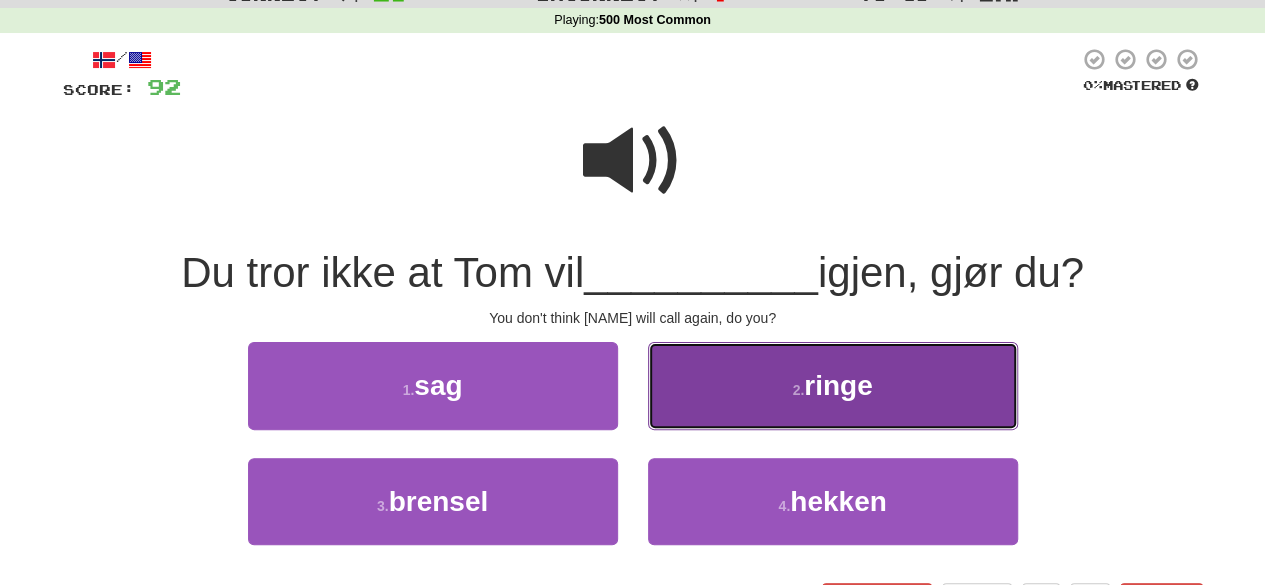 click on "[NUMBER] . ringe" at bounding box center (833, 385) 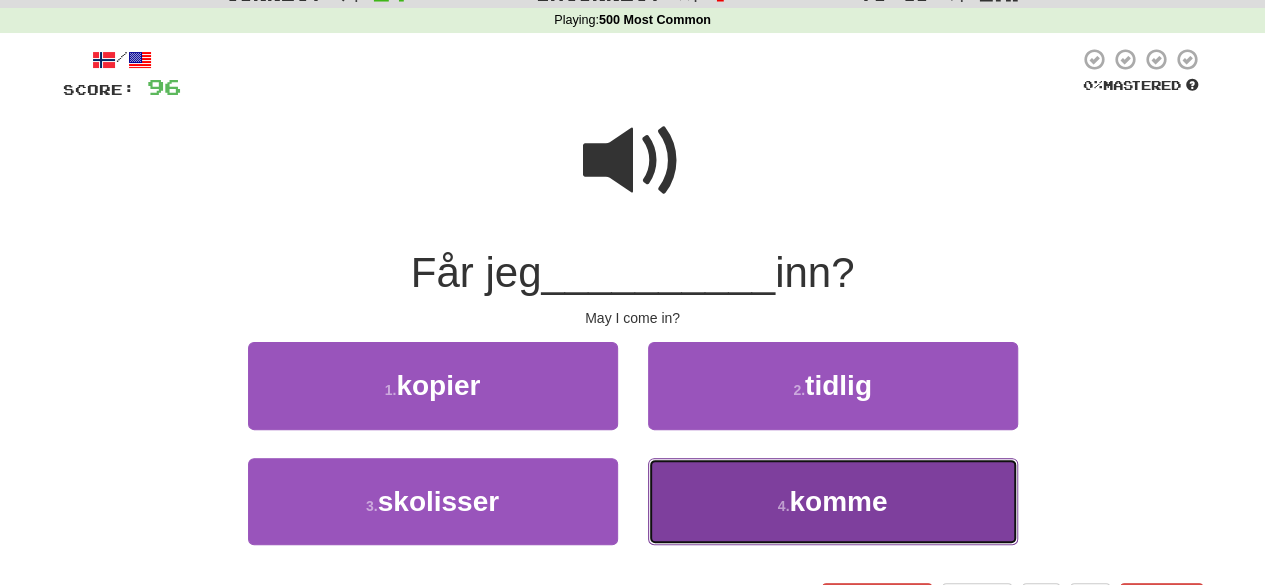 click on "4 .  komme" at bounding box center [833, 501] 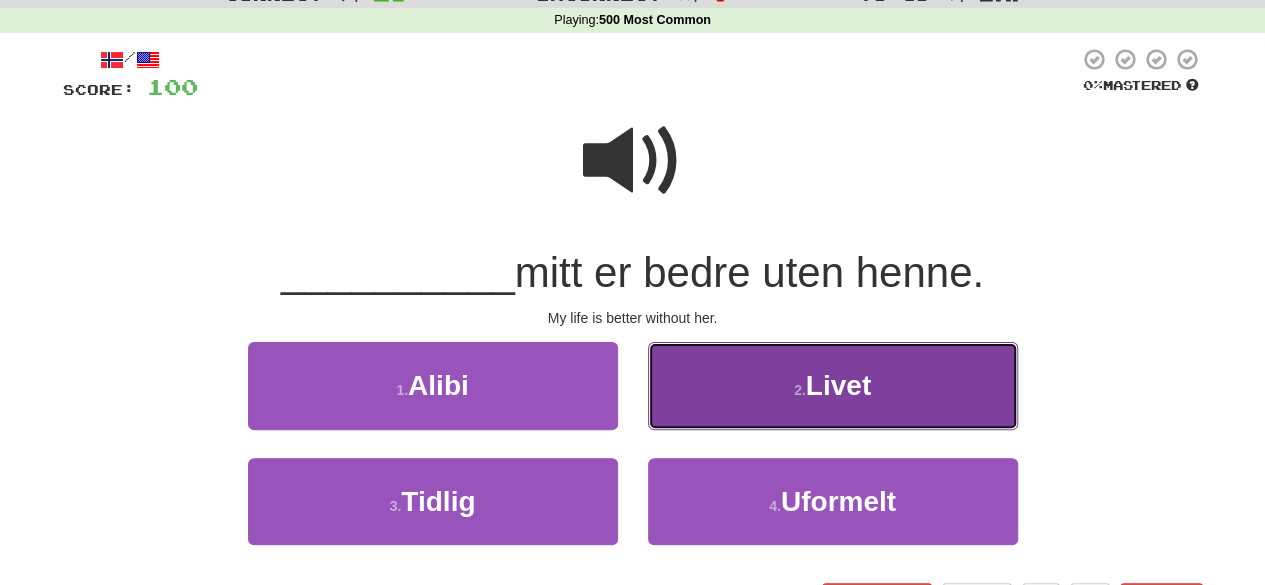 click on "[NUMBER] . Livet" at bounding box center [833, 385] 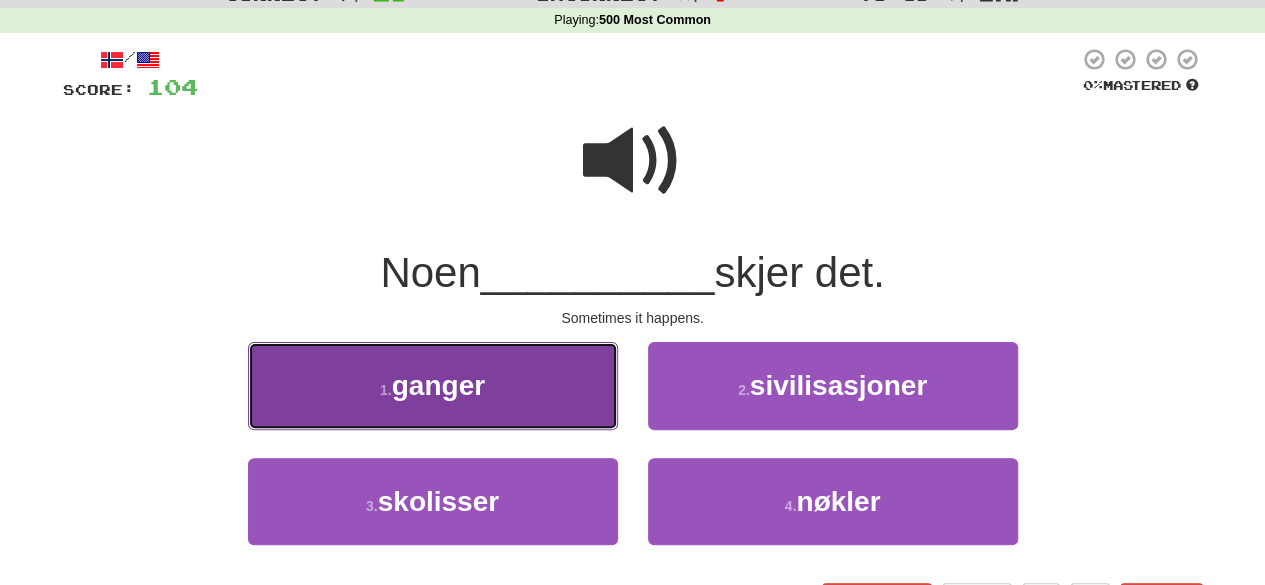 click on "[NUMBER] . ganger" at bounding box center [433, 385] 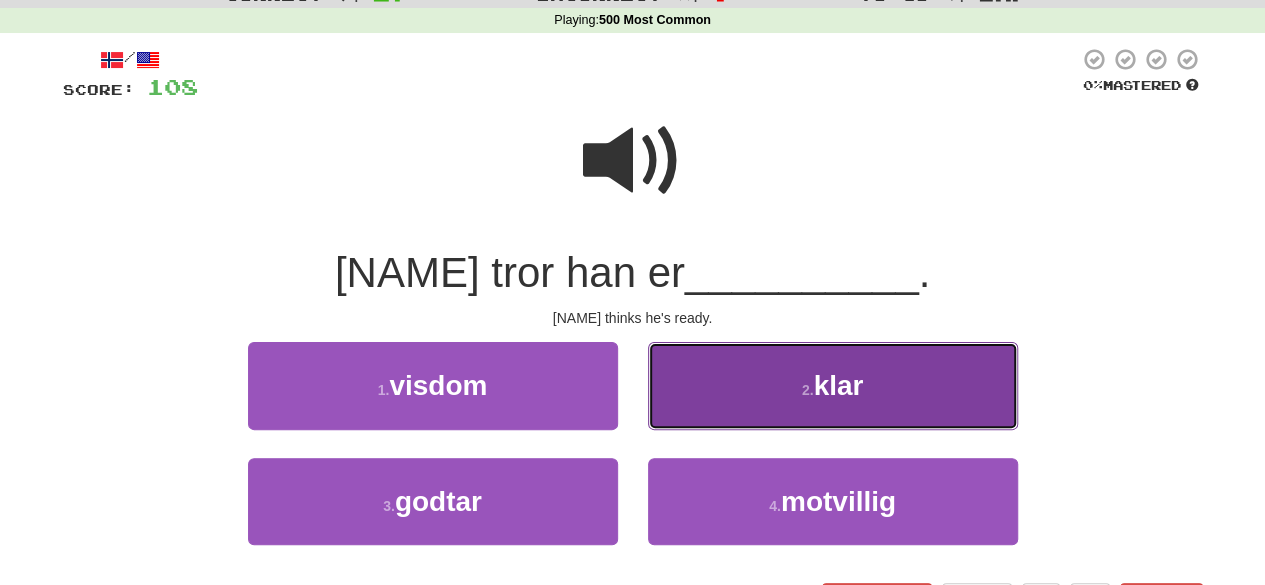 click on "2 .  klar" at bounding box center (833, 385) 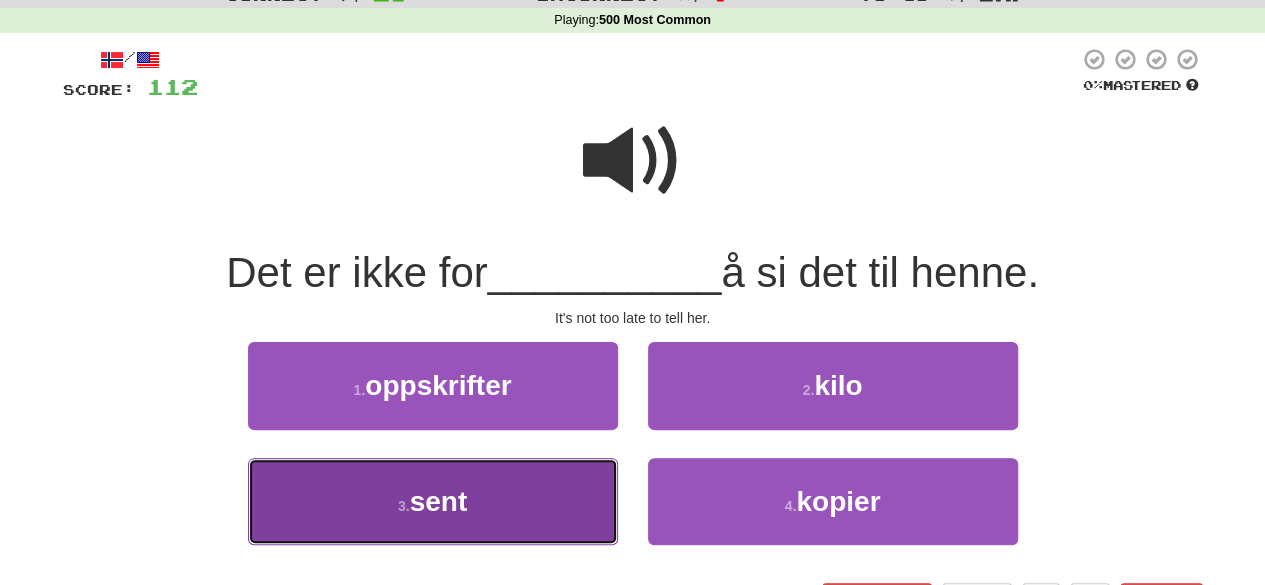 click on "3 .  sent" at bounding box center (433, 501) 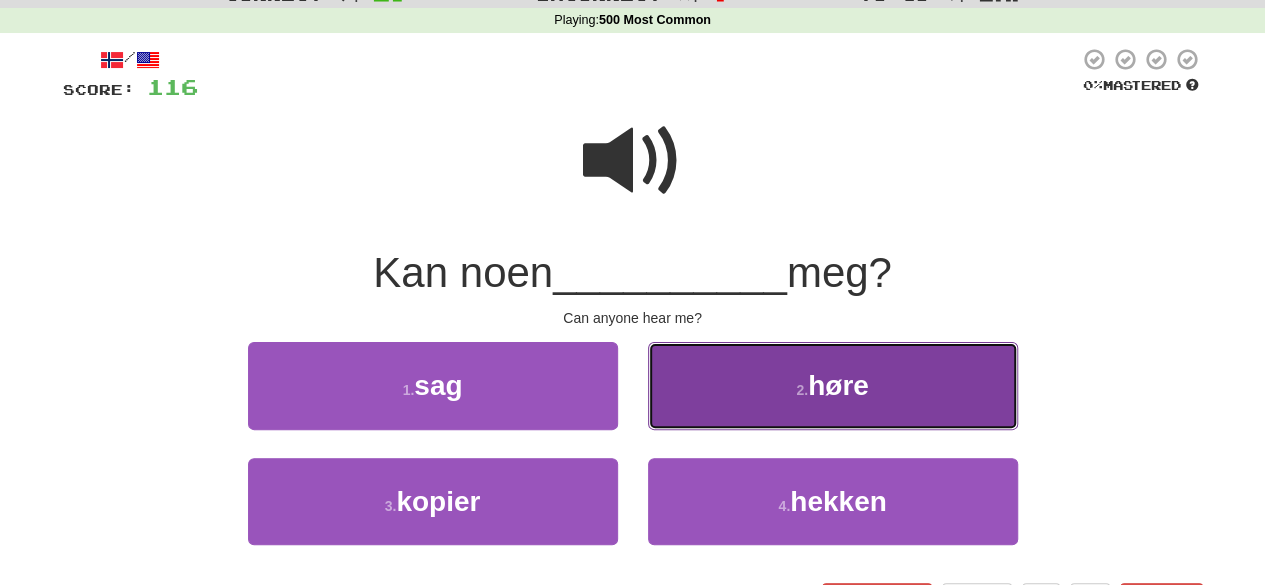 click on "[NUMBER] . høre" at bounding box center [833, 385] 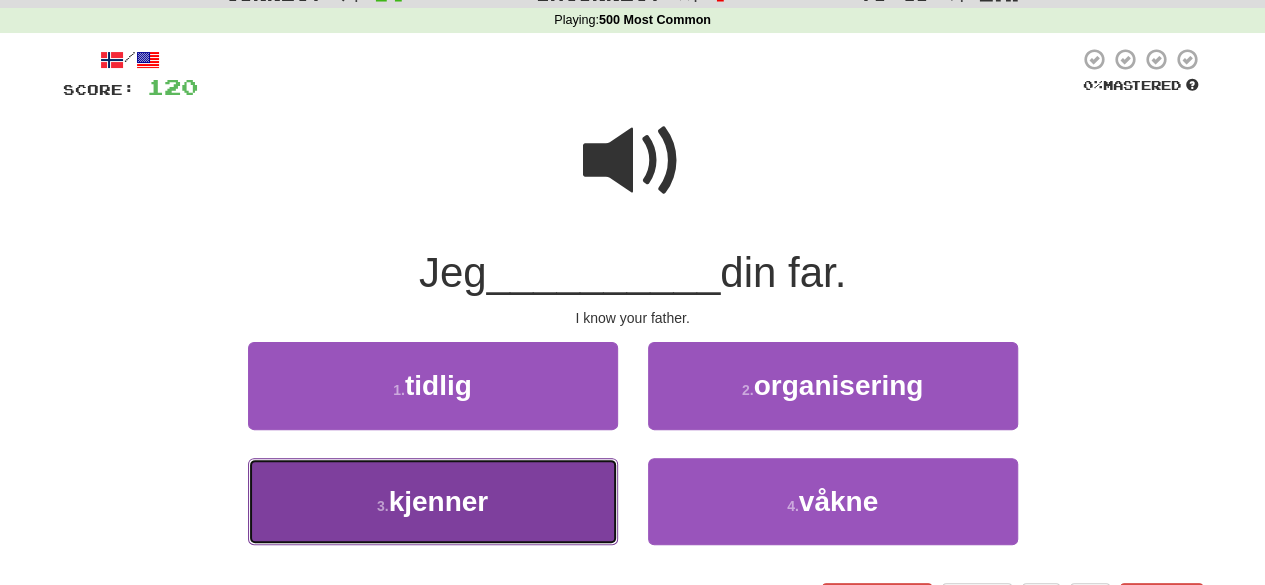click on "kjenner" at bounding box center [439, 501] 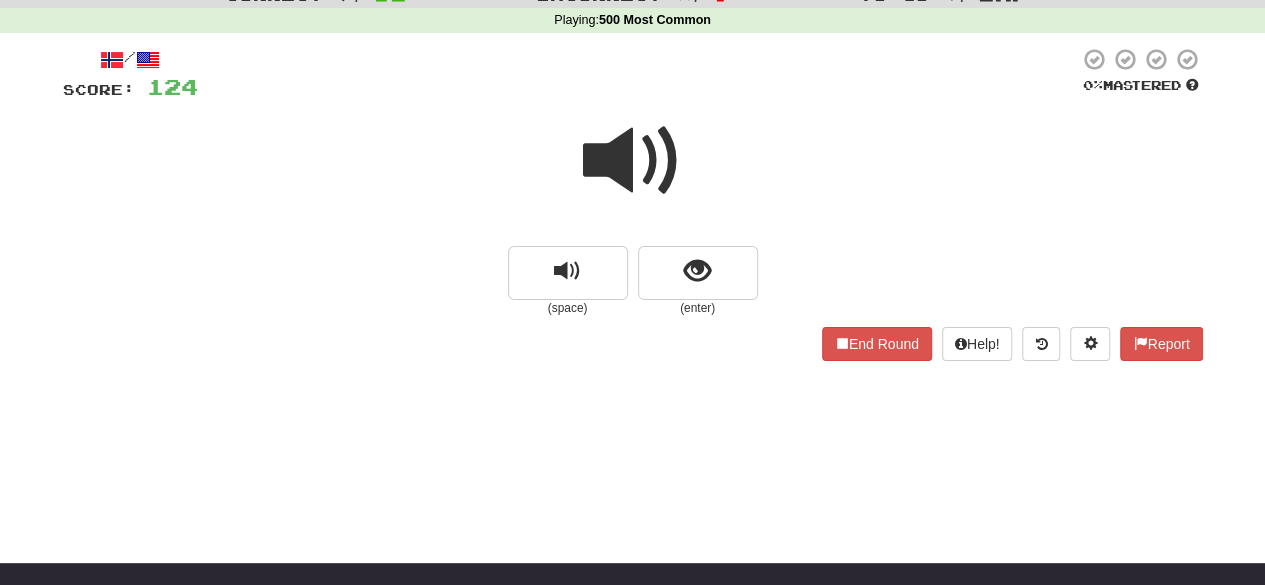 click on "(enter)" at bounding box center [698, 308] 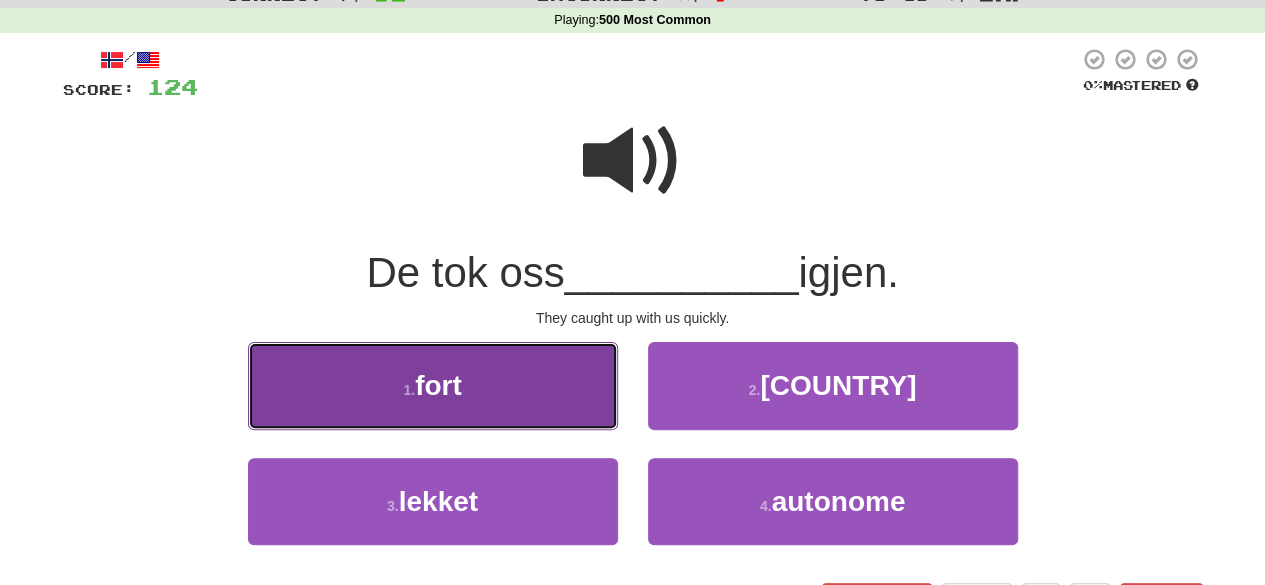 click on "1 .  fort" at bounding box center (433, 385) 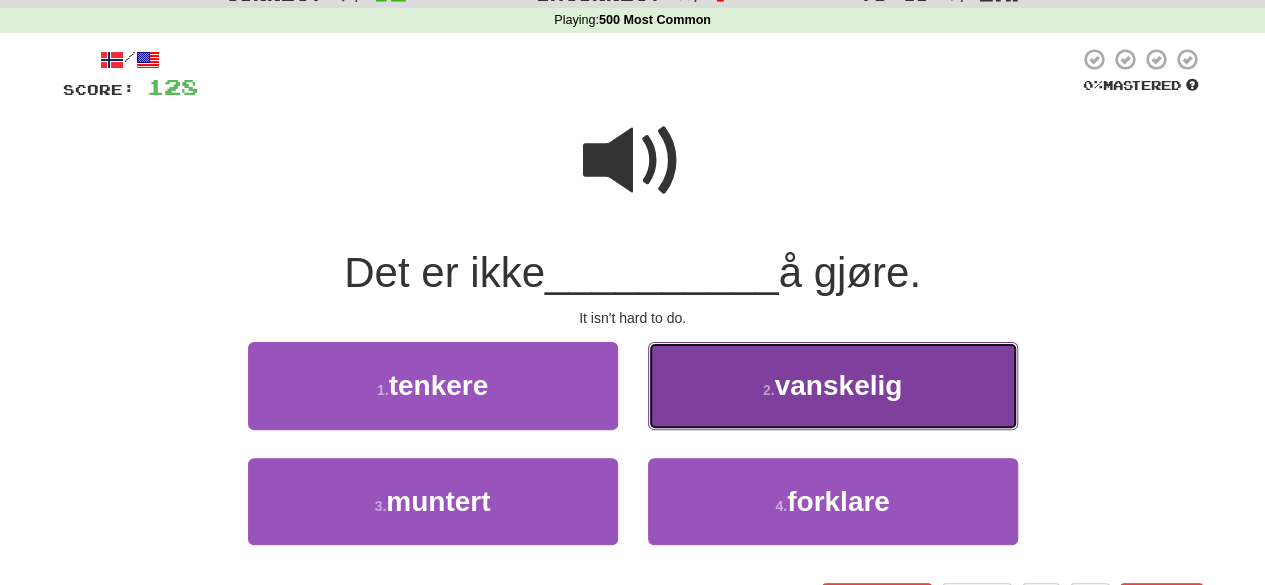 click on "[NUMBER] . vanskelig" at bounding box center (833, 385) 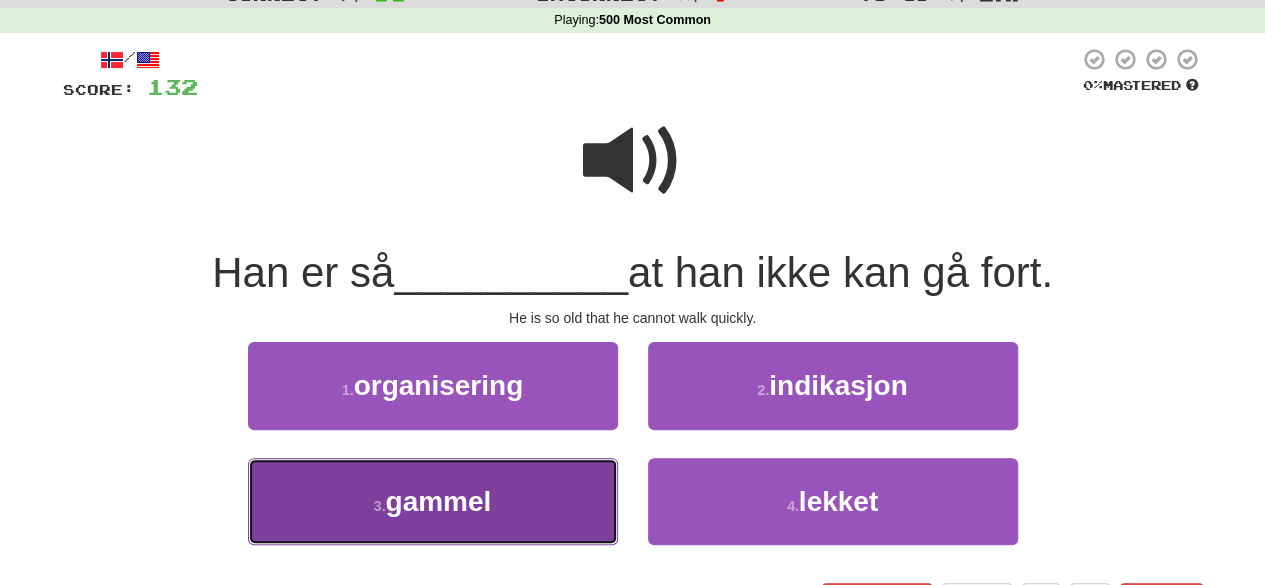 click on "3 .  gammel" at bounding box center [433, 501] 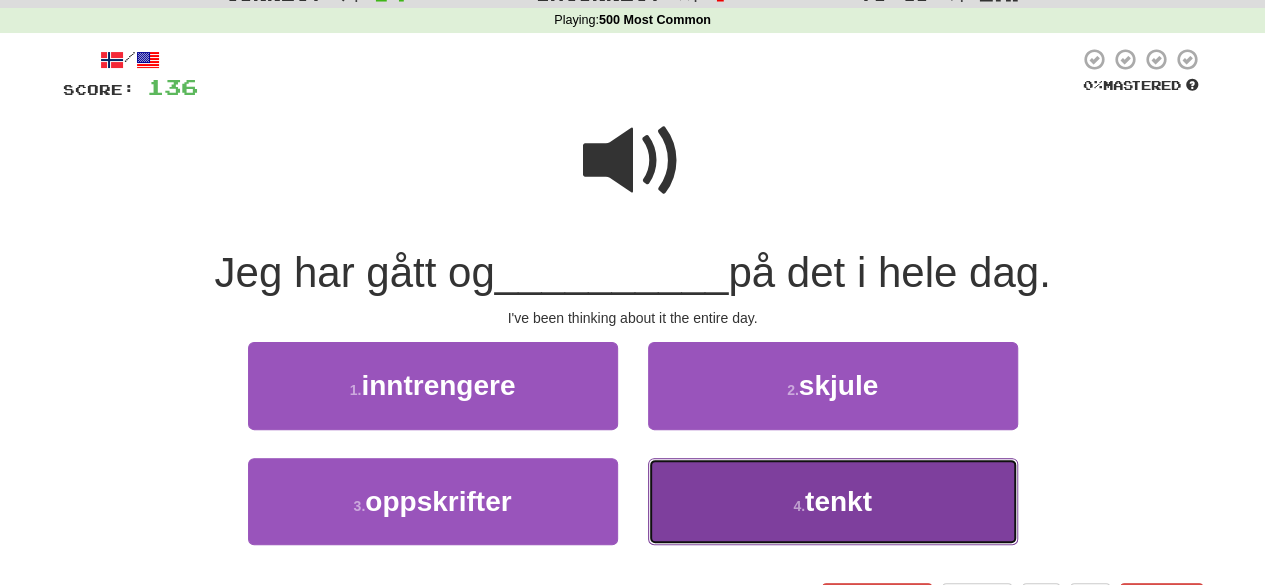 click on "tenkt" at bounding box center [838, 501] 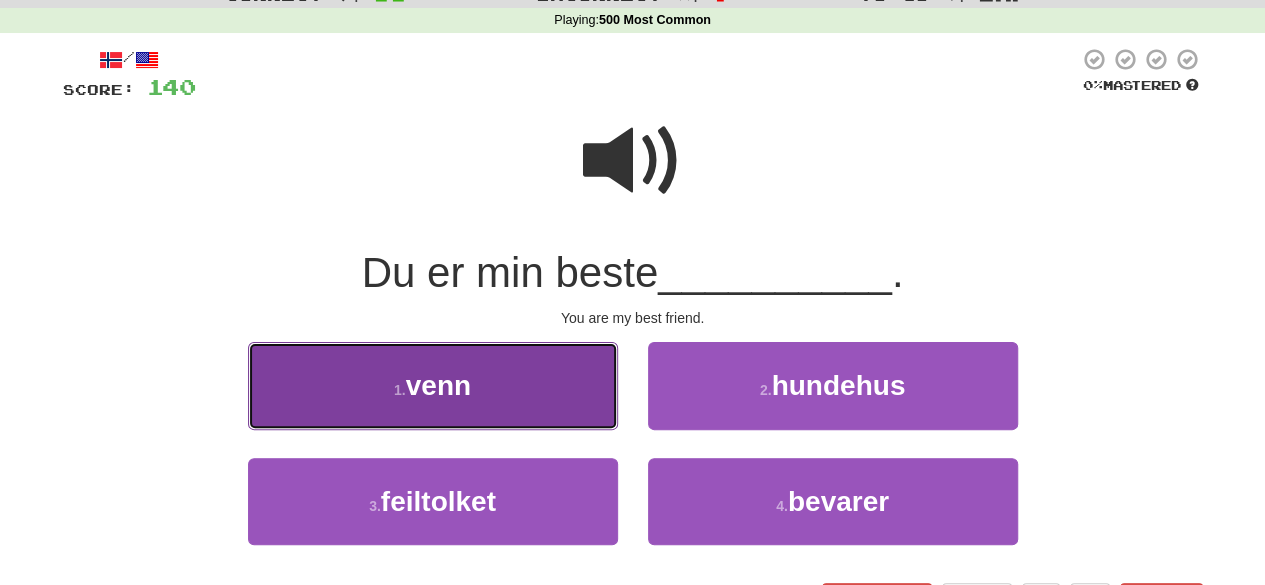click on "1 .  venn" at bounding box center [433, 385] 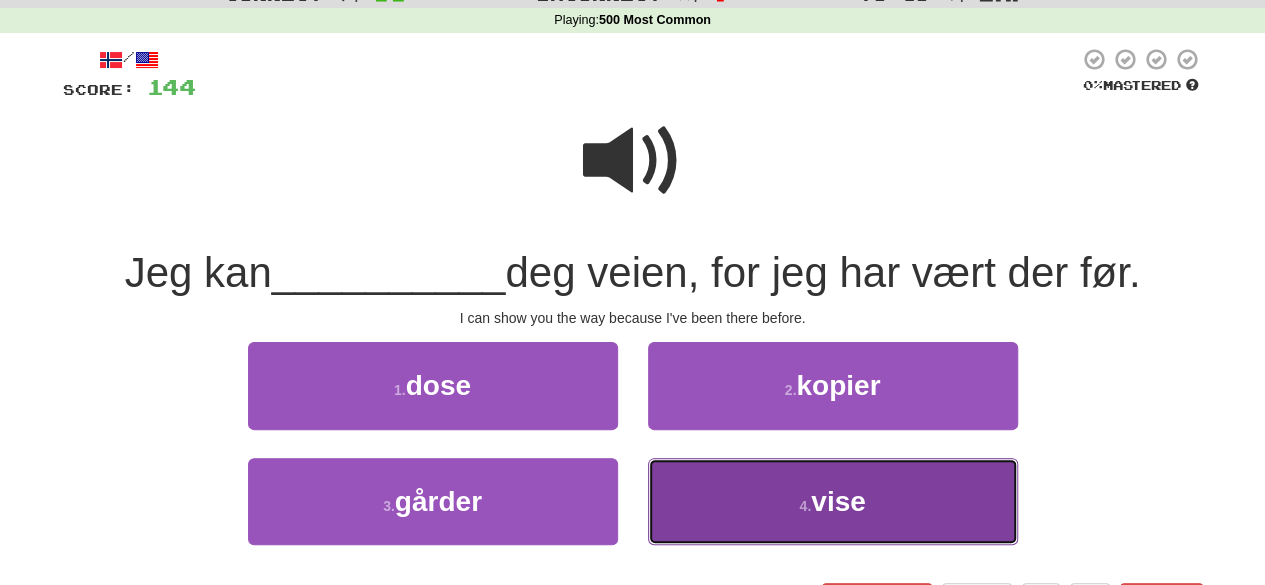 click on "[NUMBER] . vise" at bounding box center (833, 501) 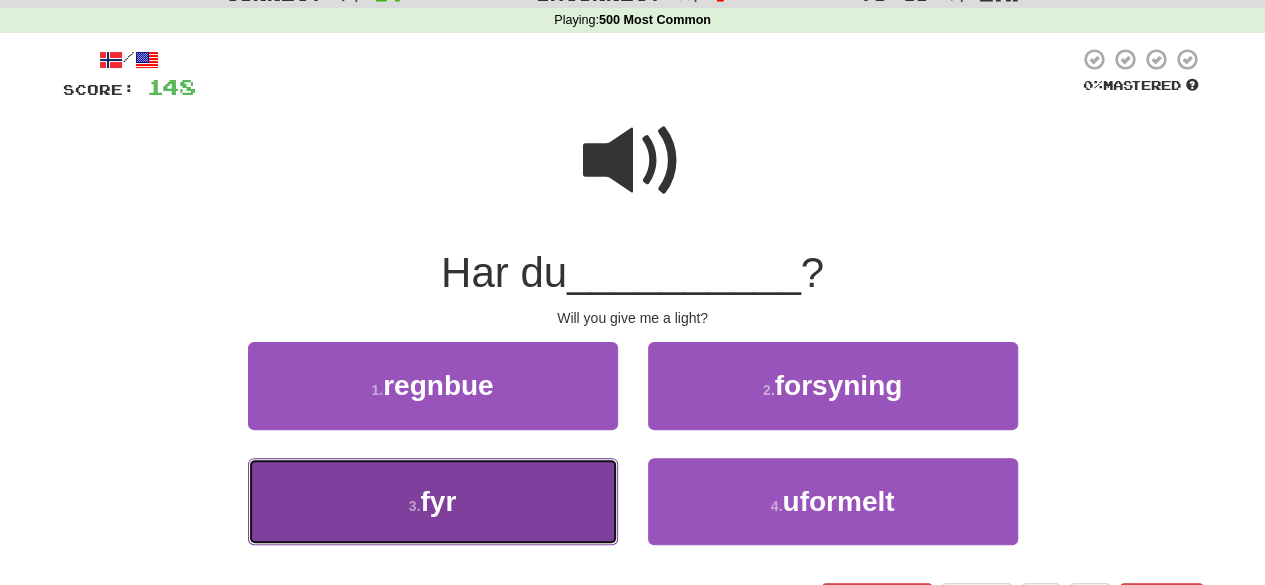 click on "[NUMBER] . fyr" at bounding box center [433, 501] 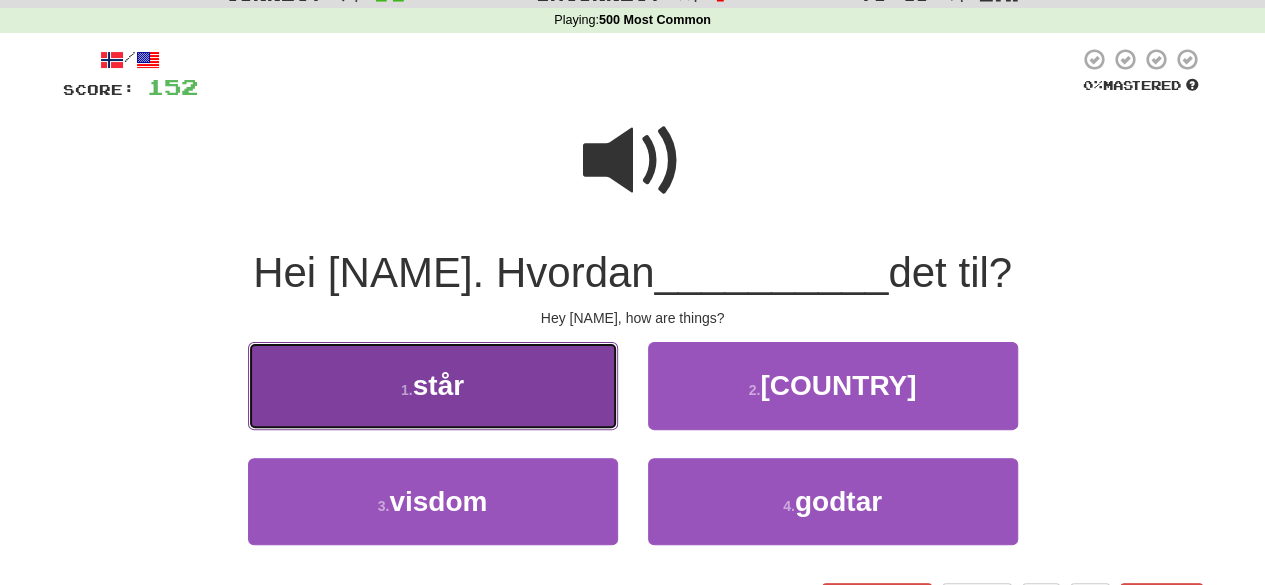 click on "[NUMBER] . står" at bounding box center (433, 385) 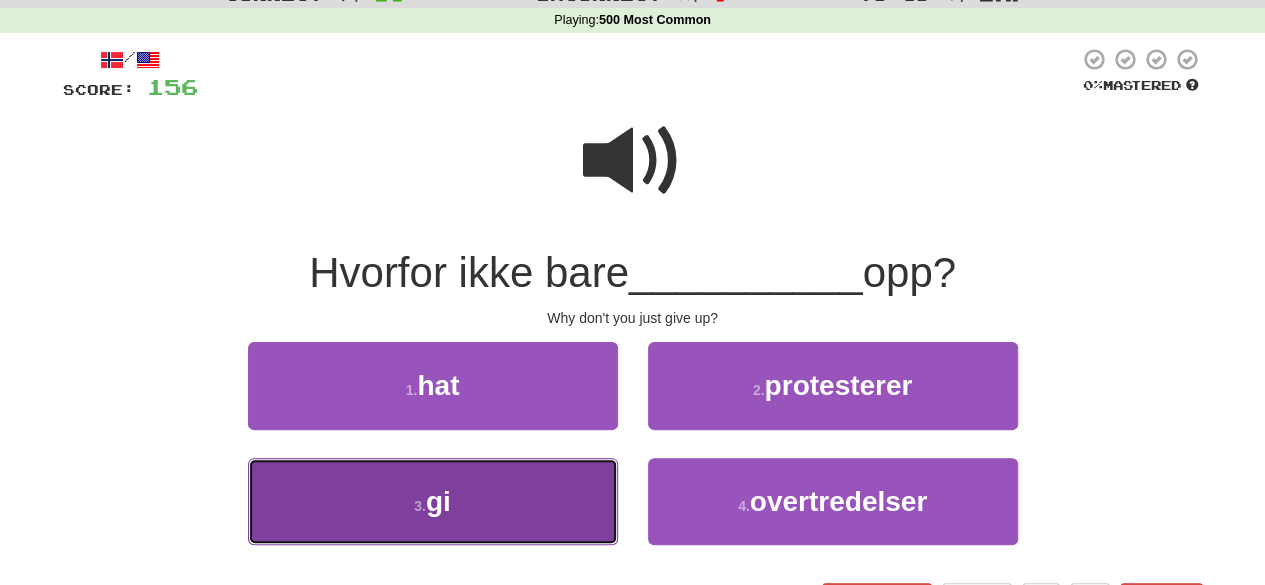 click on "[NUMBER] . gi" at bounding box center [433, 501] 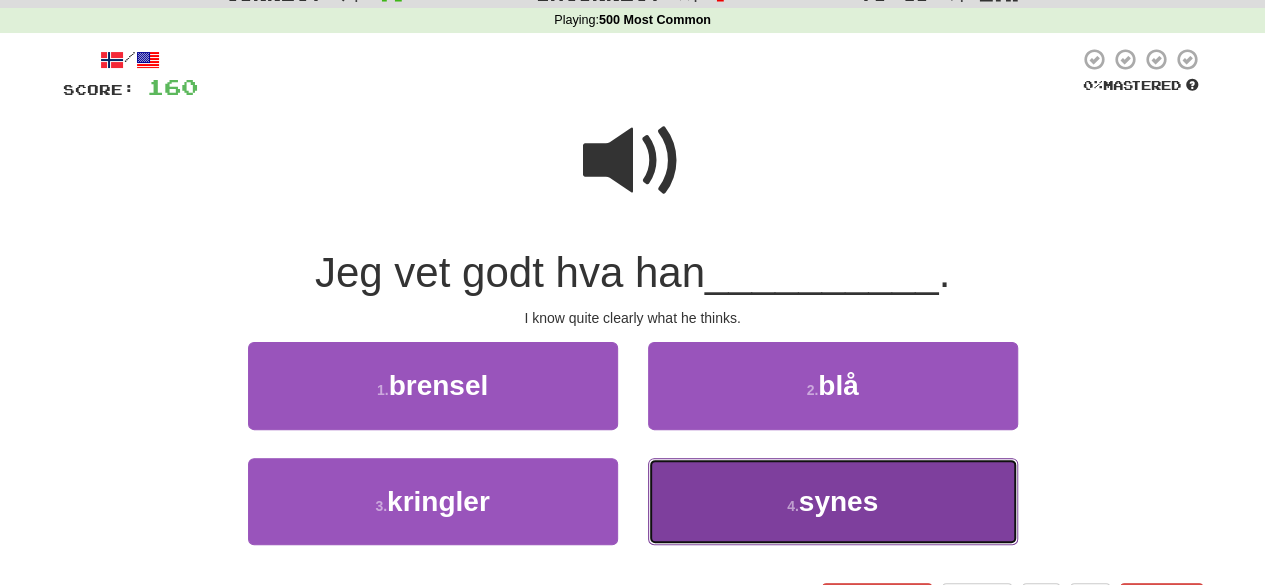 click on "[NUMBER] . synes" at bounding box center (833, 501) 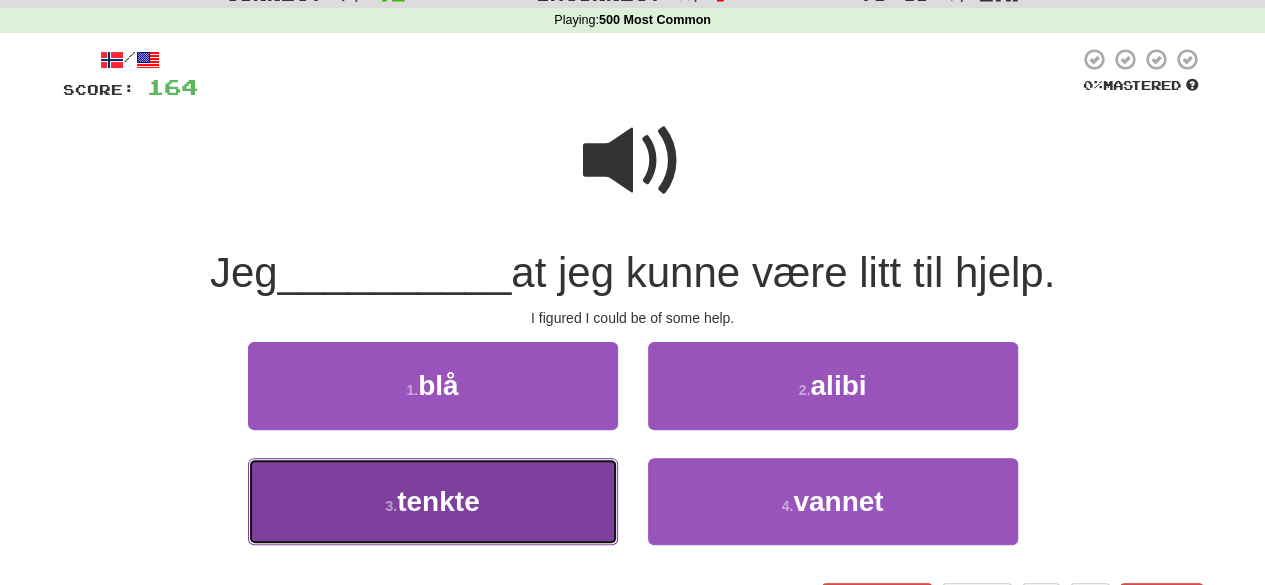click on "[NUMBER] . tenkte" at bounding box center [433, 501] 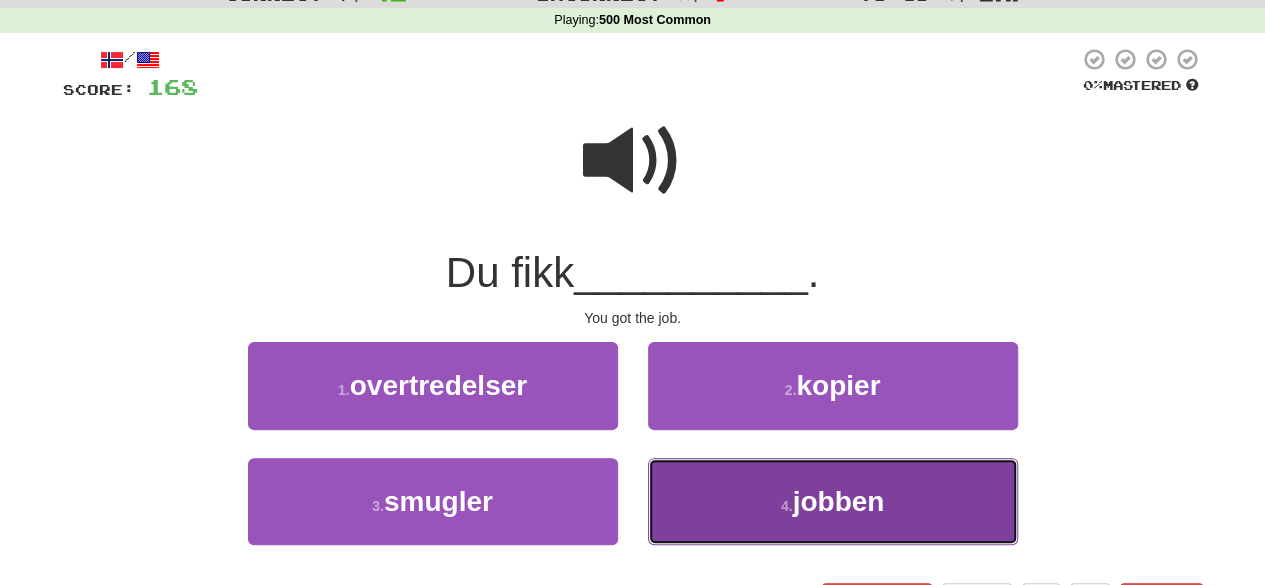 click on "jobben" at bounding box center (838, 501) 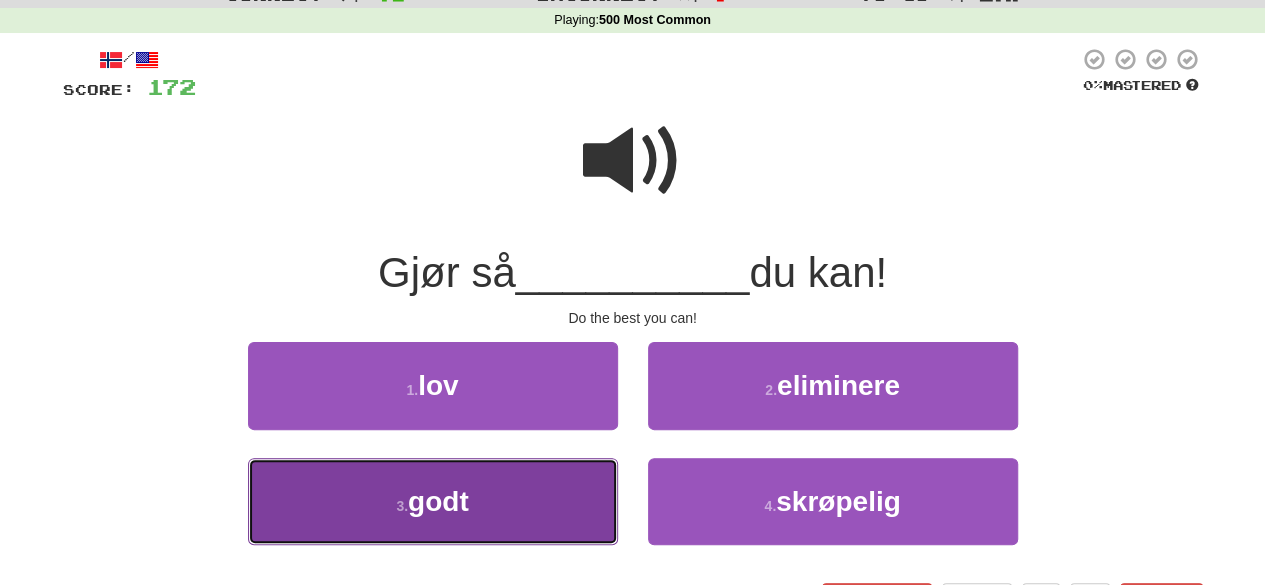 click on "3 .  godt" at bounding box center (433, 501) 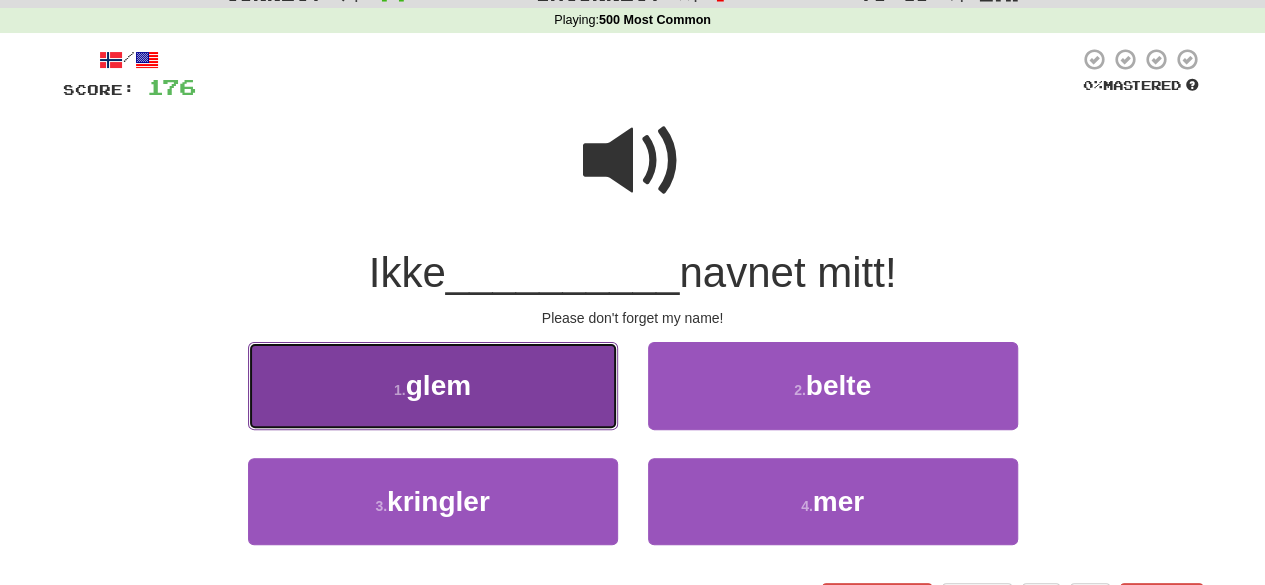 click on "[NUMBER] . glem" at bounding box center [433, 385] 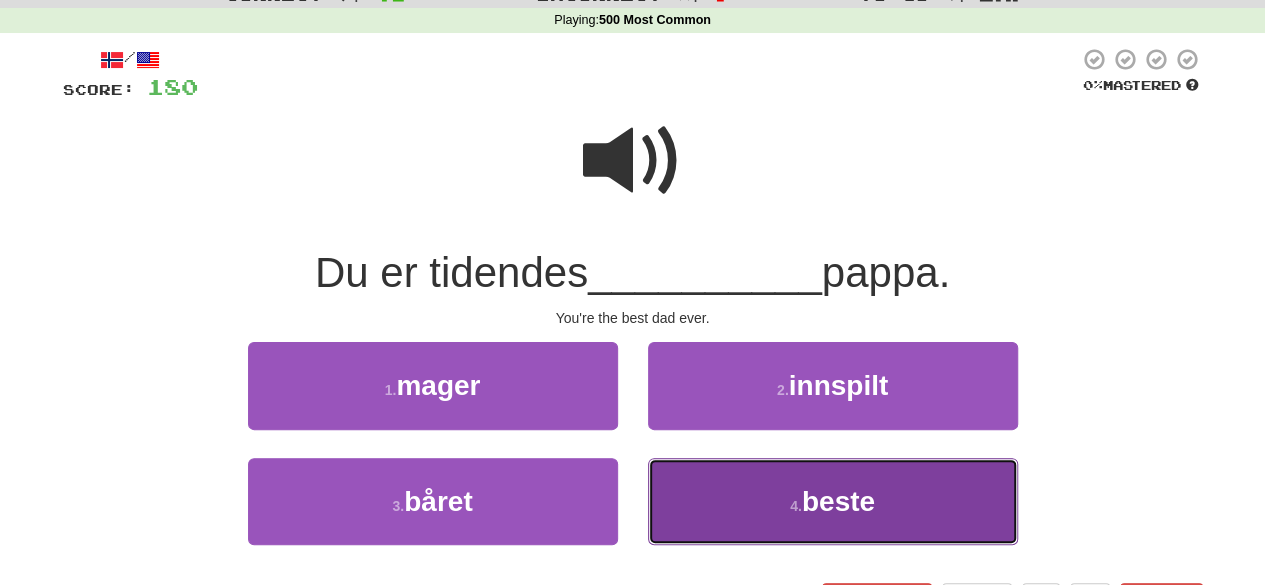 click on "[NUMBER] . beste" at bounding box center [833, 501] 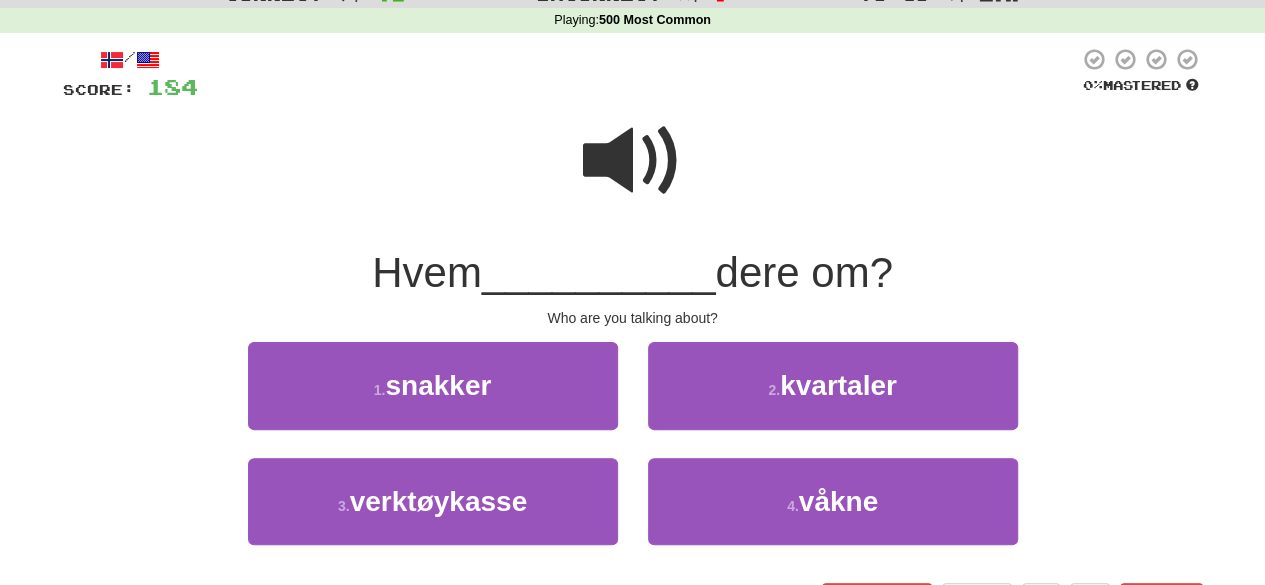 click on "[NUMBER] . snakker" at bounding box center [433, 399] 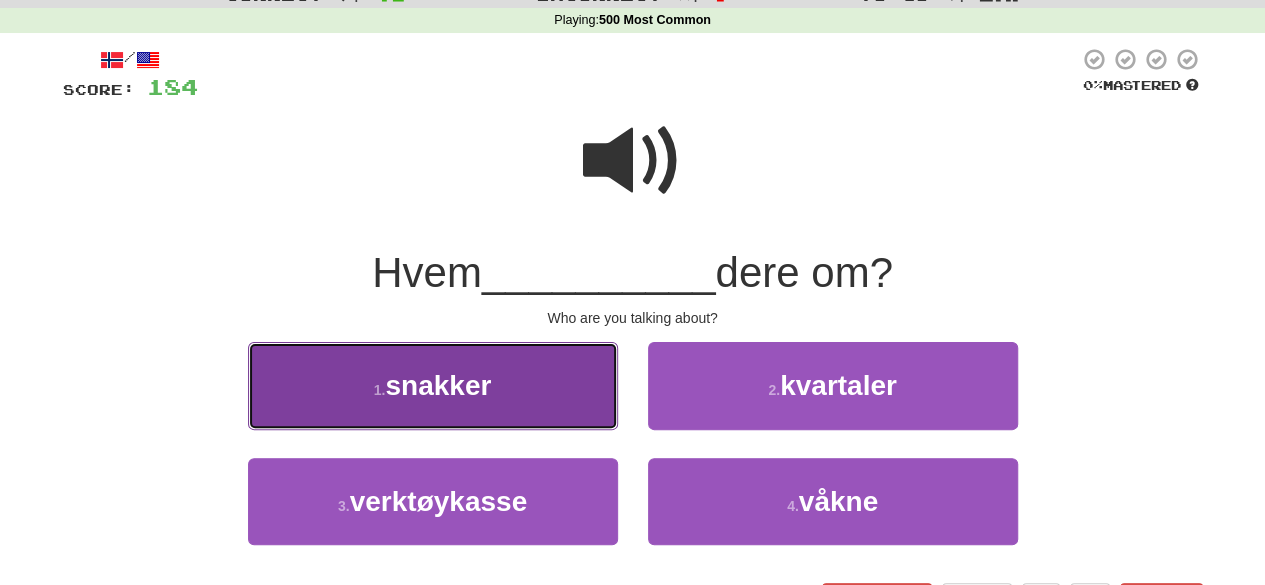 click on "[NUMBER] . snakker" at bounding box center [433, 385] 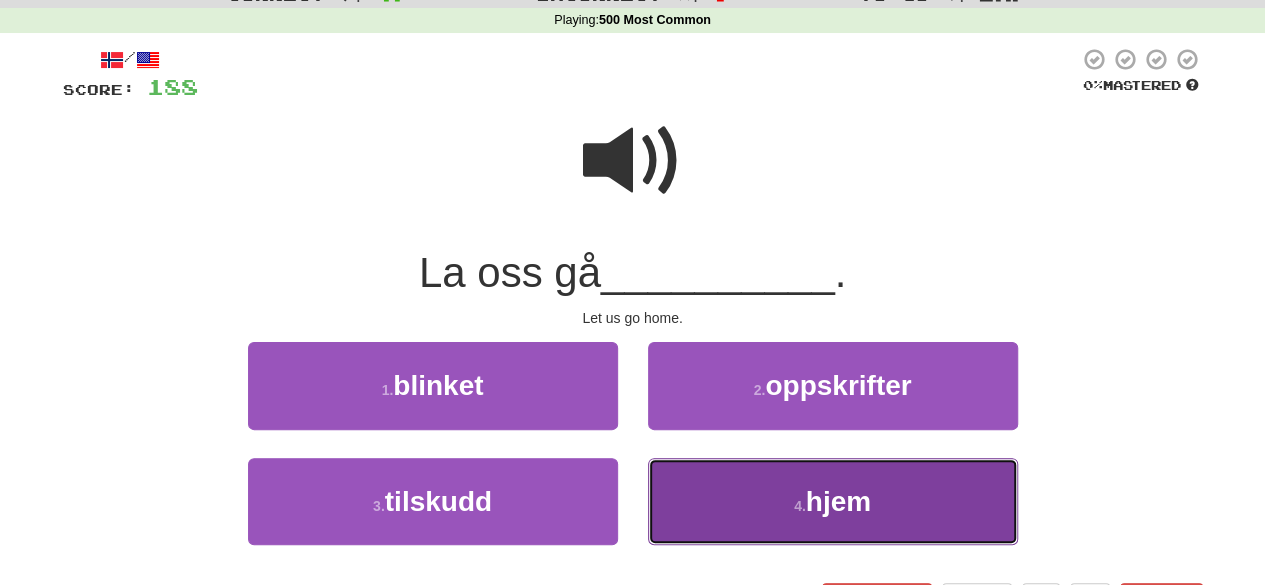 click on "[NUMBER] . hjem" at bounding box center (833, 501) 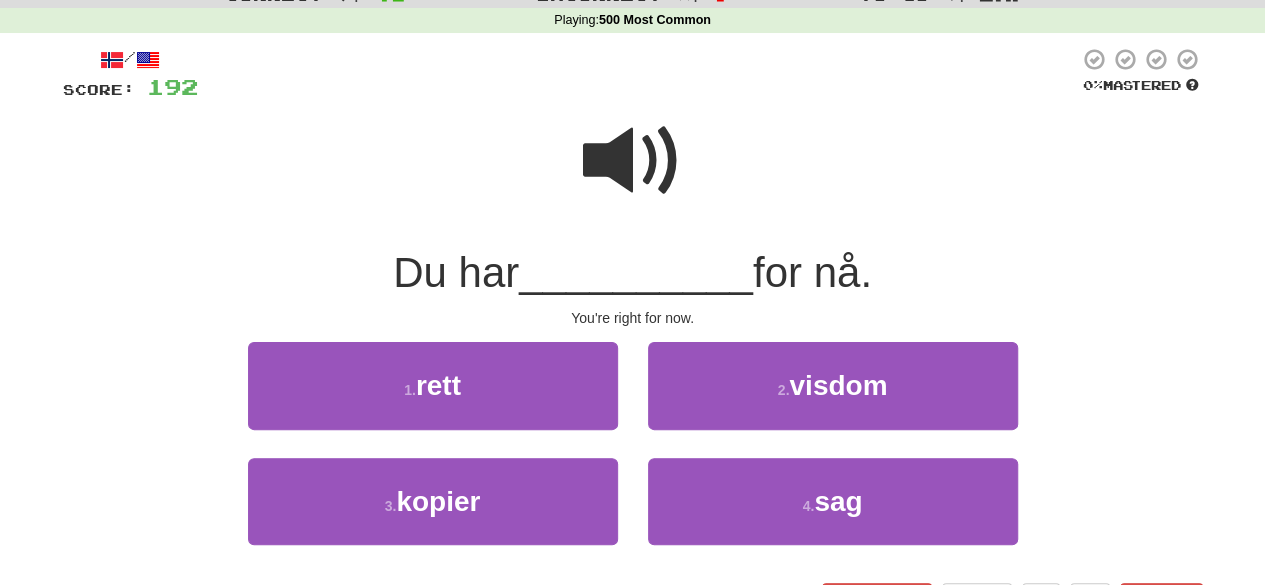 click on "1 .  rett" at bounding box center [433, 399] 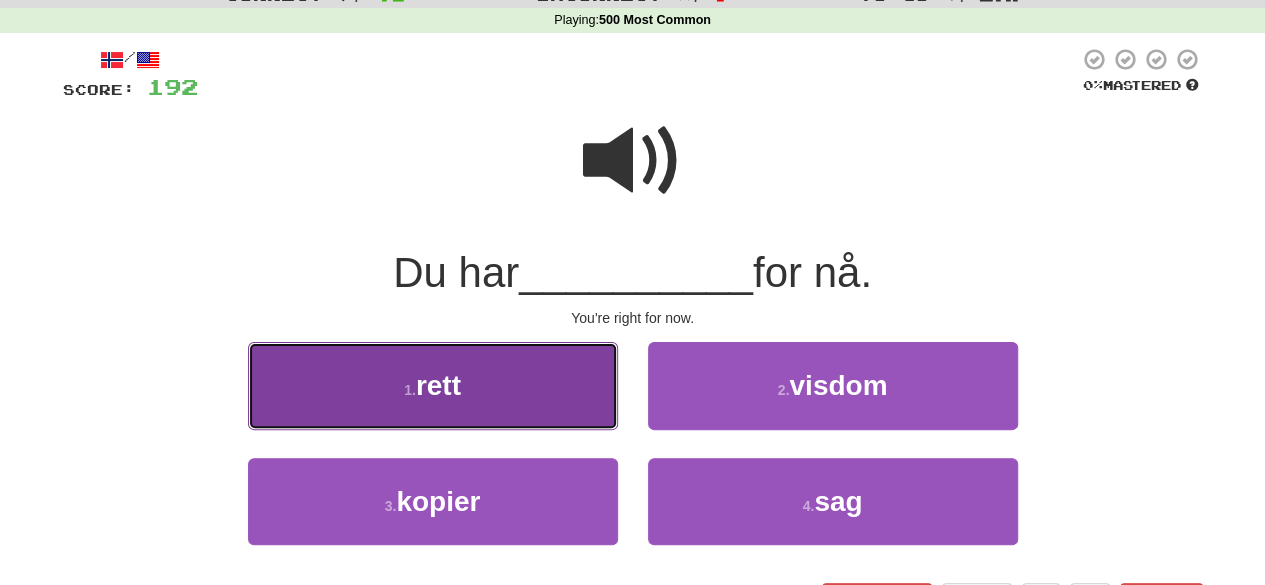 click on "1 .  rett" at bounding box center (433, 385) 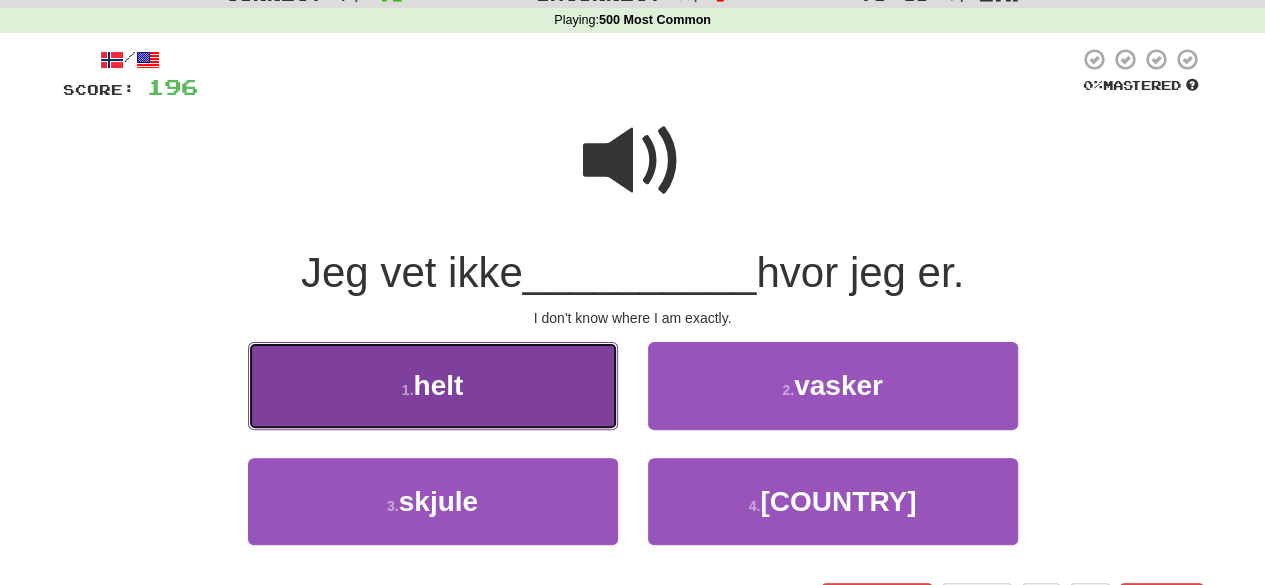 click on "[NUMBER] . helt" at bounding box center (433, 385) 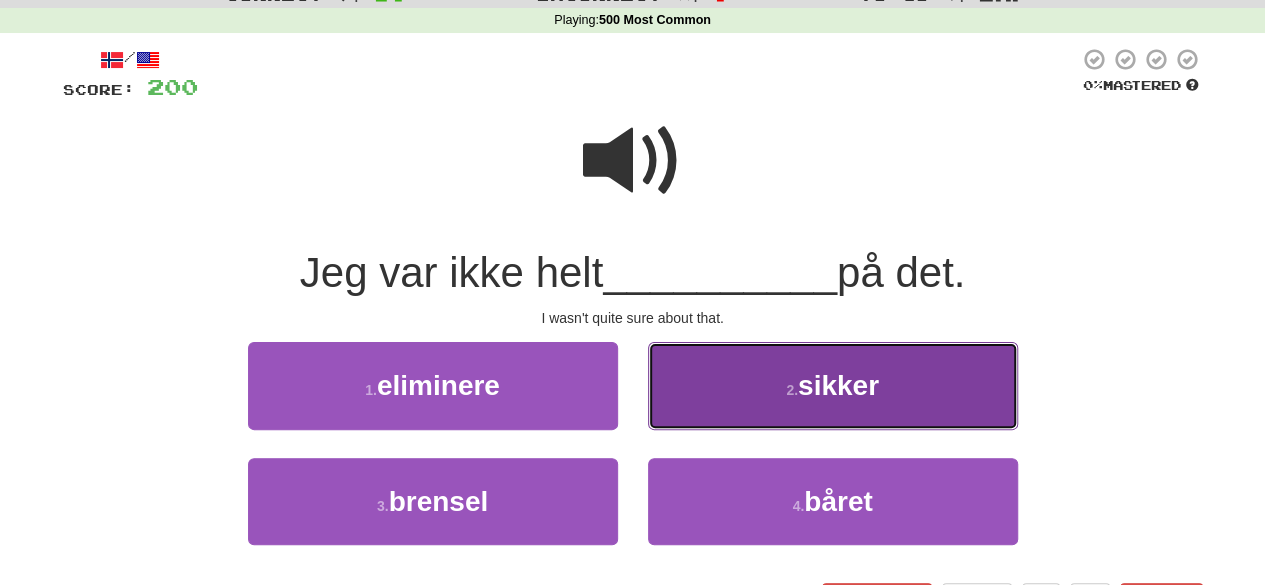 click on "[NUMBER] . sikker" at bounding box center [833, 385] 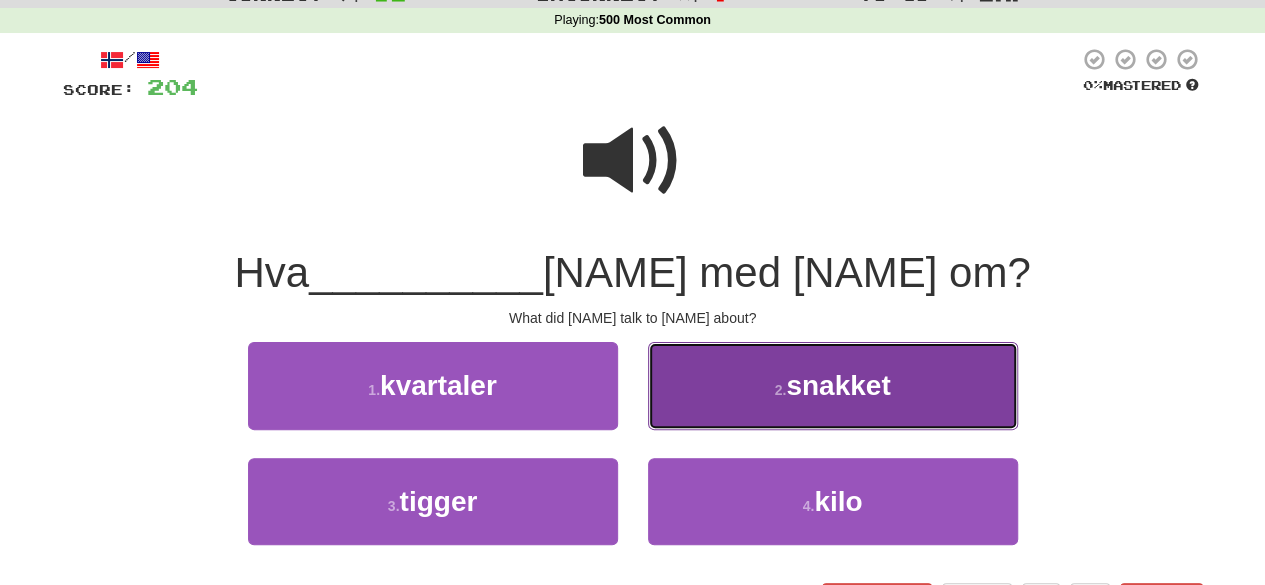 click on "2 .  snakket" at bounding box center [833, 385] 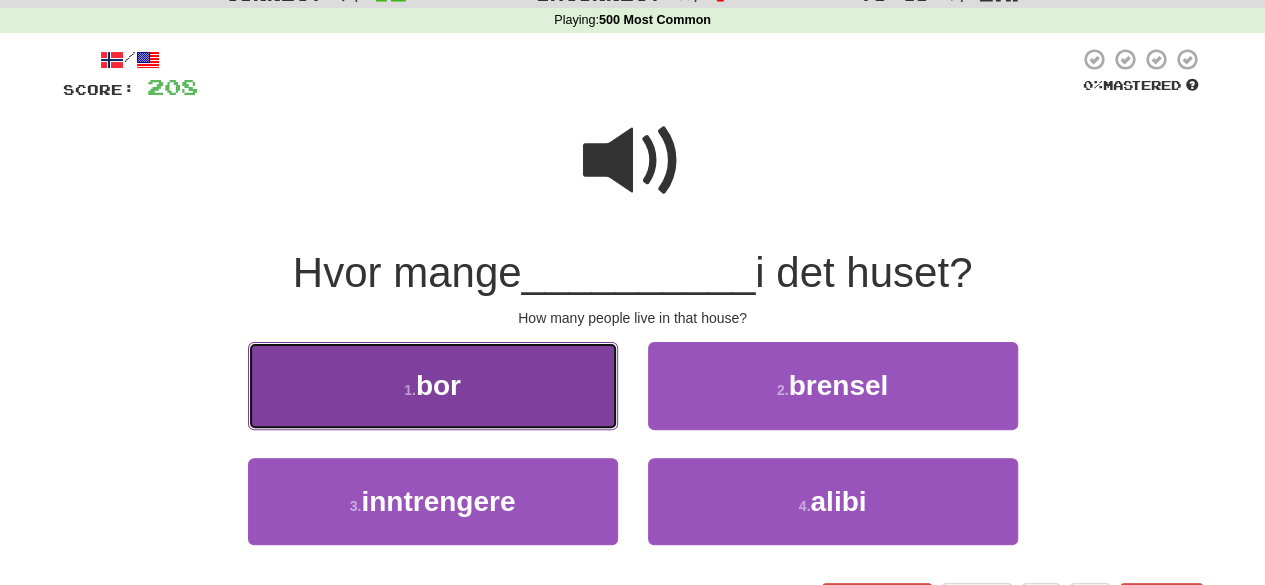 click on "1 .  bor" at bounding box center [433, 385] 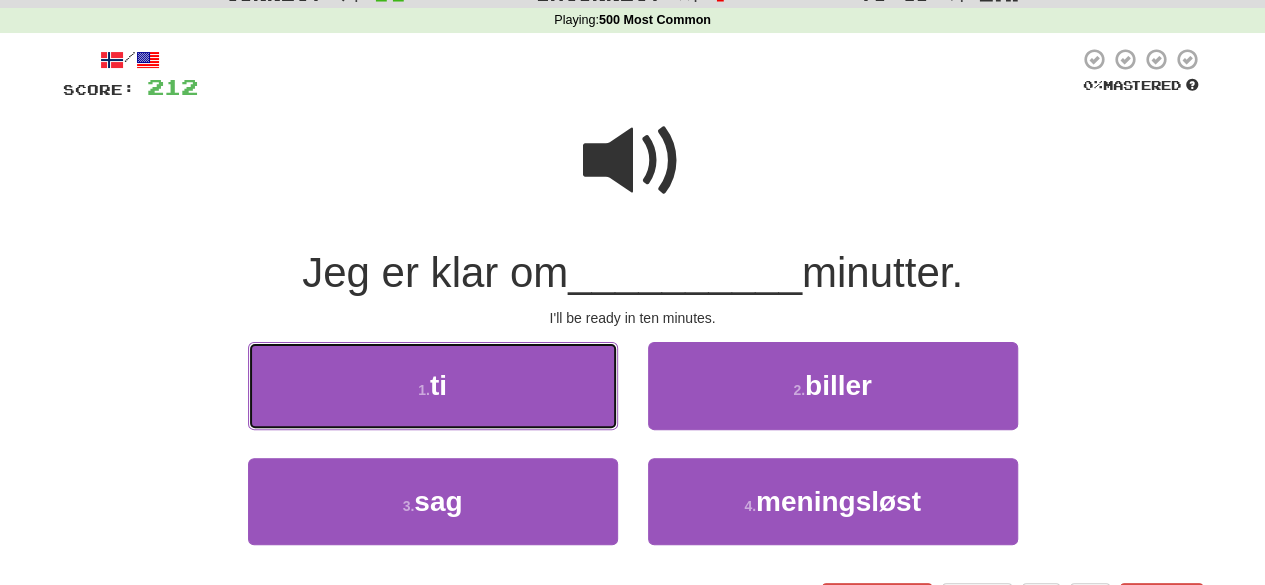 click on "1 .  ti" at bounding box center [433, 385] 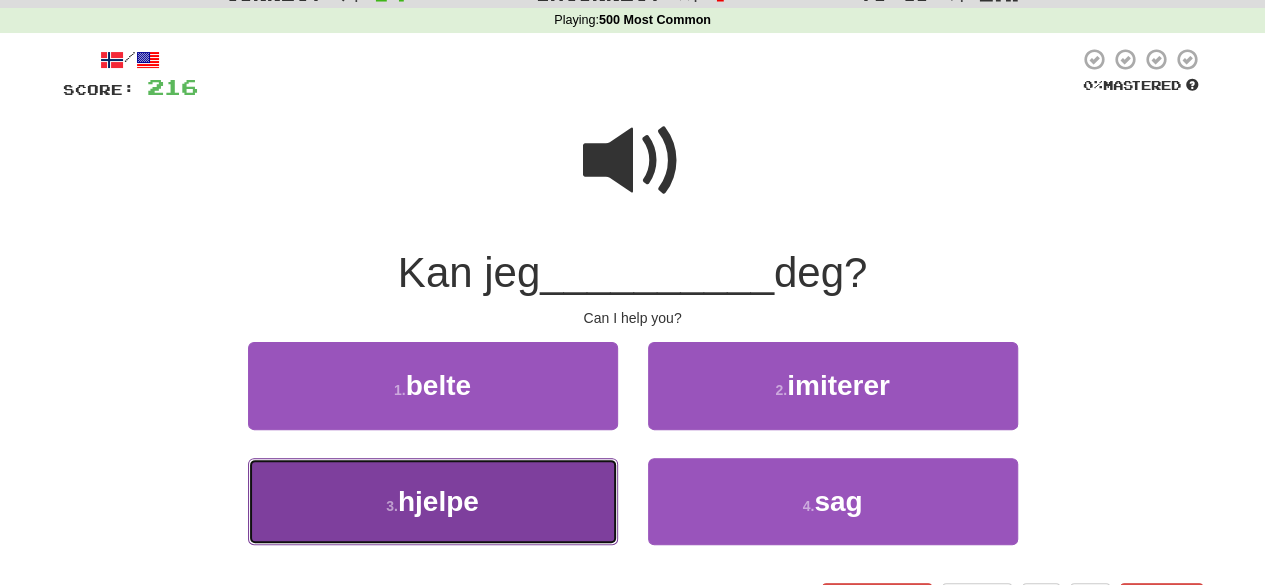 click on "[NUMBER] . hjelpe" at bounding box center [433, 501] 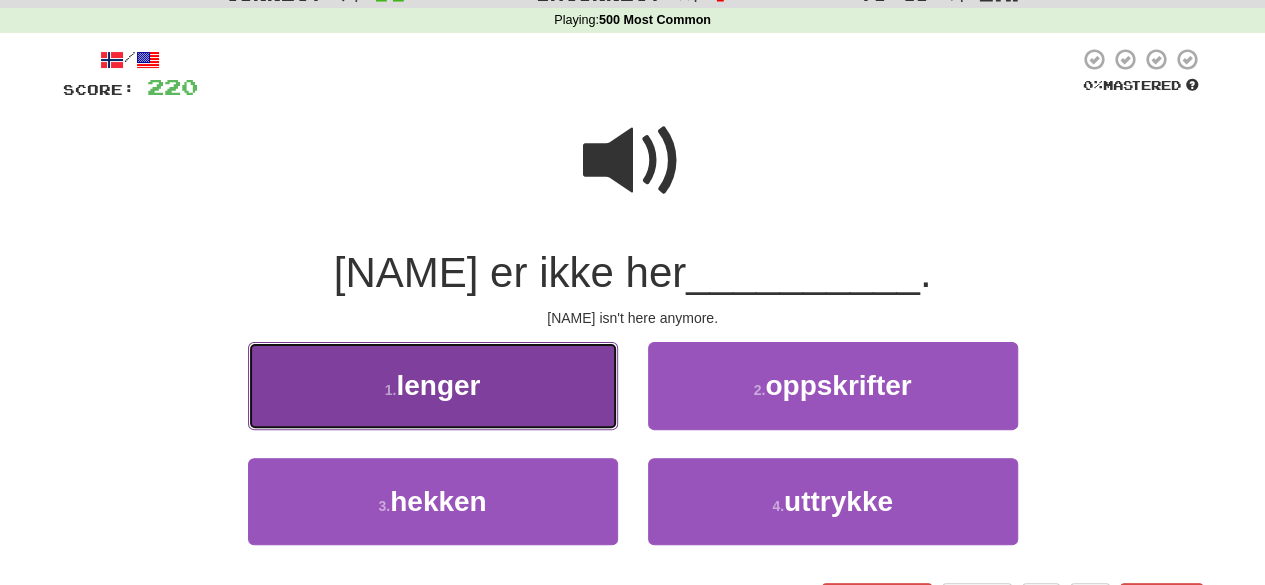 click on "[NUMBER] . lenger" at bounding box center [433, 385] 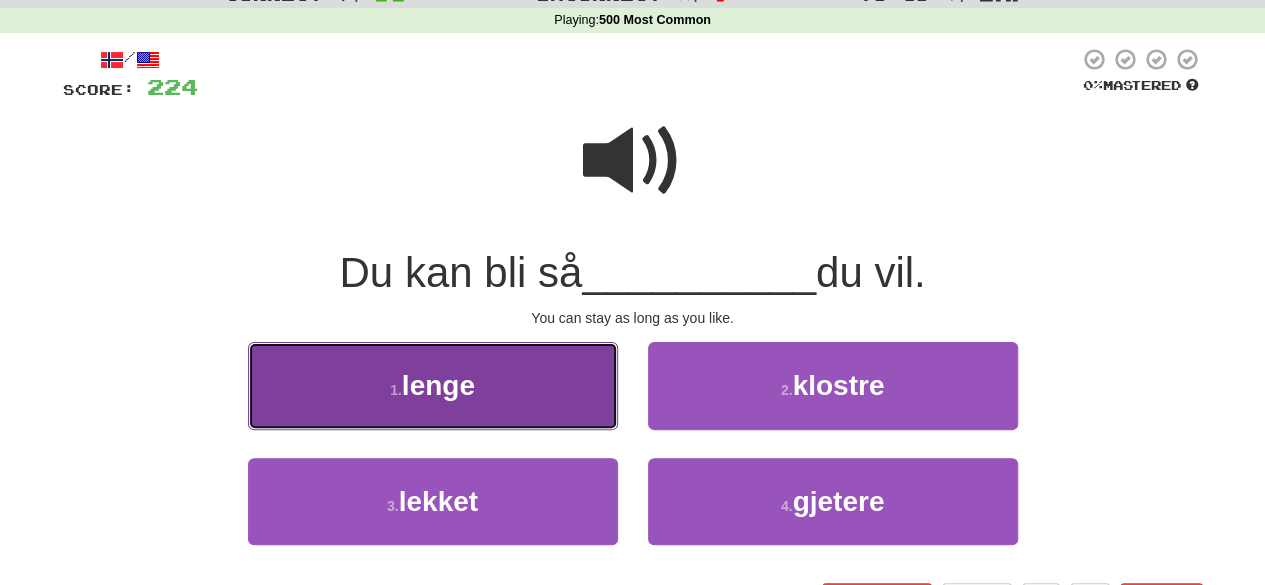 click on "[NUMBER] . lenge" at bounding box center (433, 385) 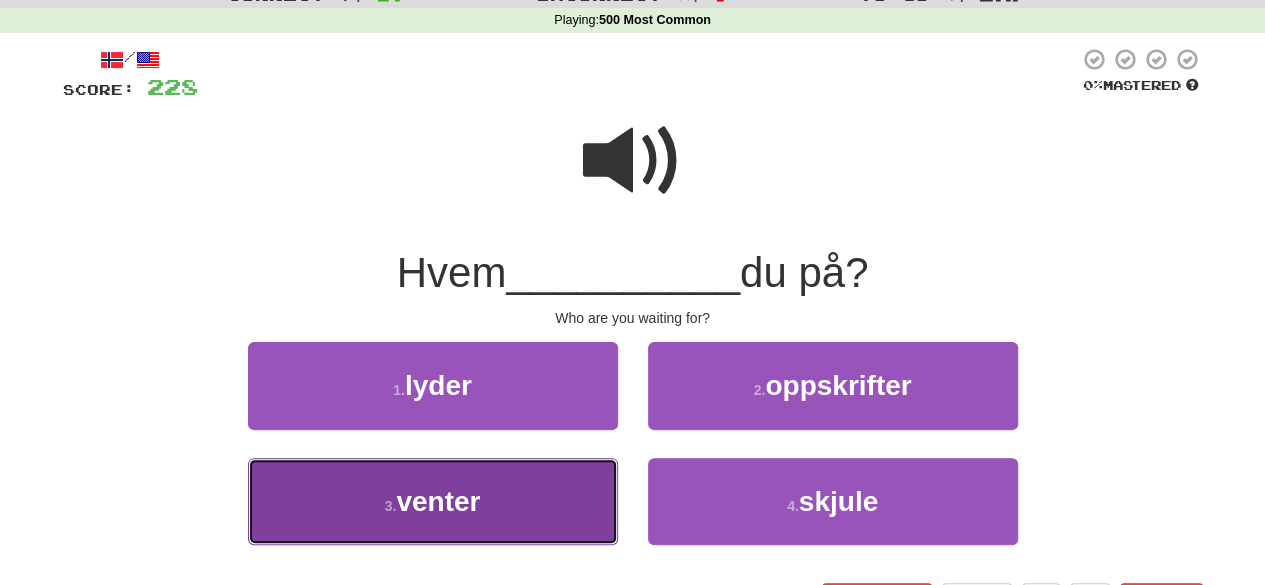 click on "[NUMBER] . venter" at bounding box center [433, 501] 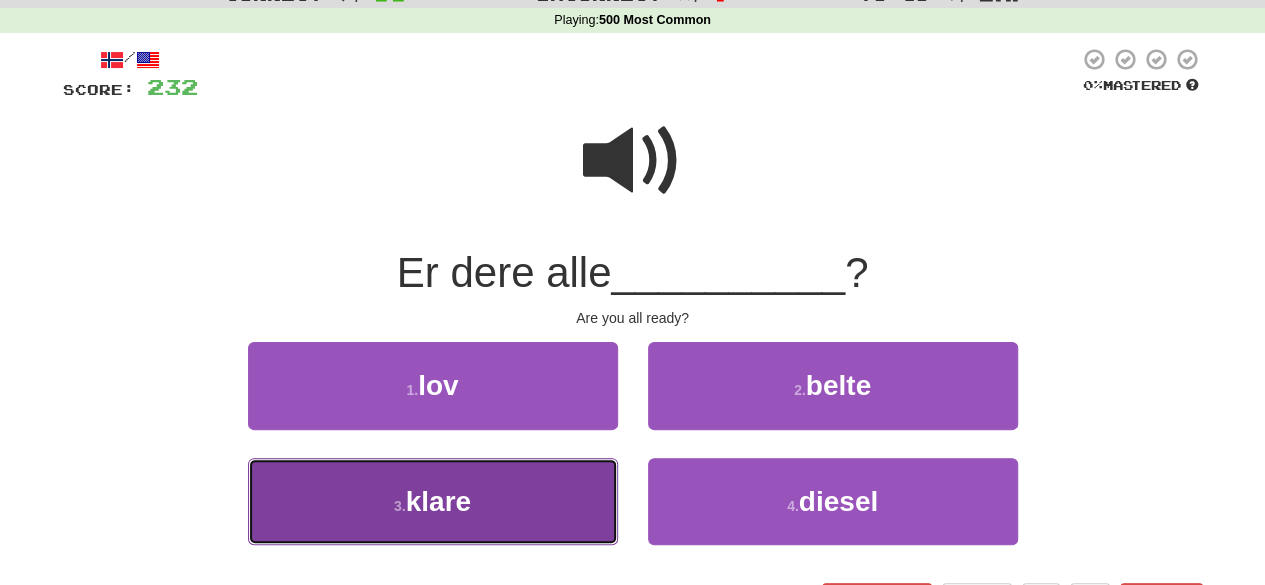 click on "[NUMBER] . klare" at bounding box center [433, 501] 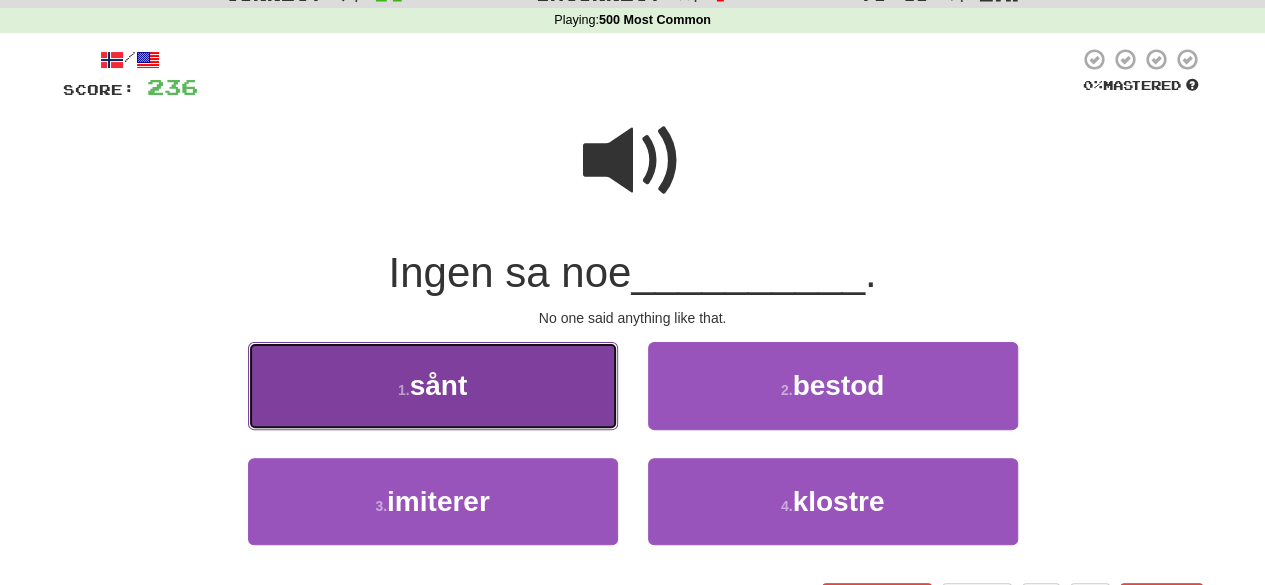 click on "[NUMBER] . sånt" at bounding box center [433, 385] 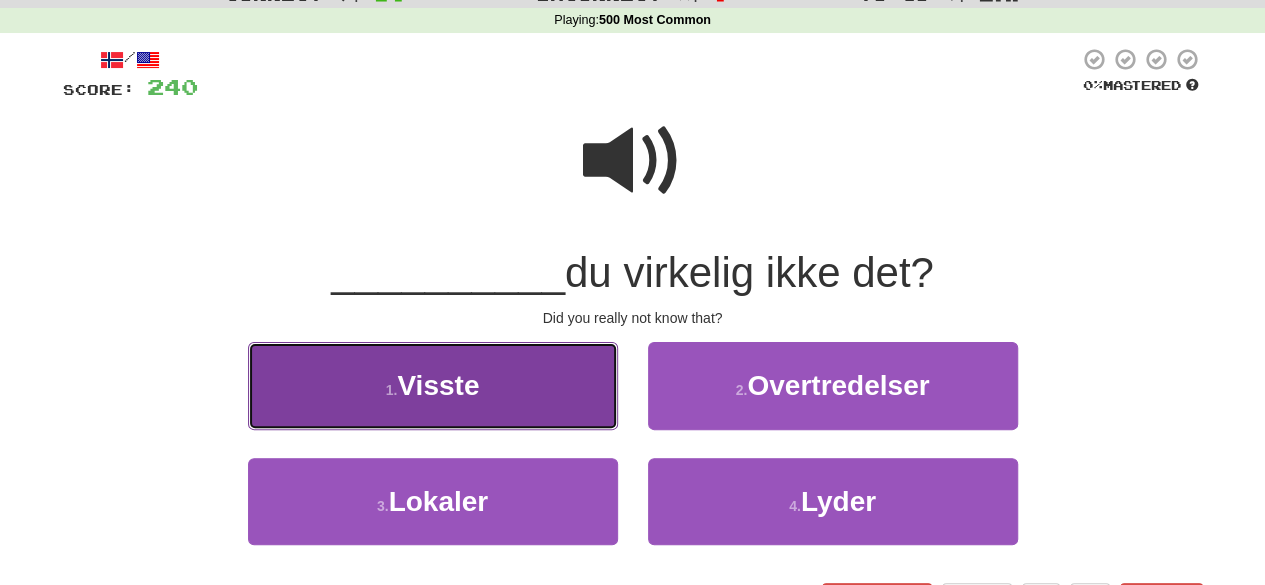 click on "1 .  Visste" at bounding box center [433, 385] 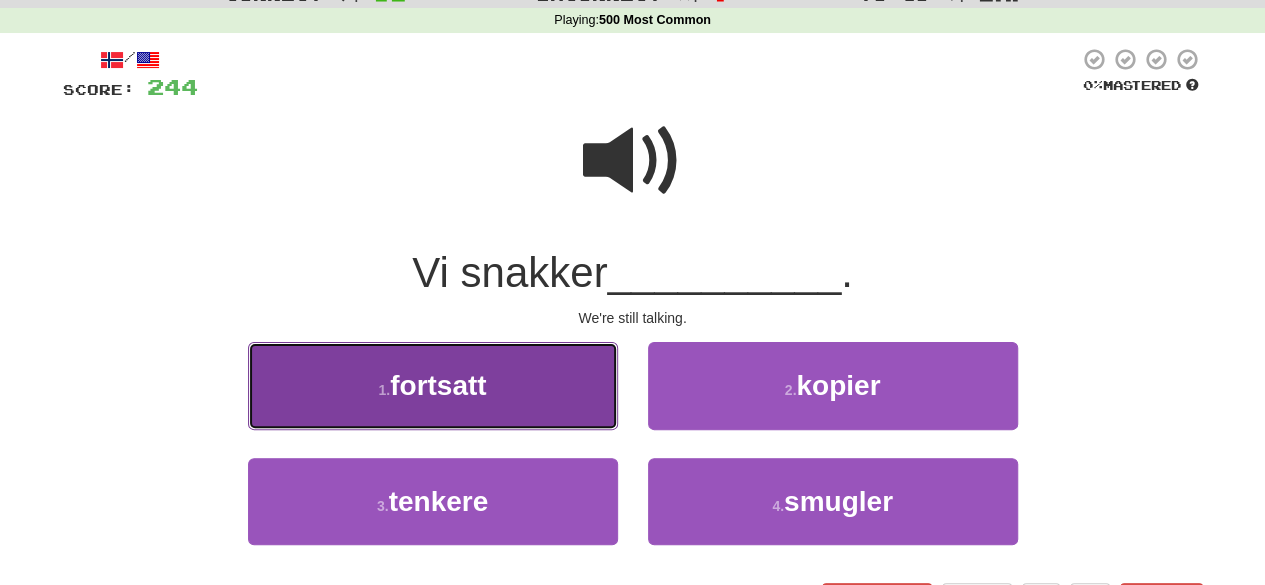 click on "[NUMBER] . fortsatt" at bounding box center [433, 385] 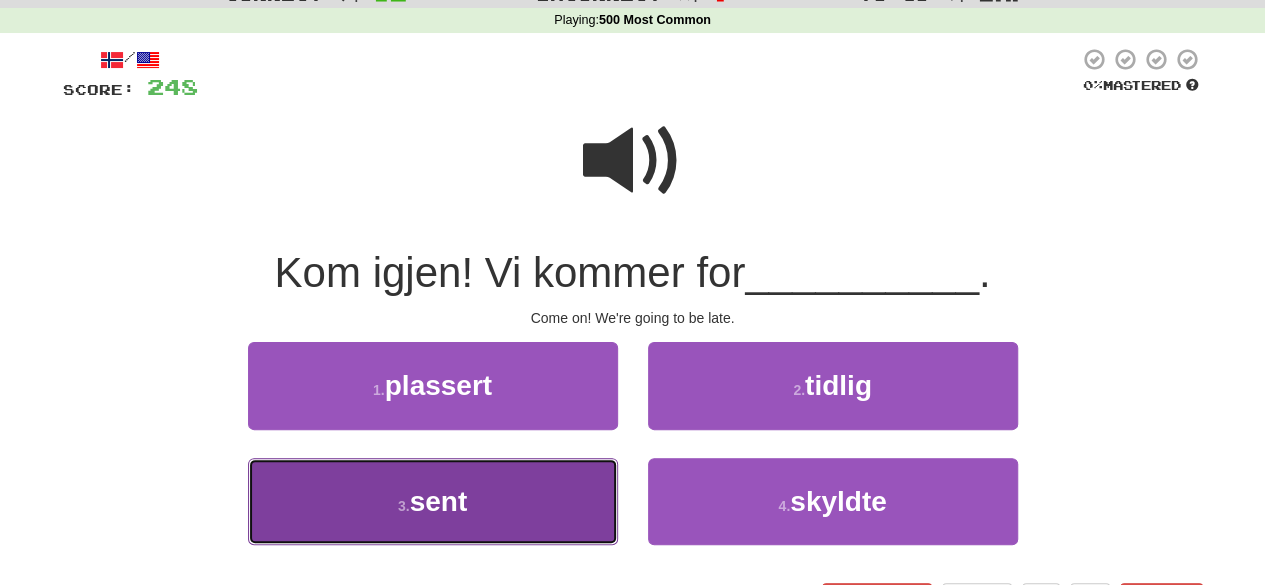 click on "3 .  sent" at bounding box center (433, 501) 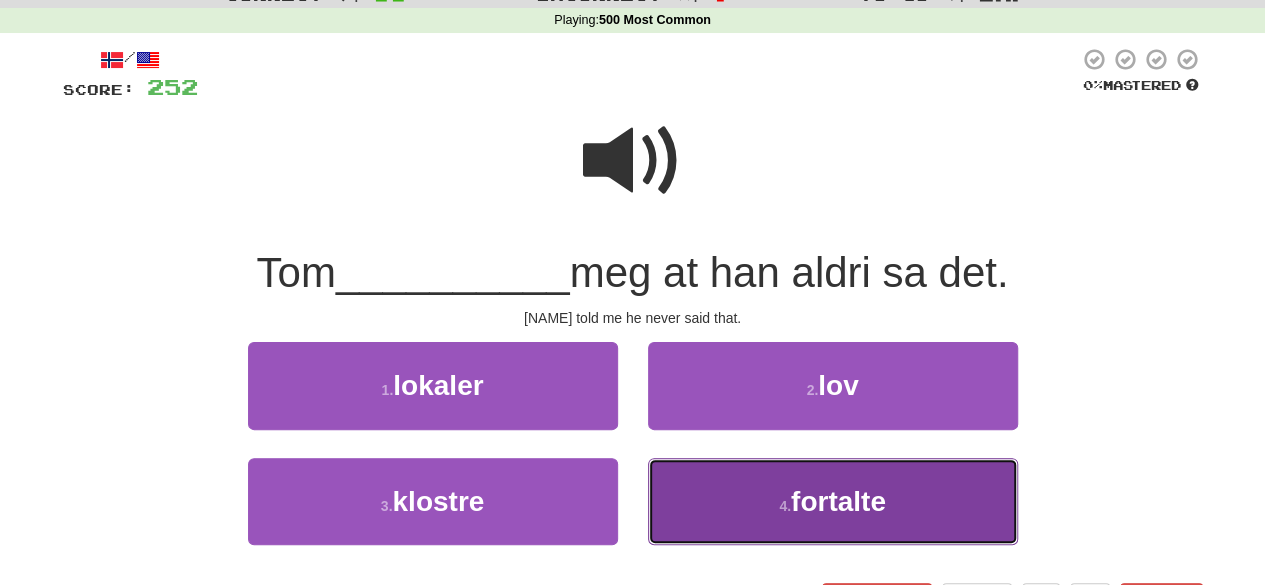 click on "[NUMBER] . fortalte" at bounding box center (833, 501) 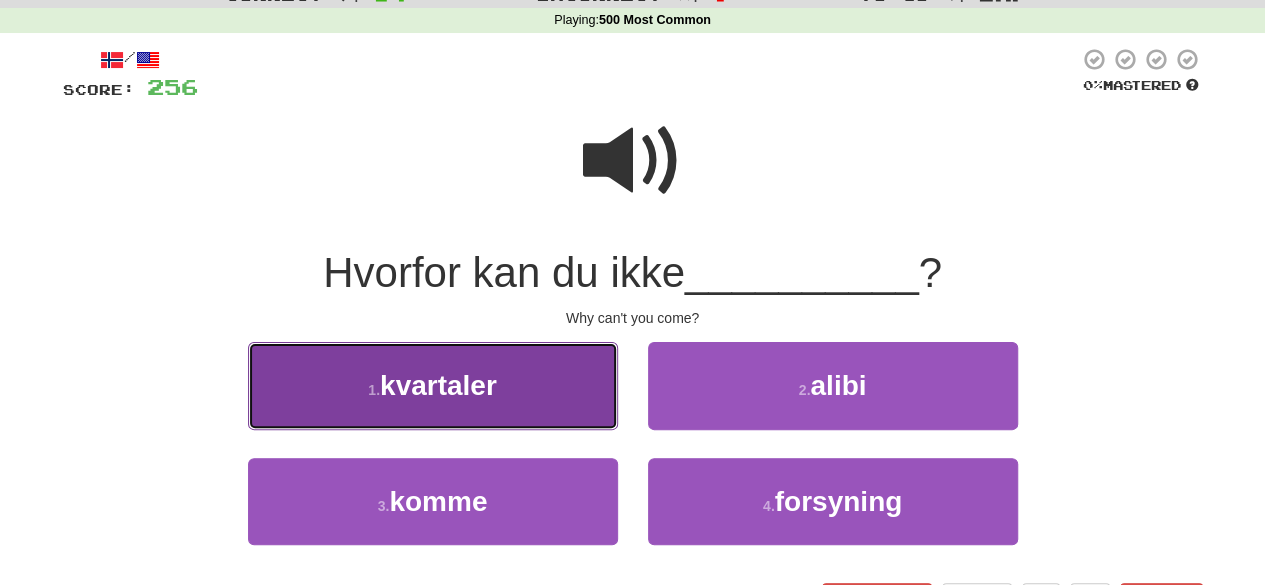 click on "[NUMBER] . kvartaler" at bounding box center [433, 385] 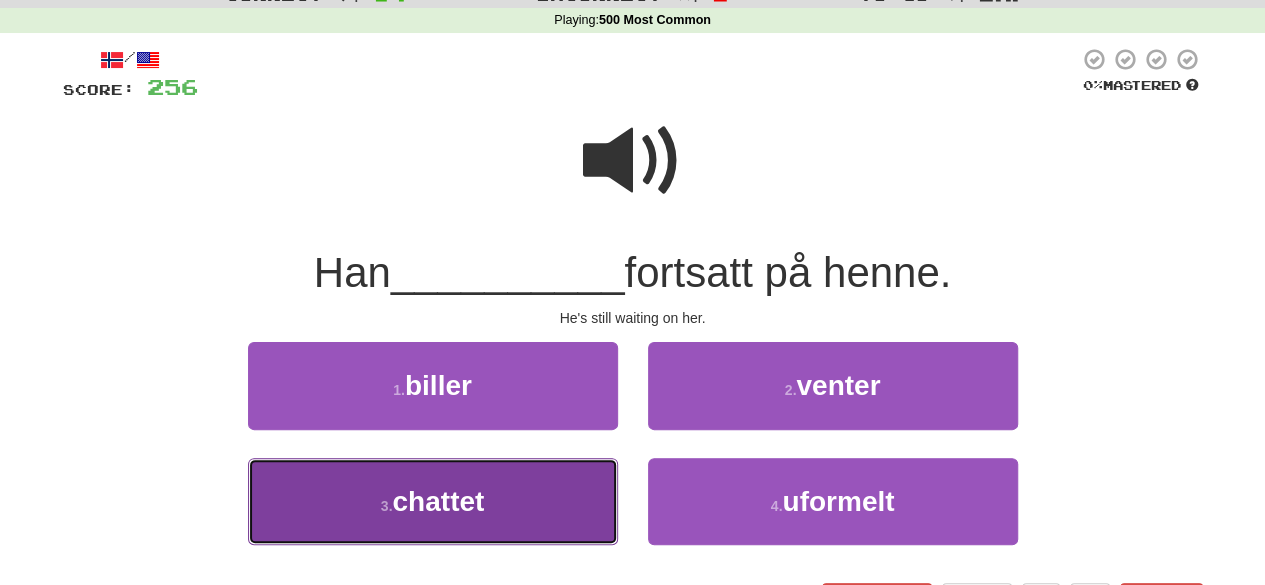 click on "[NUMBER] . chattet" at bounding box center [433, 501] 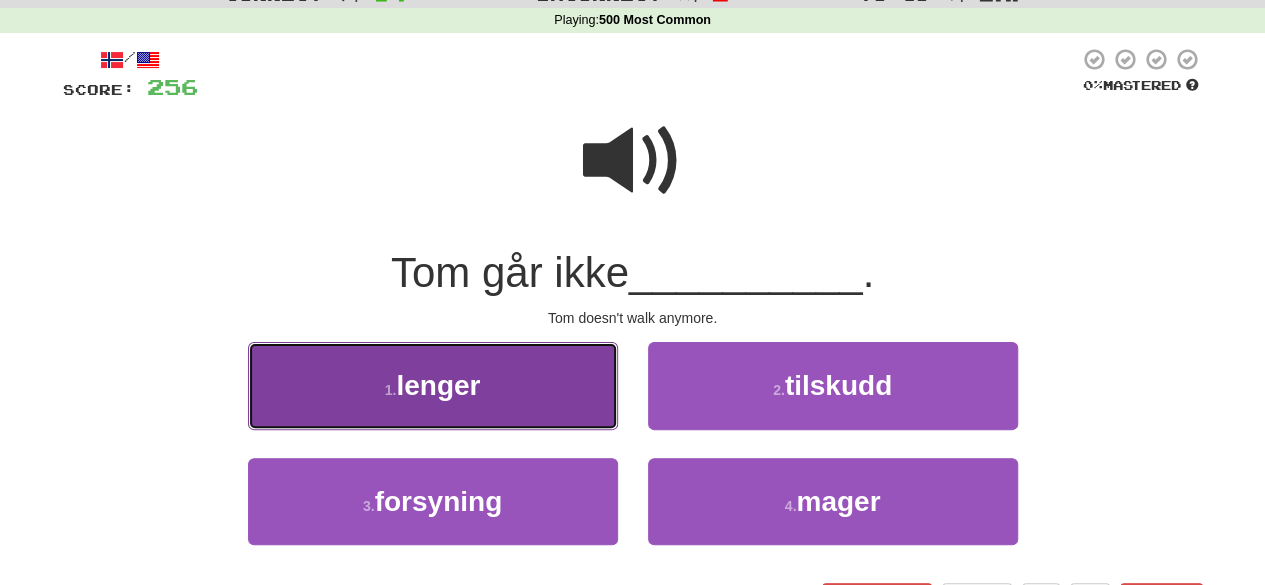 click on "[NUMBER] . lenger" at bounding box center [433, 385] 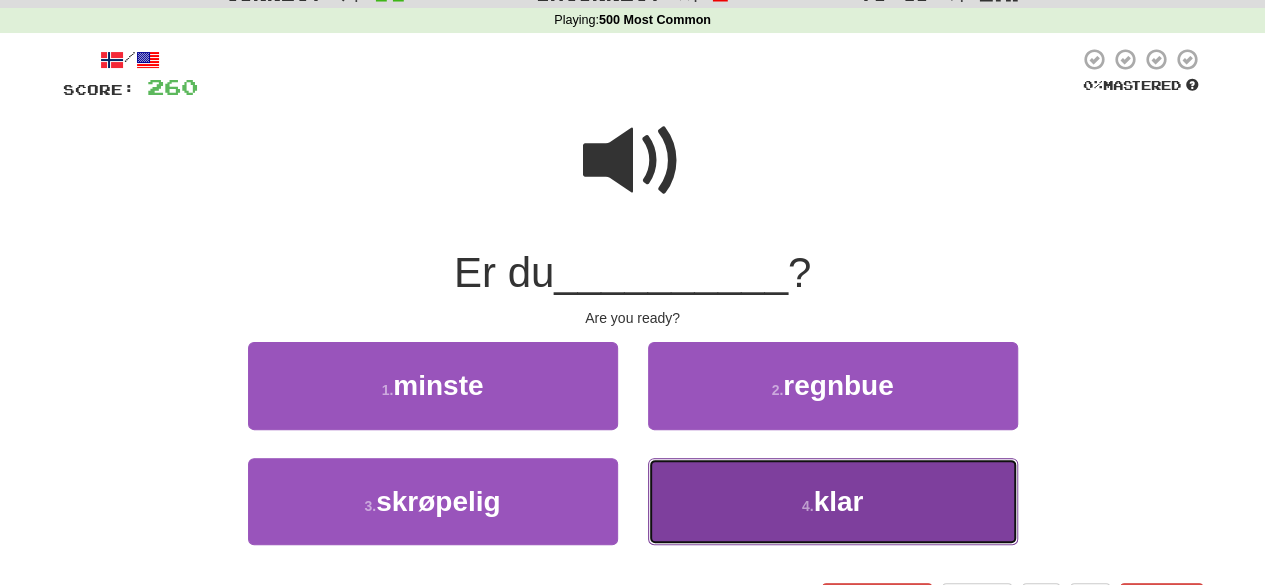 click on "[NUMBER] . klar" at bounding box center (833, 501) 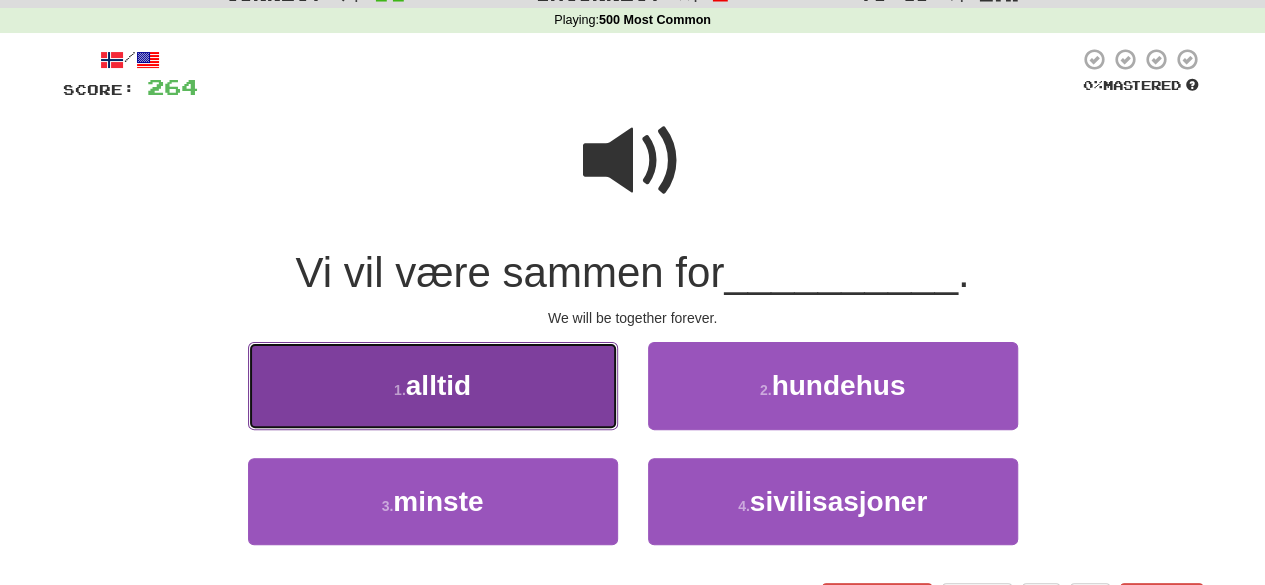 click on "[NUMBER] . alltid" at bounding box center (433, 385) 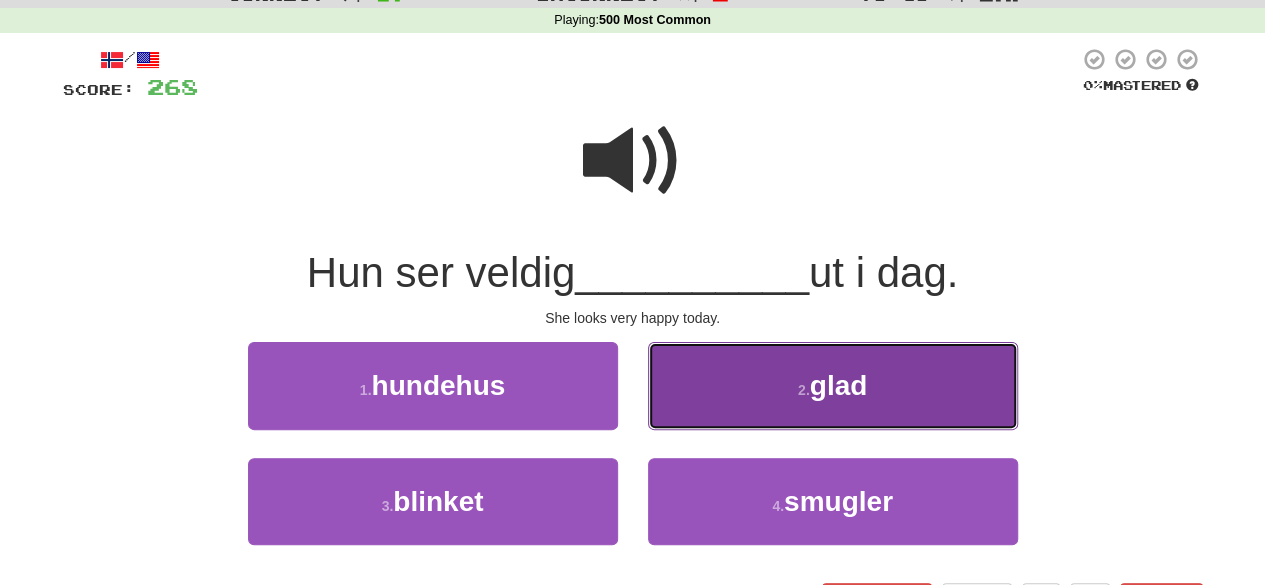 drag, startPoint x: 799, startPoint y: 342, endPoint x: 786, endPoint y: 384, distance: 43.965897 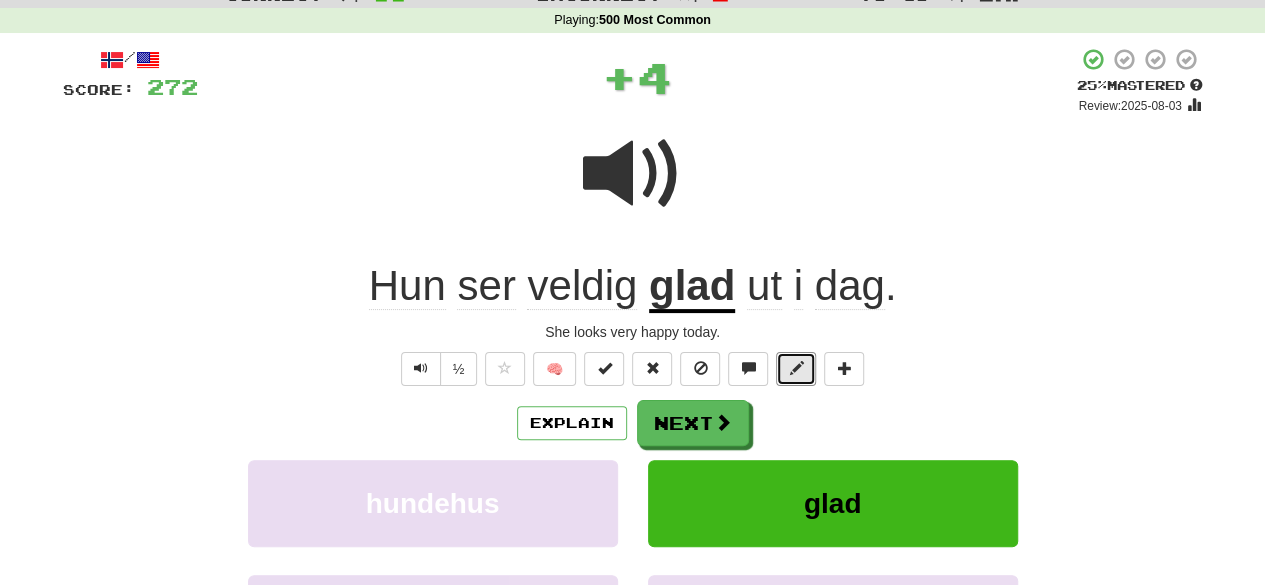 click at bounding box center (796, 369) 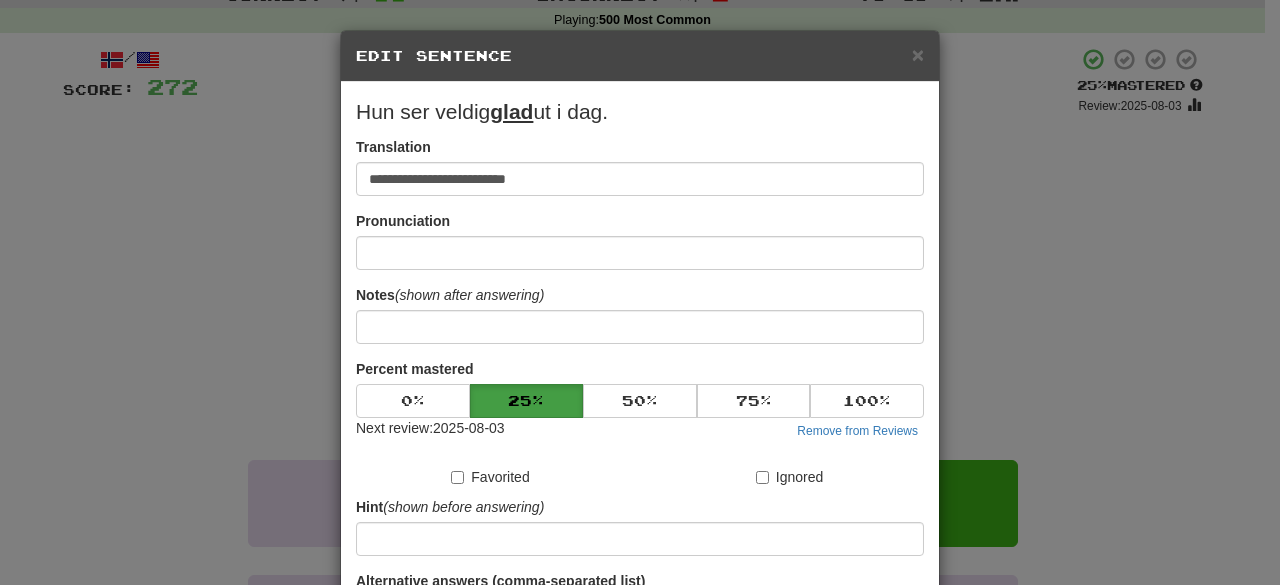 click on "**********" at bounding box center [640, 292] 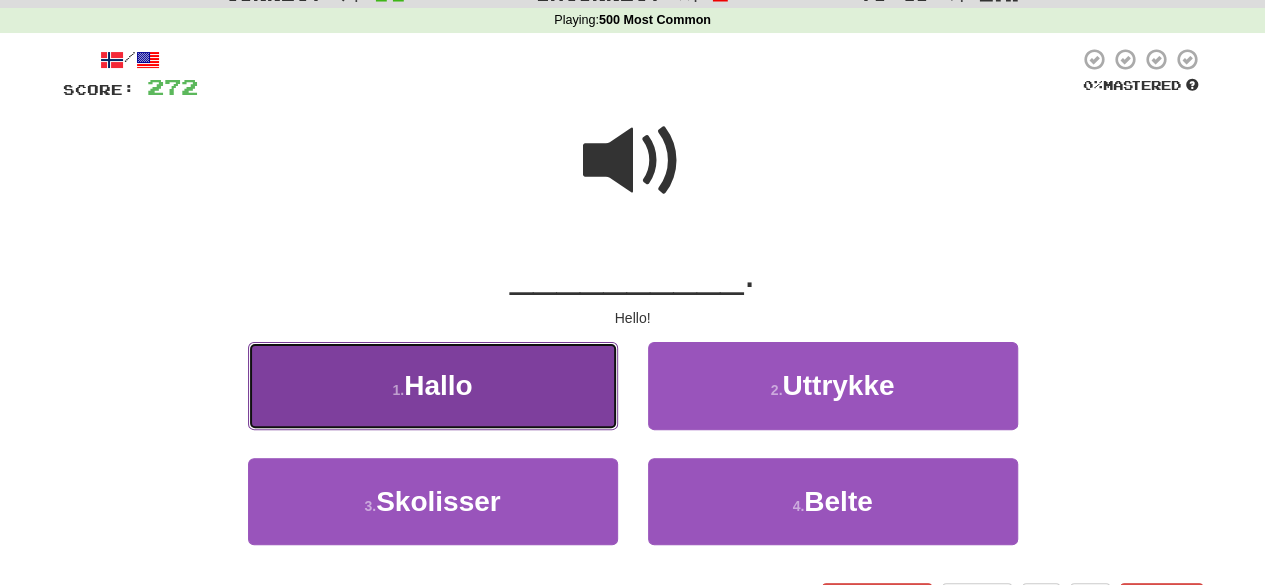click on "1 .  Hallo" at bounding box center (433, 385) 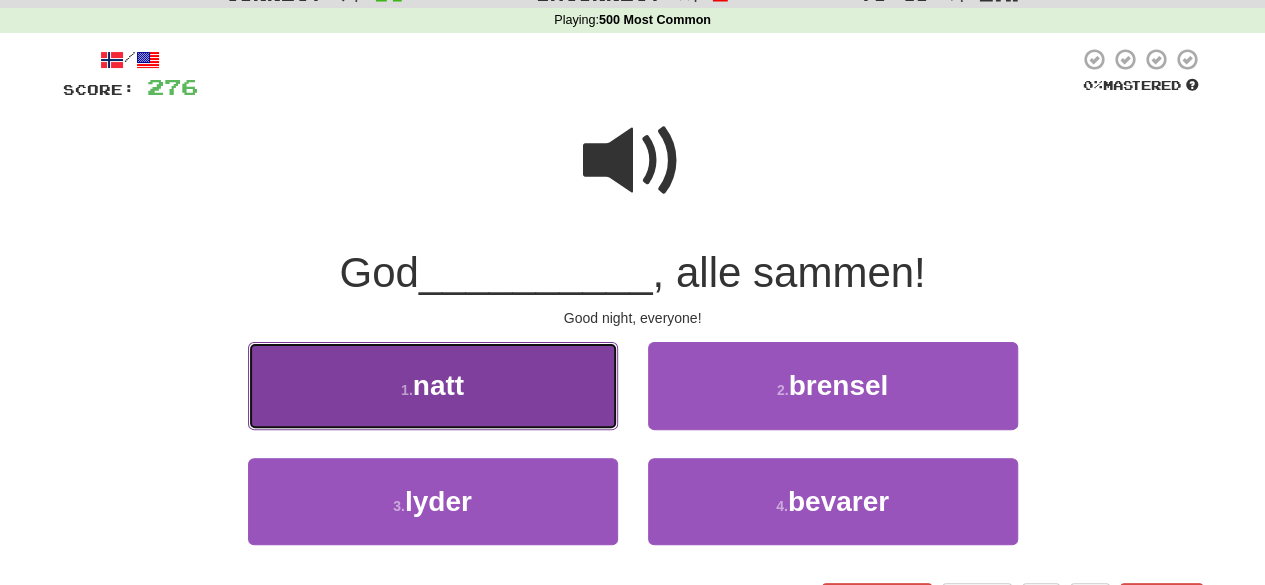 click on "natt" at bounding box center [438, 385] 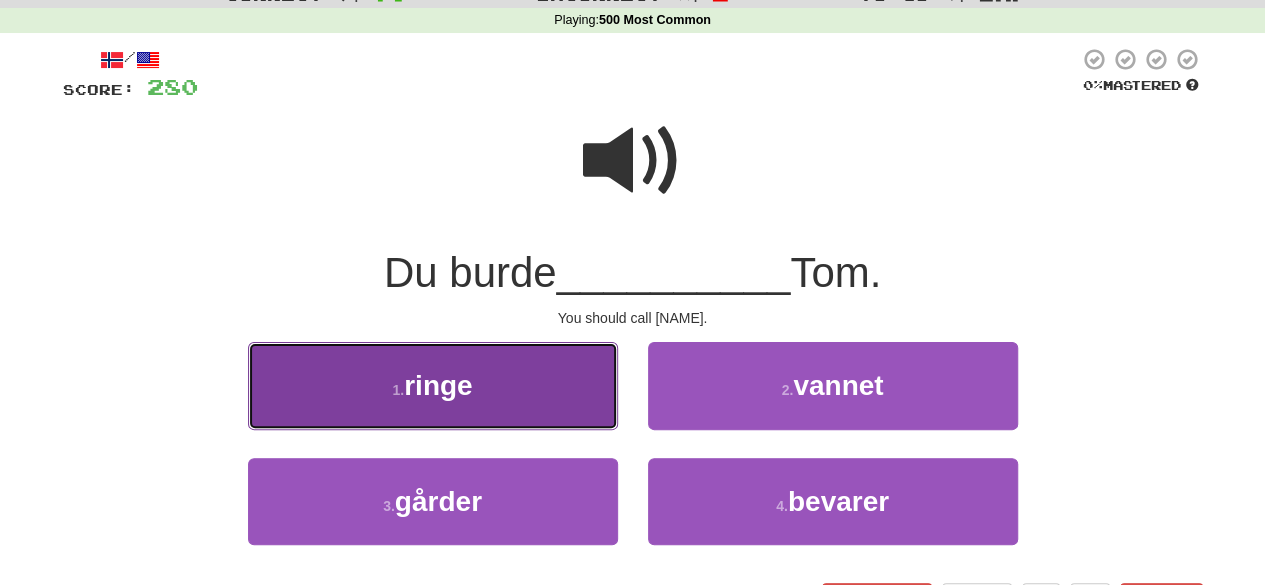 click on "[NUMBER] . ringe" at bounding box center (433, 385) 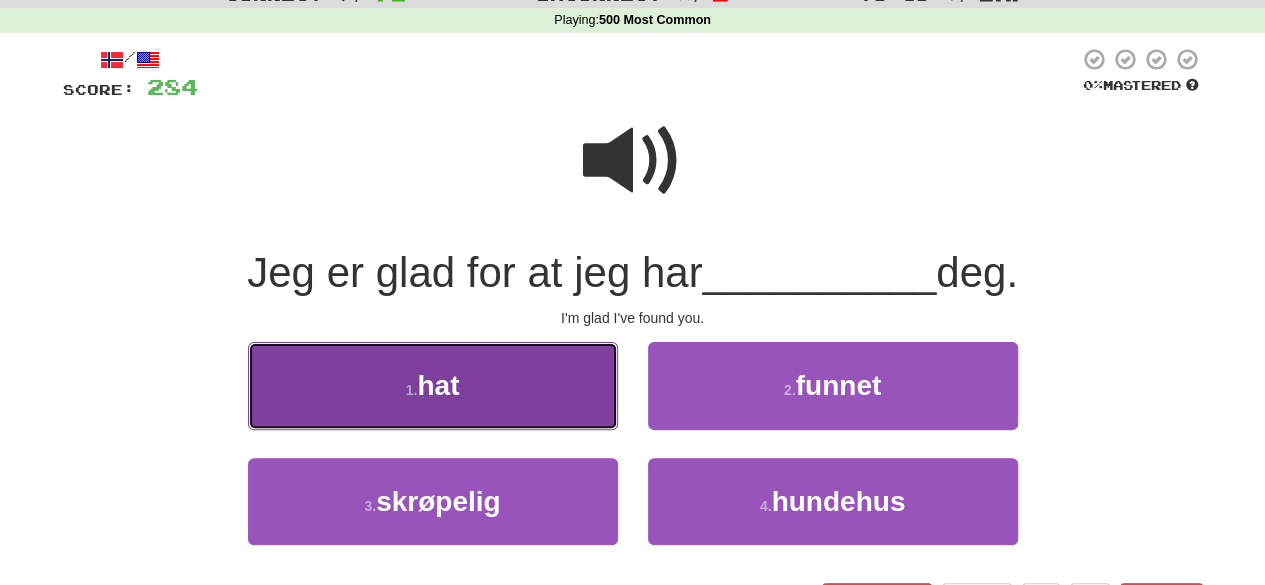 click on "1 .  hat" at bounding box center (433, 385) 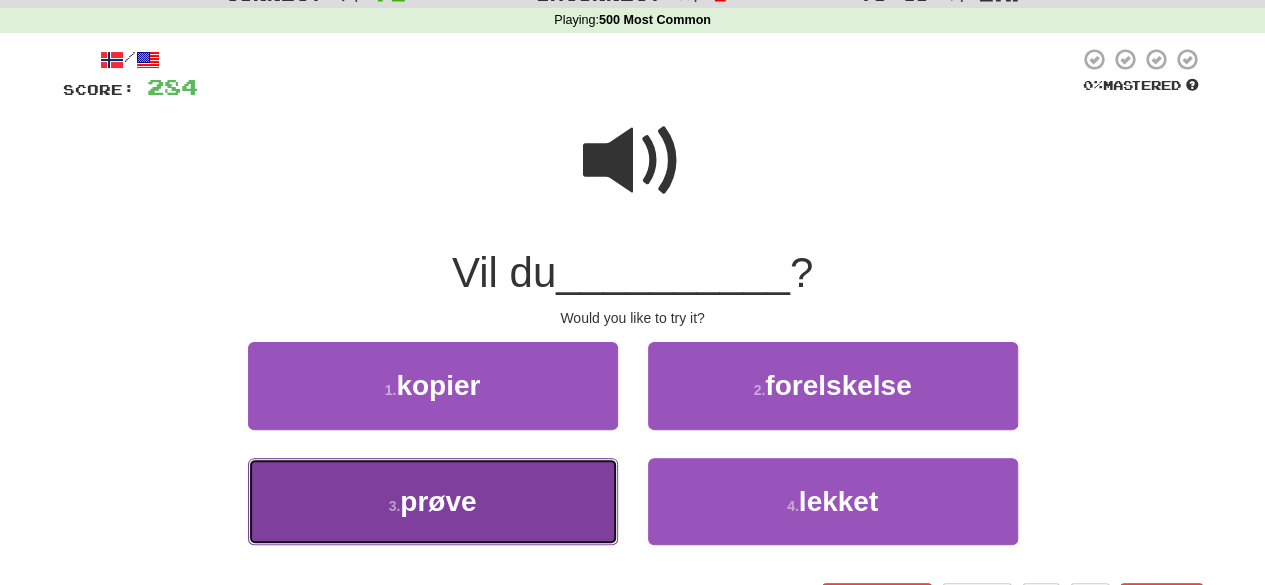 click on "[NUMBER] . prøve" at bounding box center (433, 501) 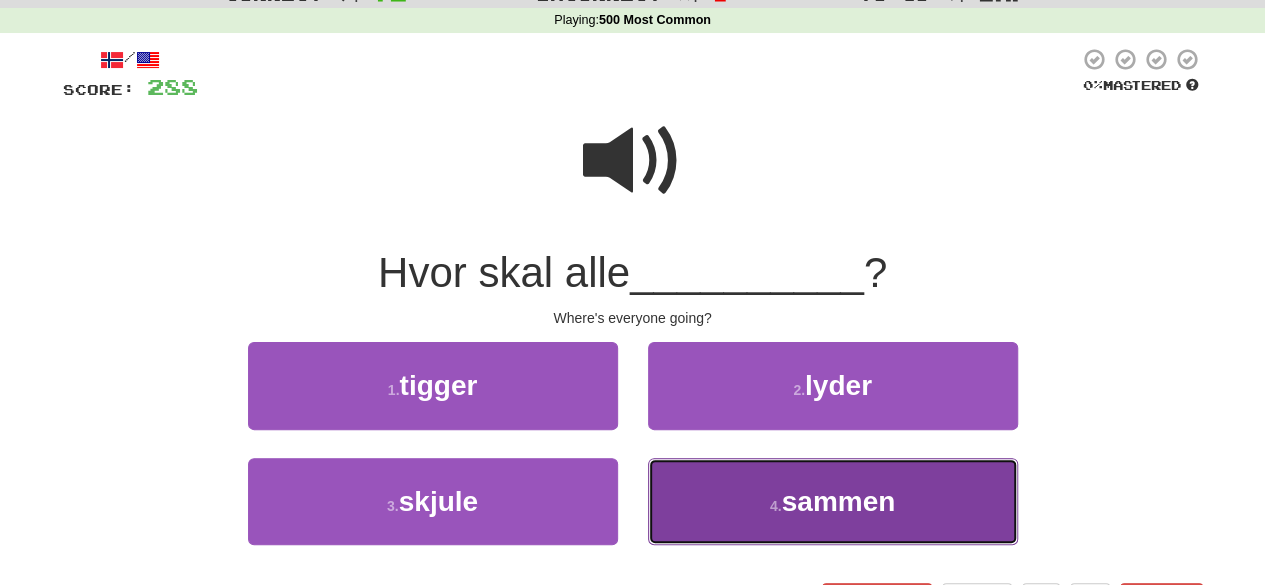 click on "[NUMBER] . sammen" at bounding box center [833, 501] 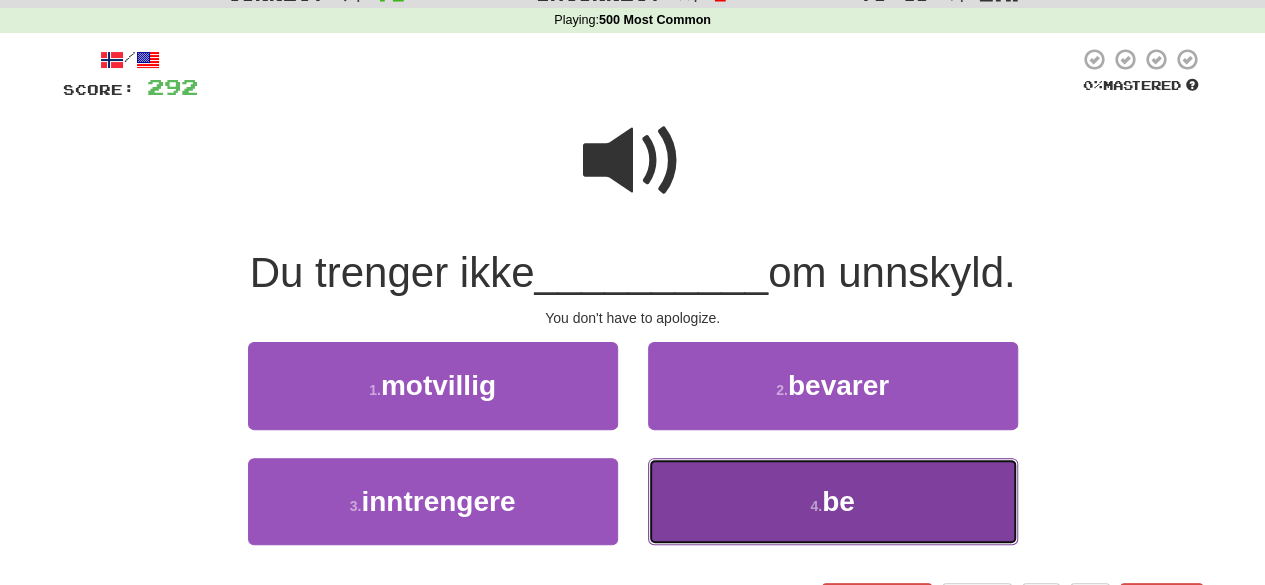 click on "4 .  be" at bounding box center [833, 501] 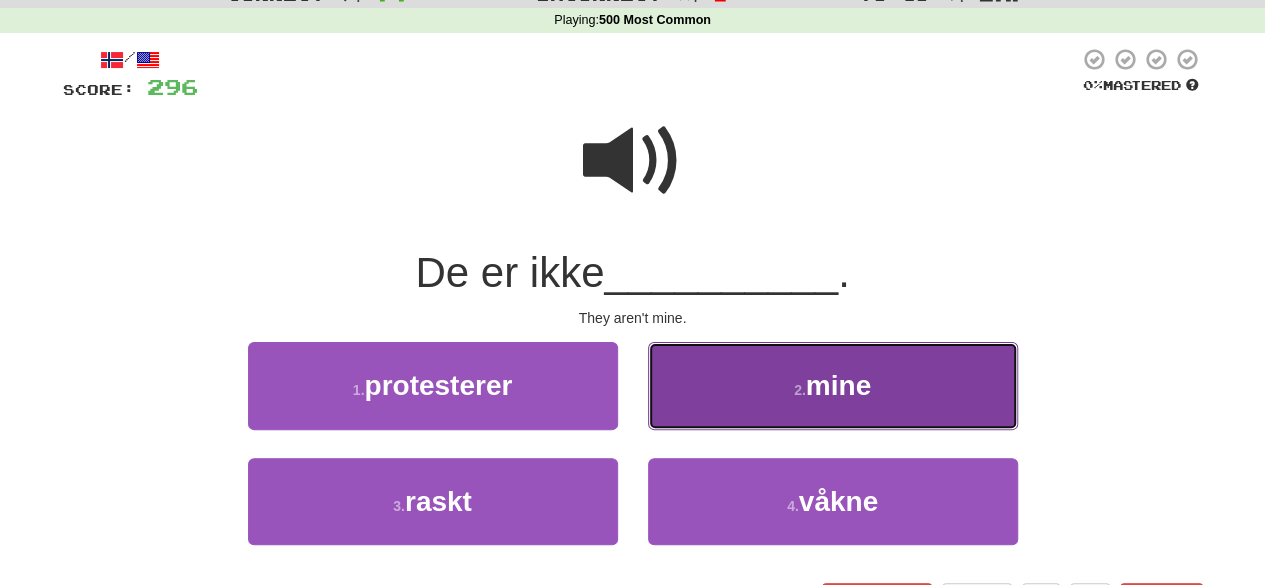 click on "[NUMBER] . mine" at bounding box center (833, 385) 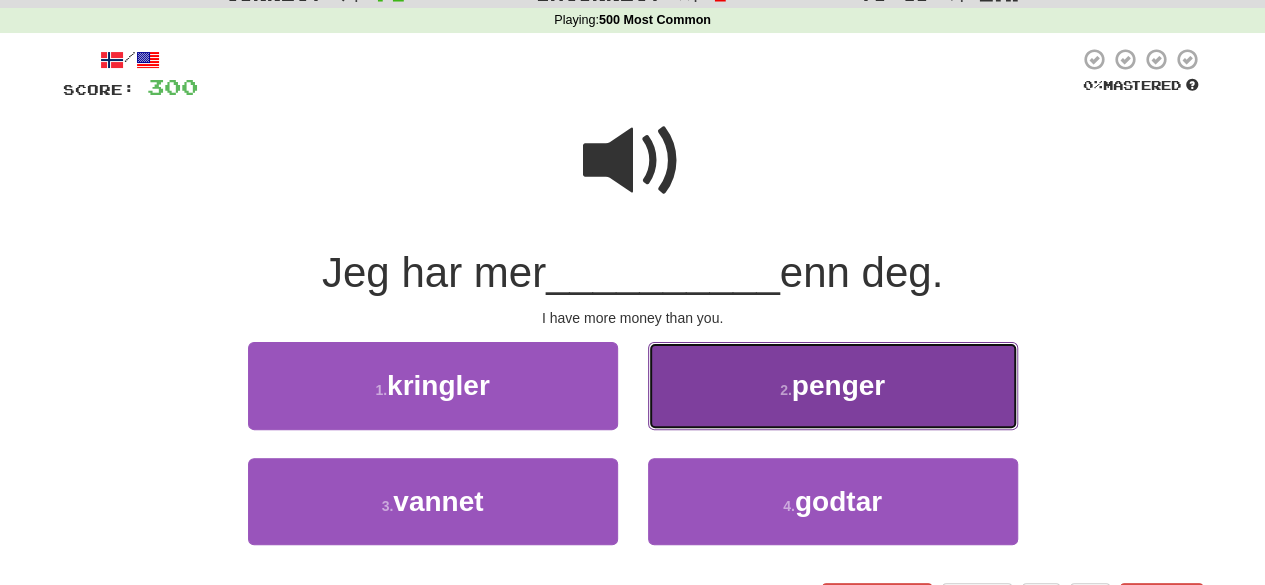 click on "[NUMBER] . penger" at bounding box center [833, 385] 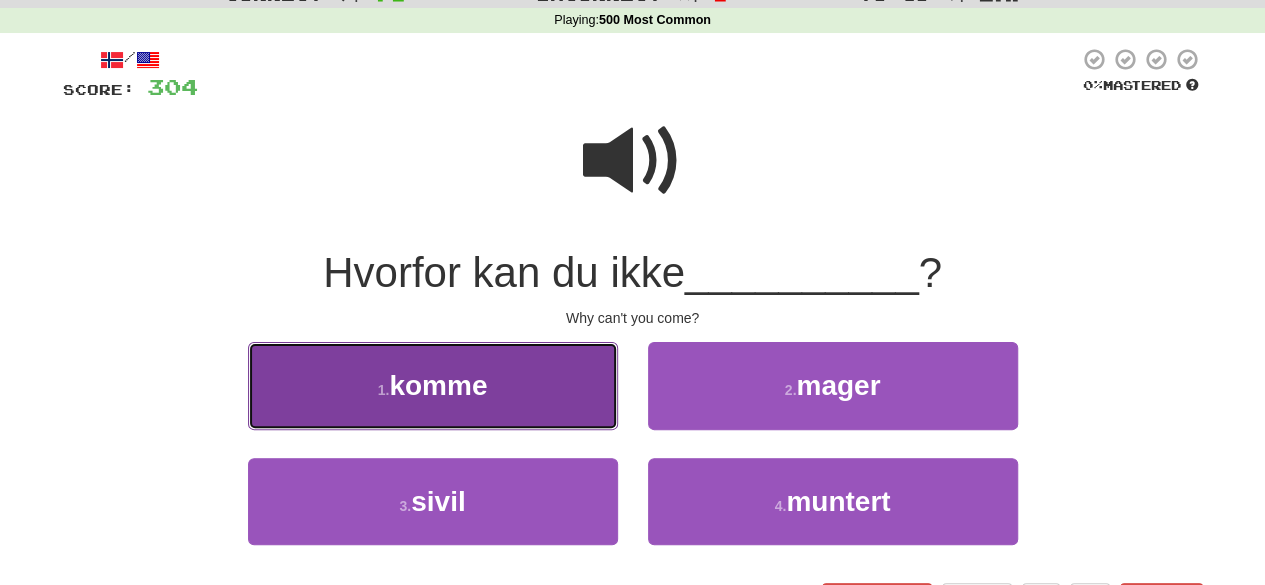 click on "1 .  komme" at bounding box center [433, 385] 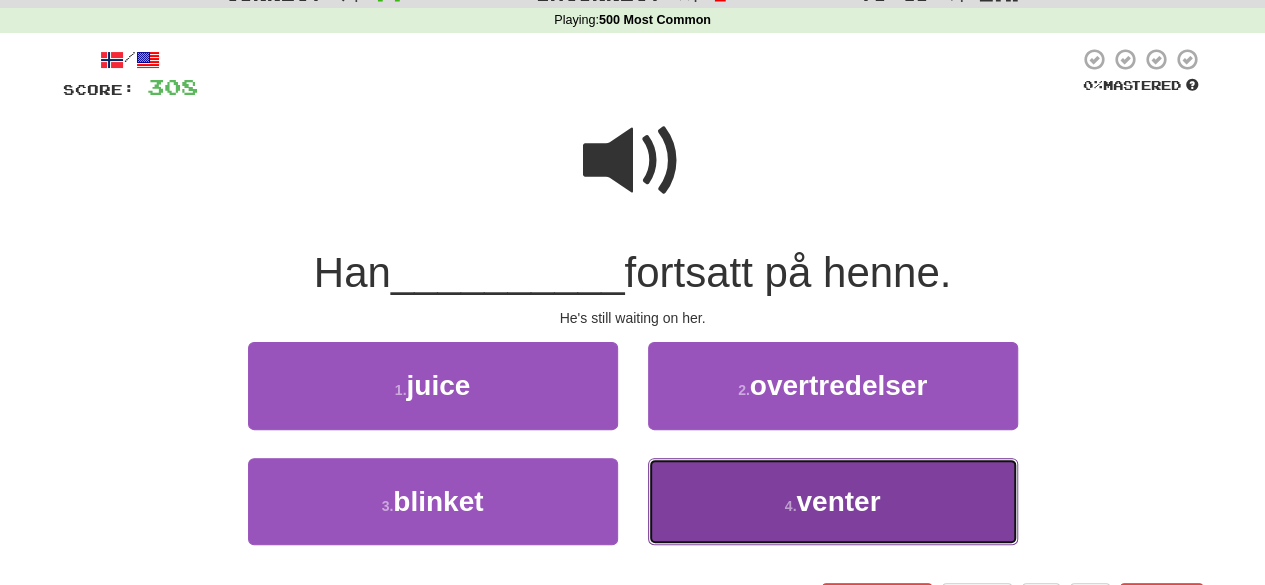 click on "[NUMBER] . venter" at bounding box center (833, 501) 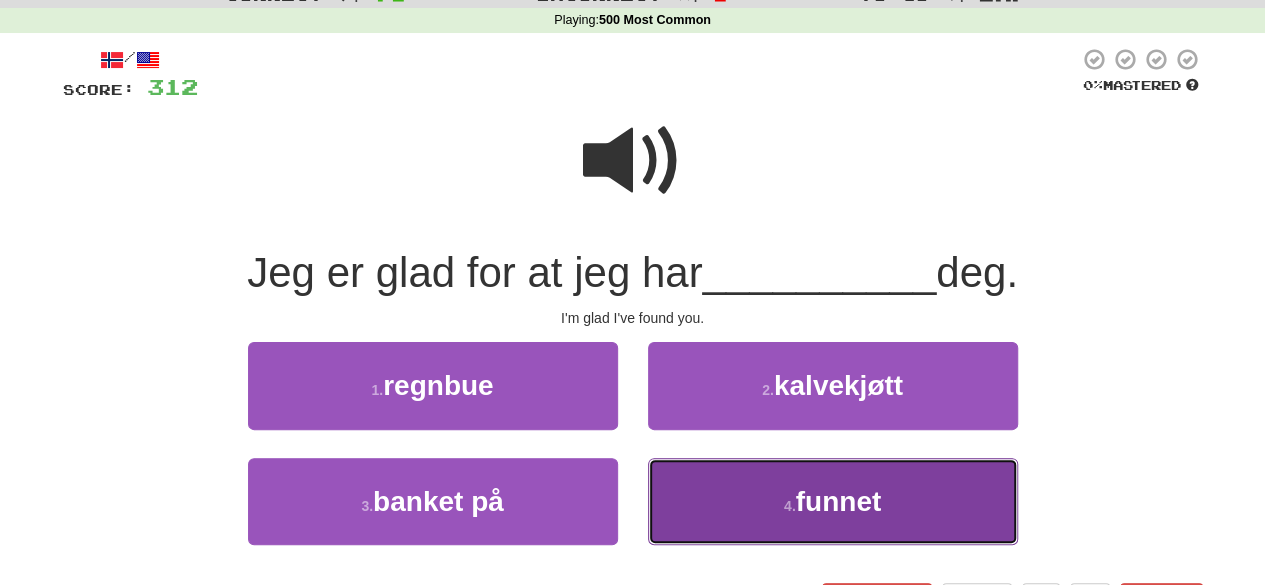 click on "[NUMBER] . funnet" at bounding box center (833, 501) 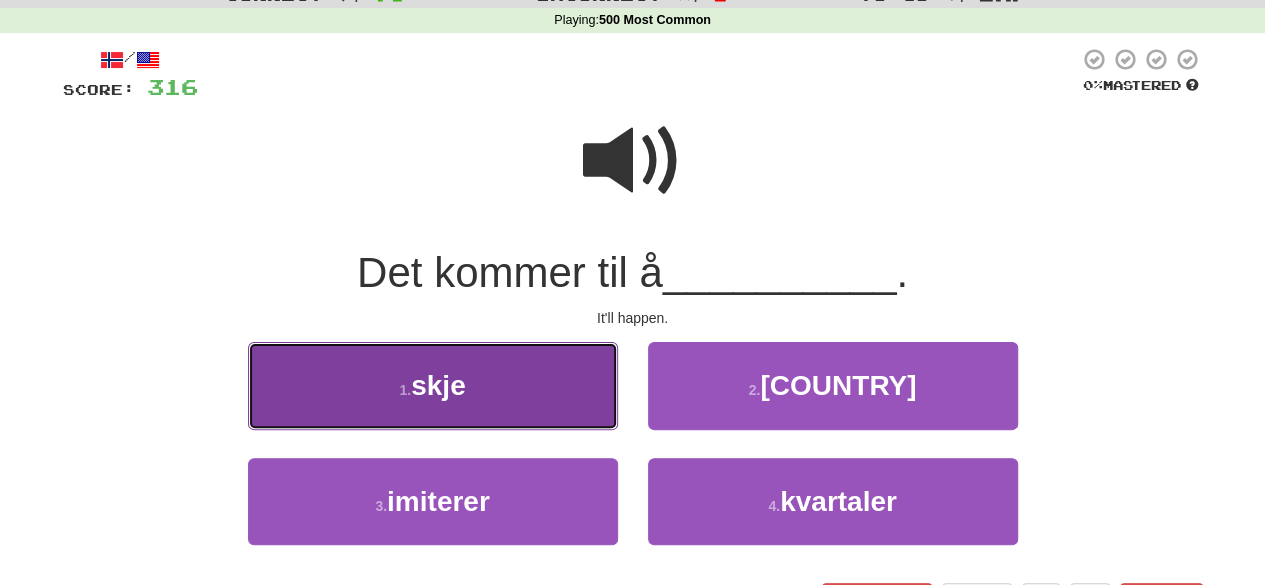 click on "[NUMBER] . skje" at bounding box center (433, 385) 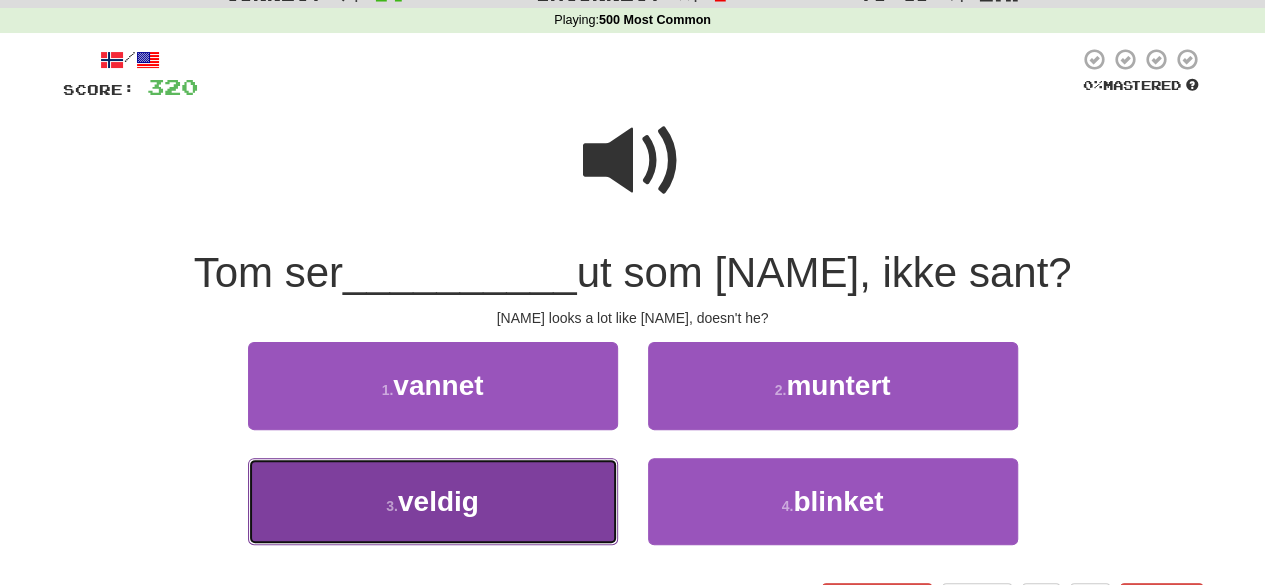 click on "[NUMBER] . veldig" at bounding box center (433, 501) 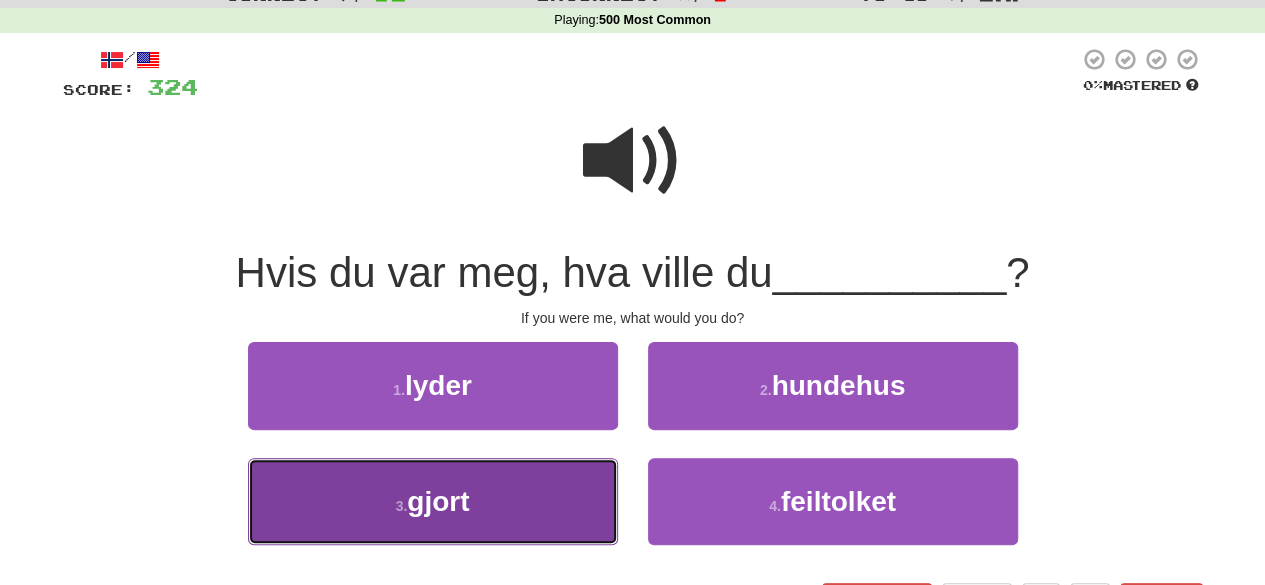 click on "3 .  gjort" at bounding box center (433, 501) 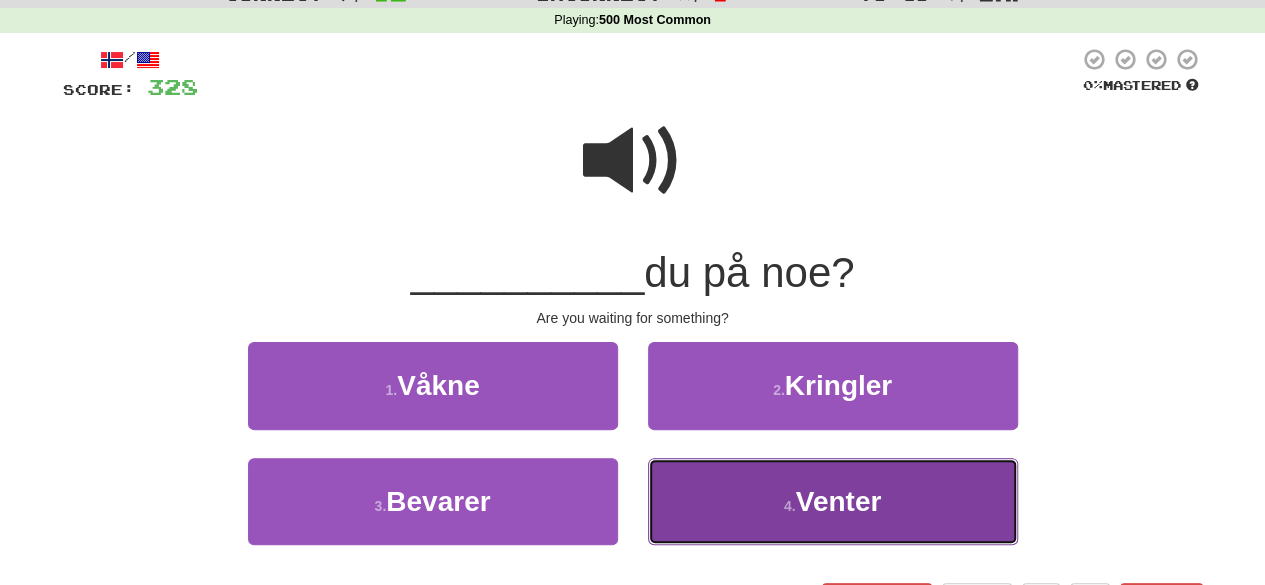 click on "[NUMBER] . Venter" at bounding box center [833, 501] 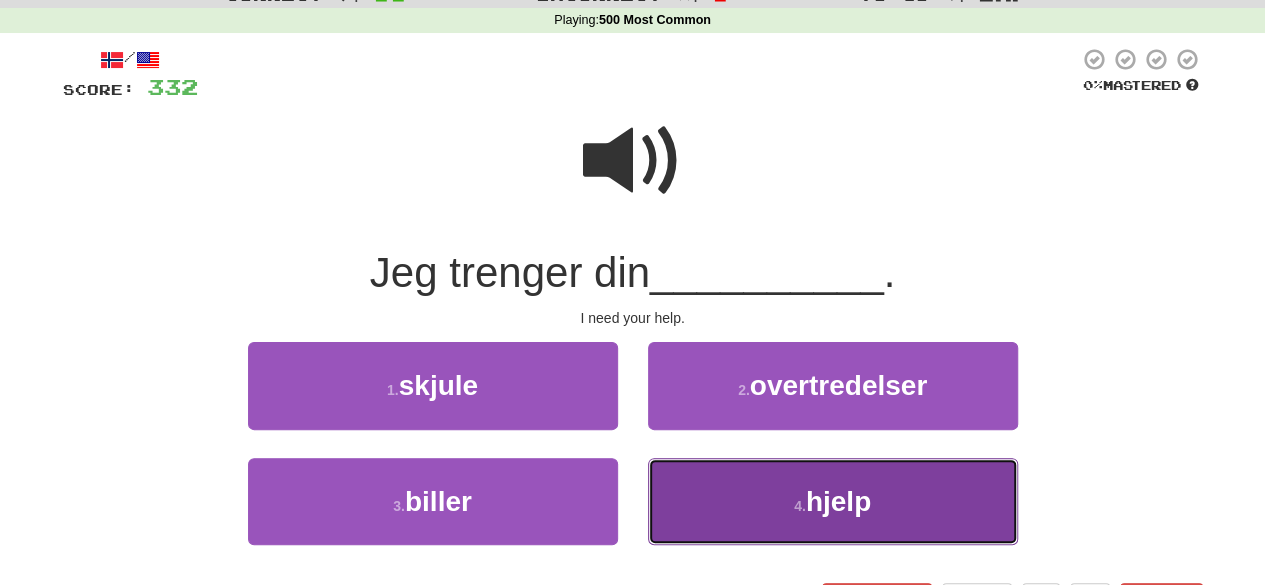 click on "[NUMBER] . hjelp" at bounding box center (833, 501) 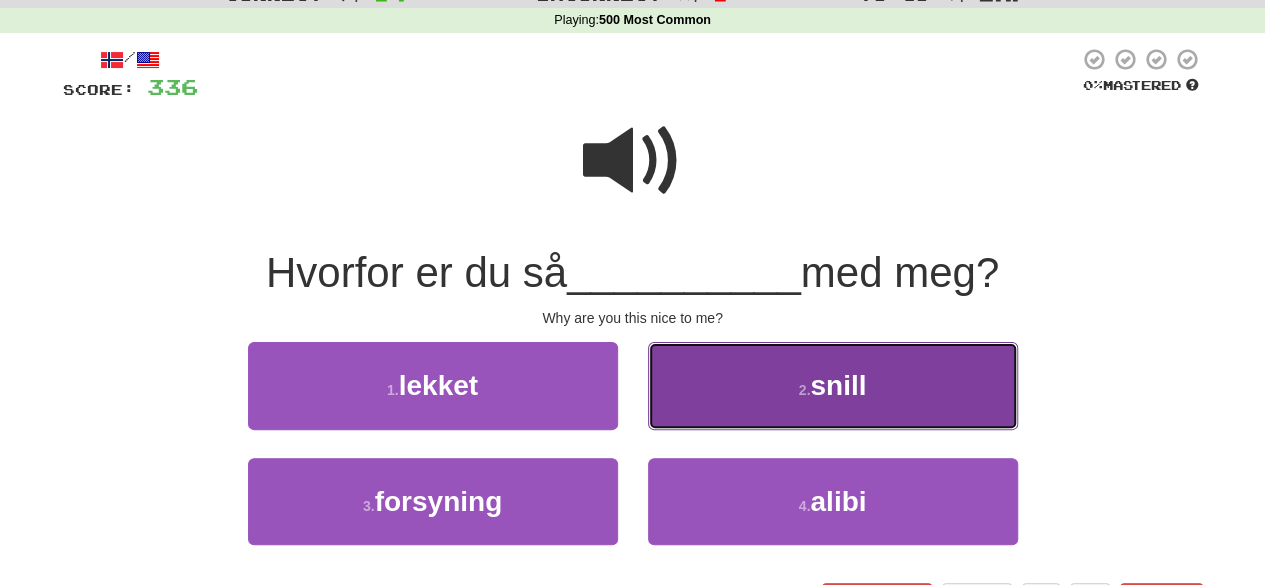 click on "[NUMBER] . snill" at bounding box center [833, 385] 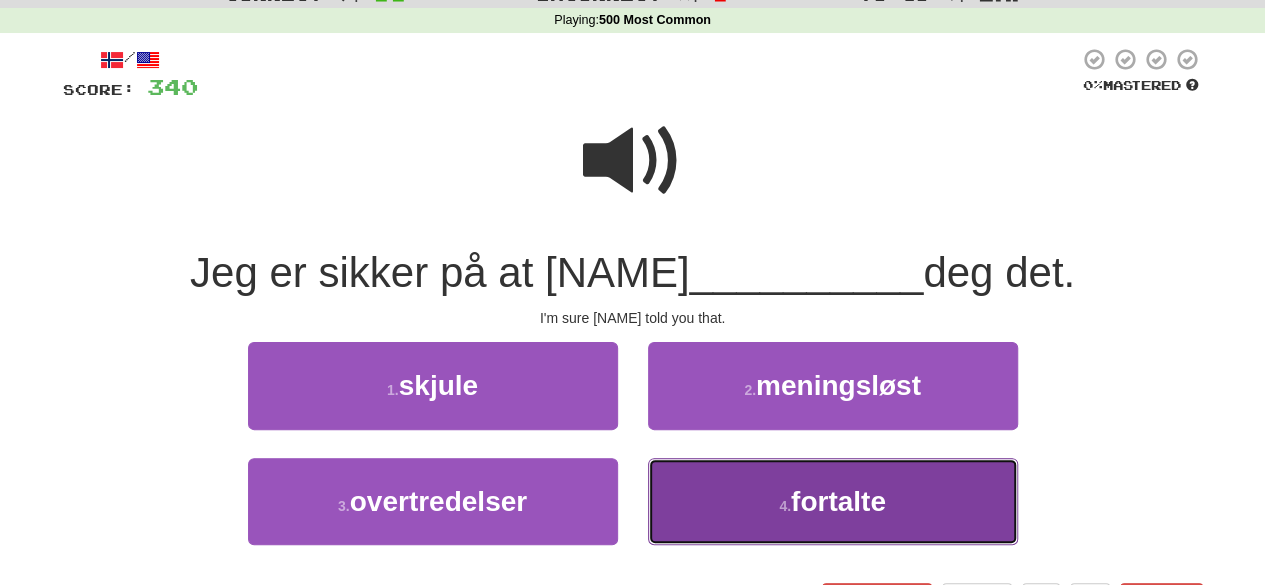 click on "[NUMBER] . fortalte" at bounding box center [833, 501] 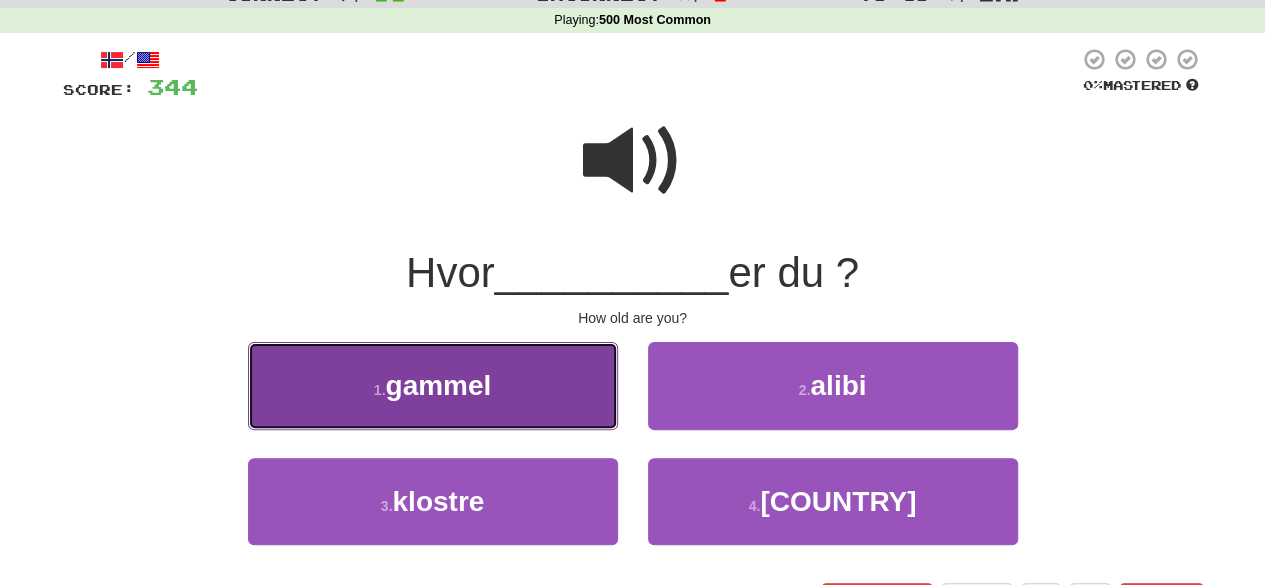 click on "[NUMBER] . gammel" at bounding box center [433, 385] 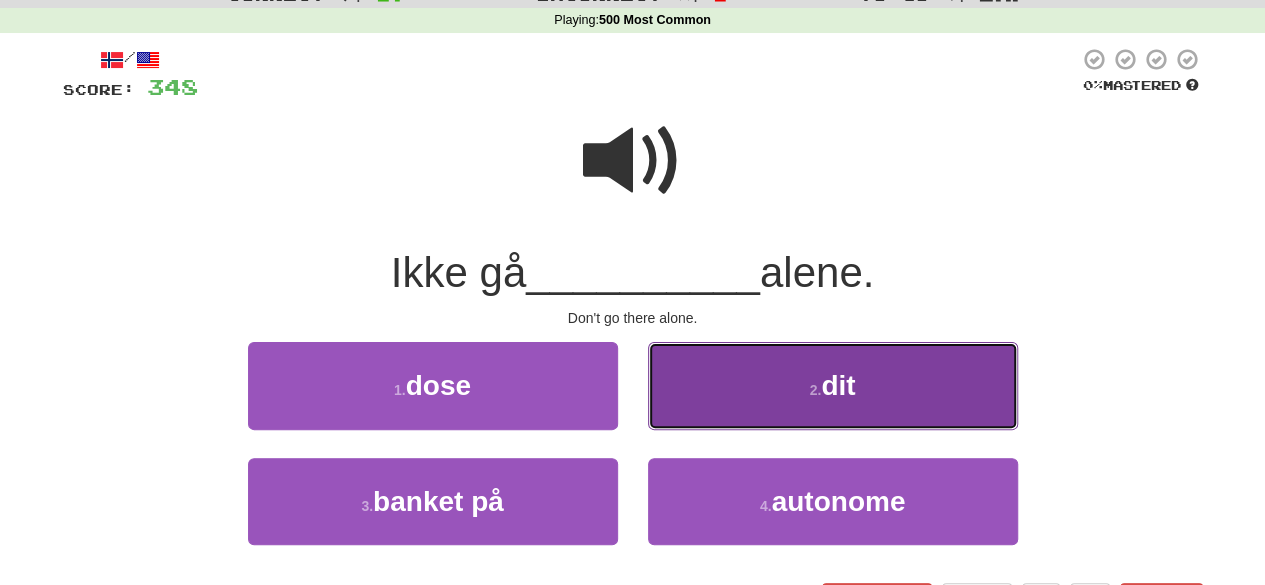 click on "2 .  dit" at bounding box center [833, 385] 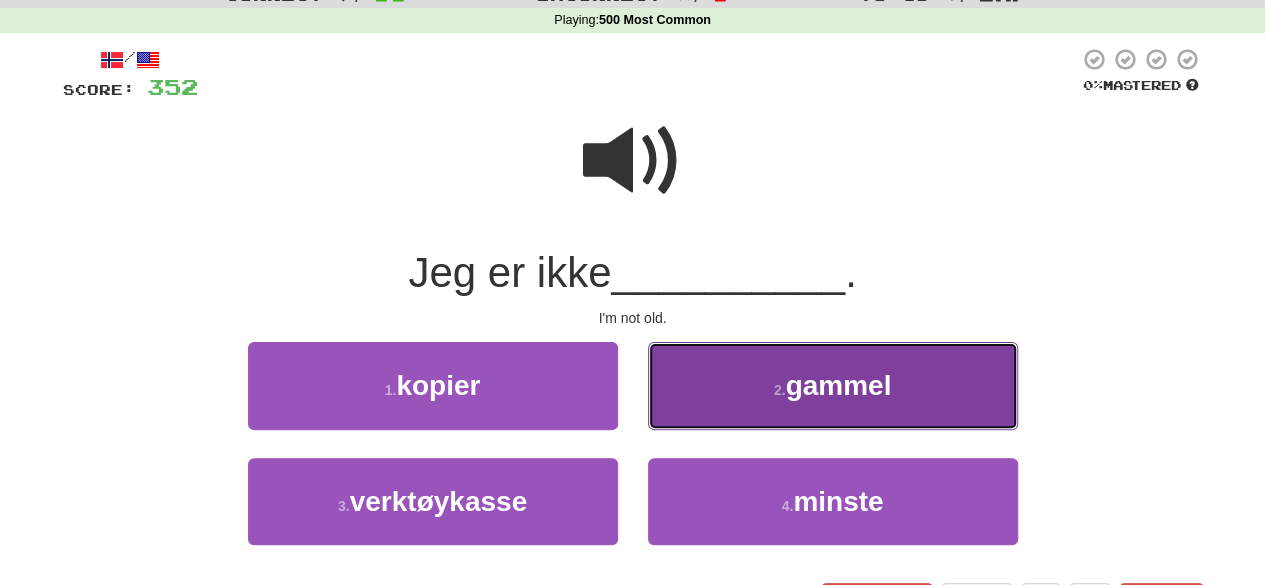 click on "[NUMBER] . gammel" at bounding box center (833, 385) 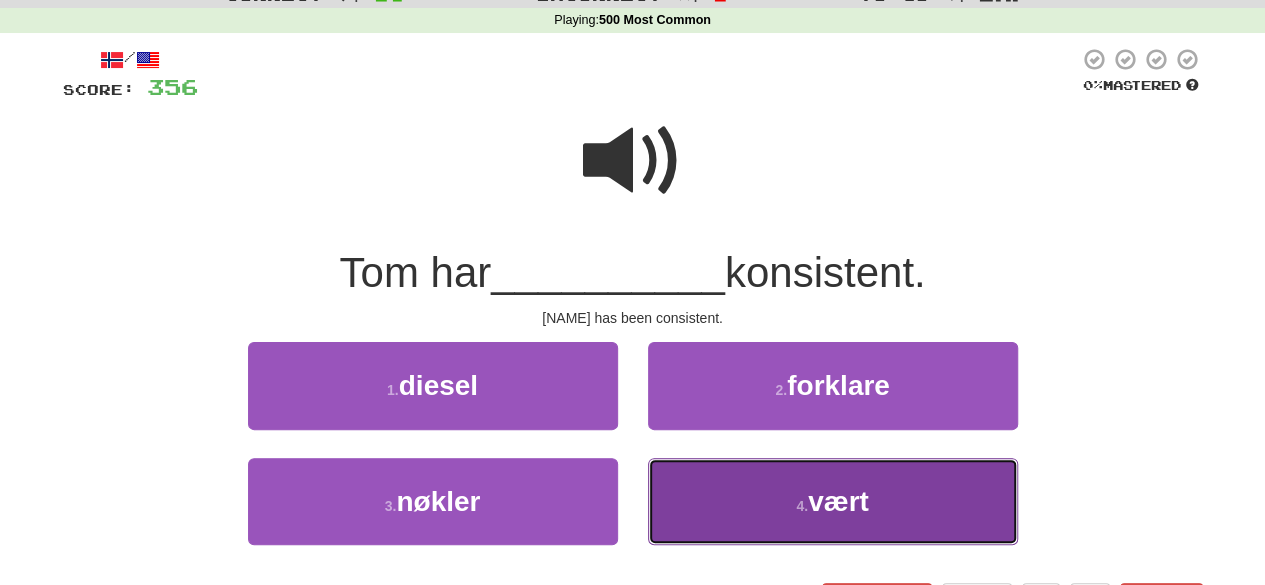 click on "4 .  vært" at bounding box center [833, 501] 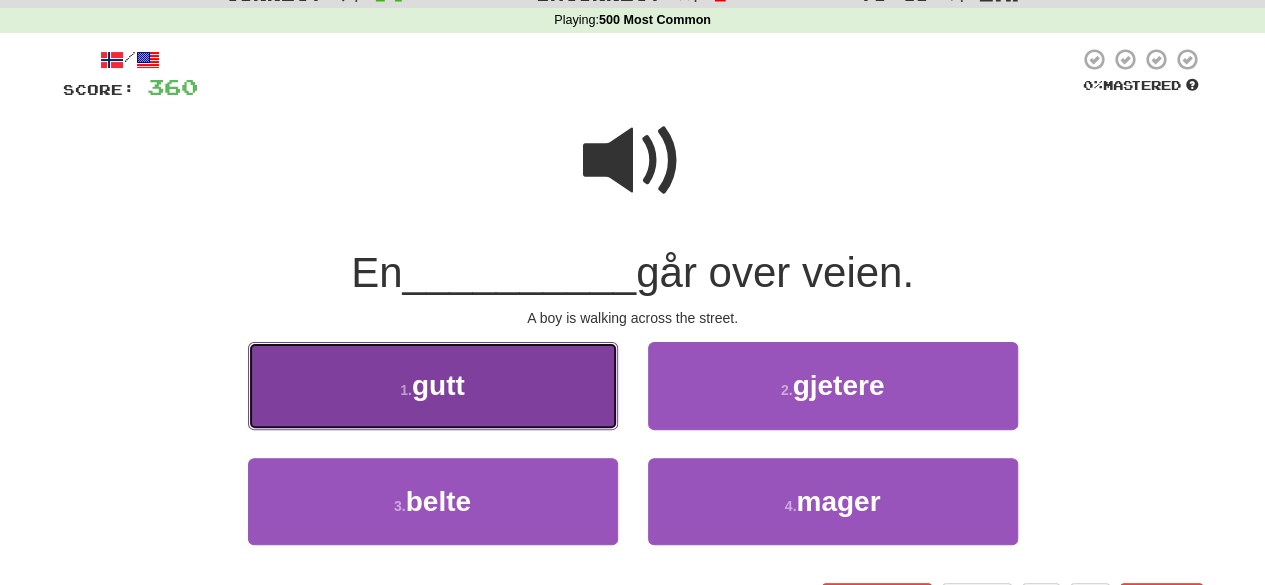 click on "[NUMBER] . gutt" at bounding box center [433, 385] 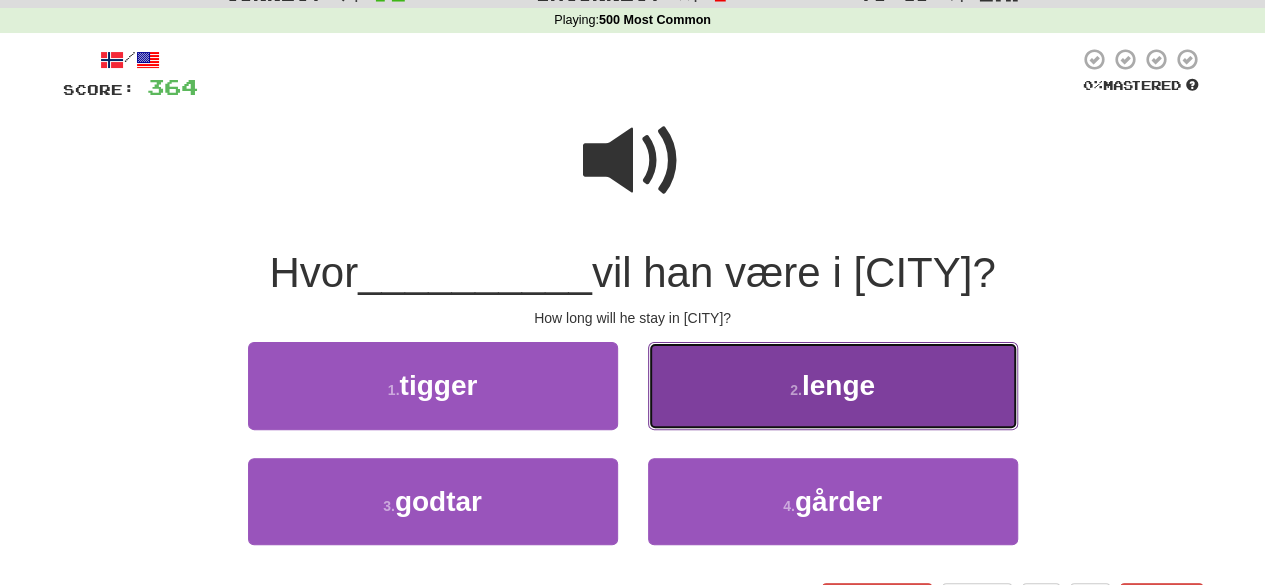 click on "[NUMBER] . lenge" at bounding box center (833, 385) 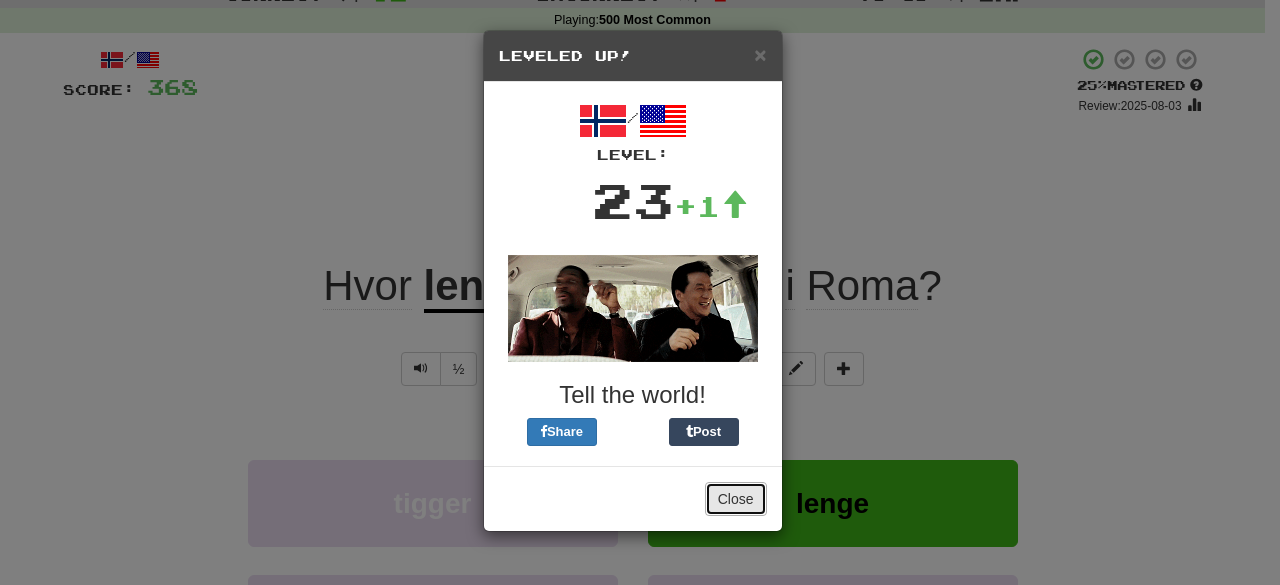 click on "Close" at bounding box center [736, 499] 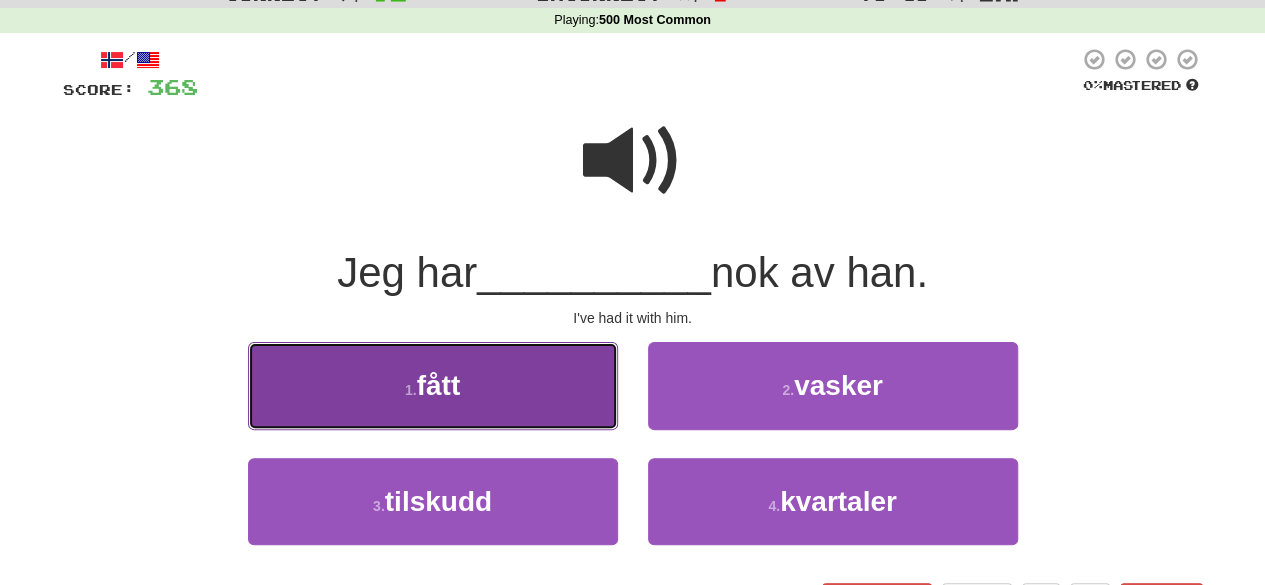 click on "1 .  fått" at bounding box center [433, 385] 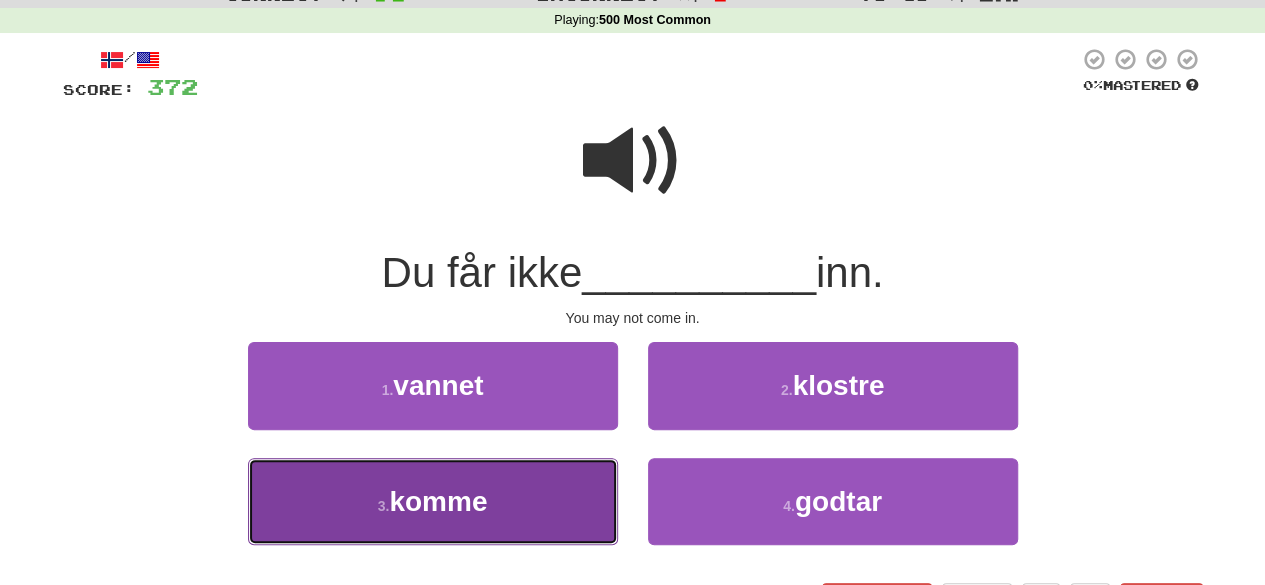 click on "3 .  komme" at bounding box center (433, 501) 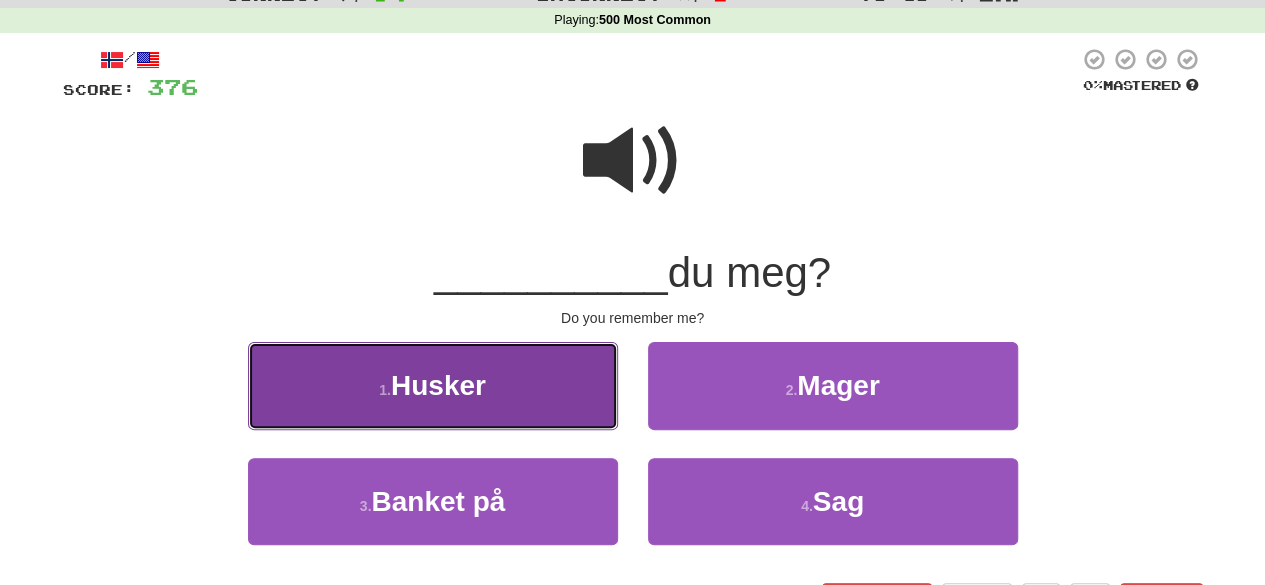 click on "[NUMBER] . Husker" at bounding box center [433, 385] 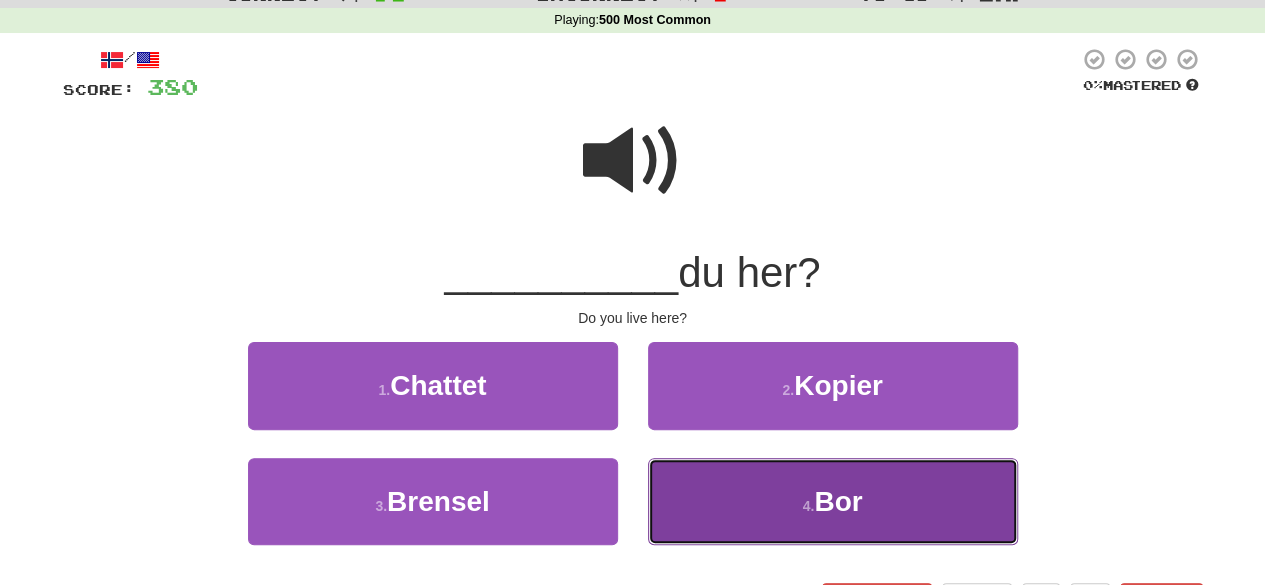 click on "[NUMBER] . Bor" at bounding box center (833, 501) 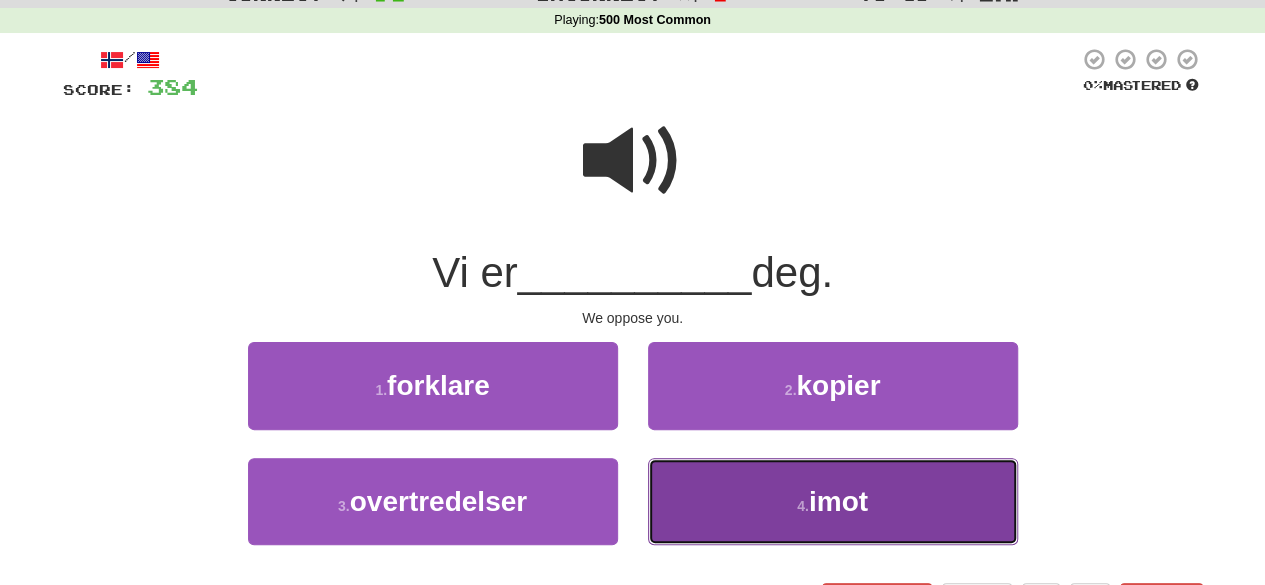 click on "[NUMBER] . imot" at bounding box center (833, 501) 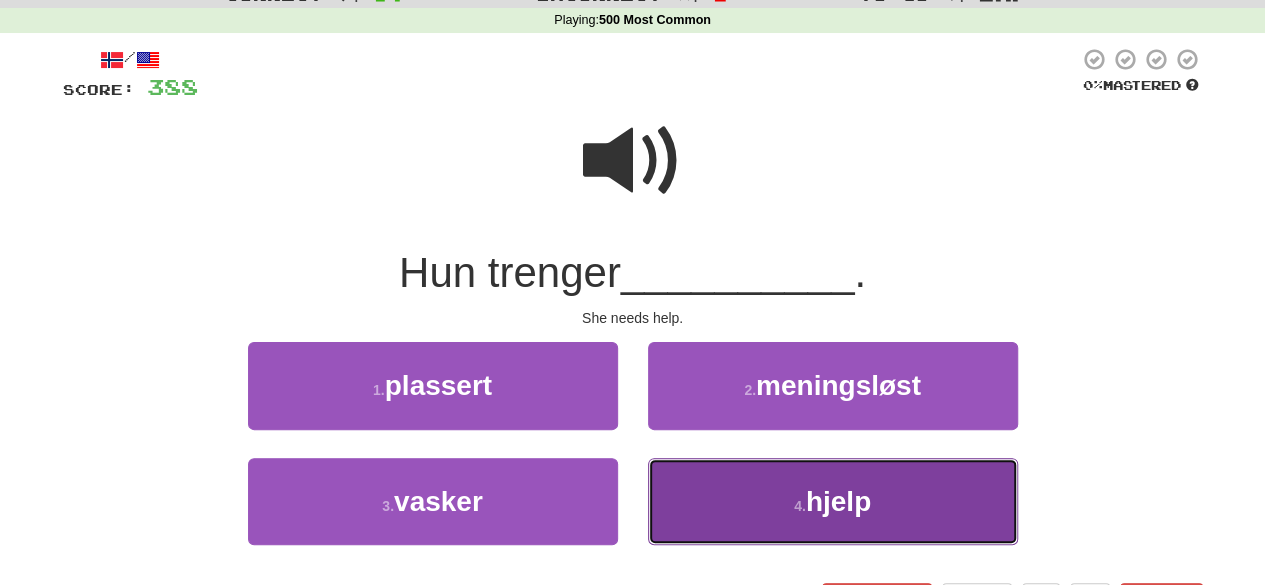 click on "[NUMBER] . hjelp" at bounding box center (833, 501) 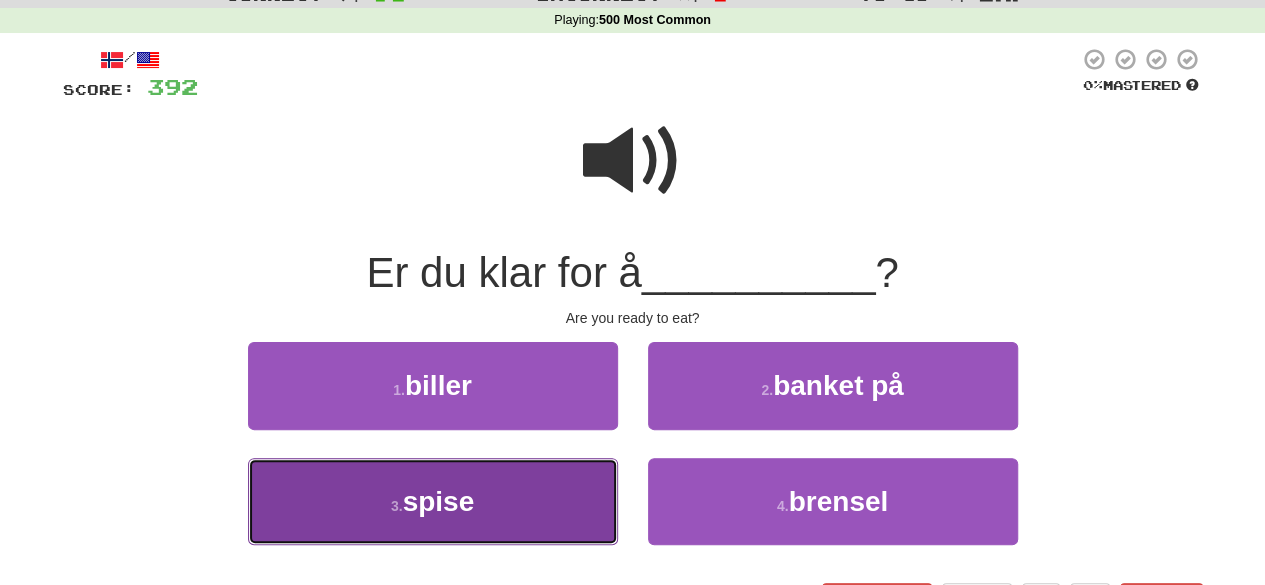 click on "[NUMBER] . spise" at bounding box center (433, 501) 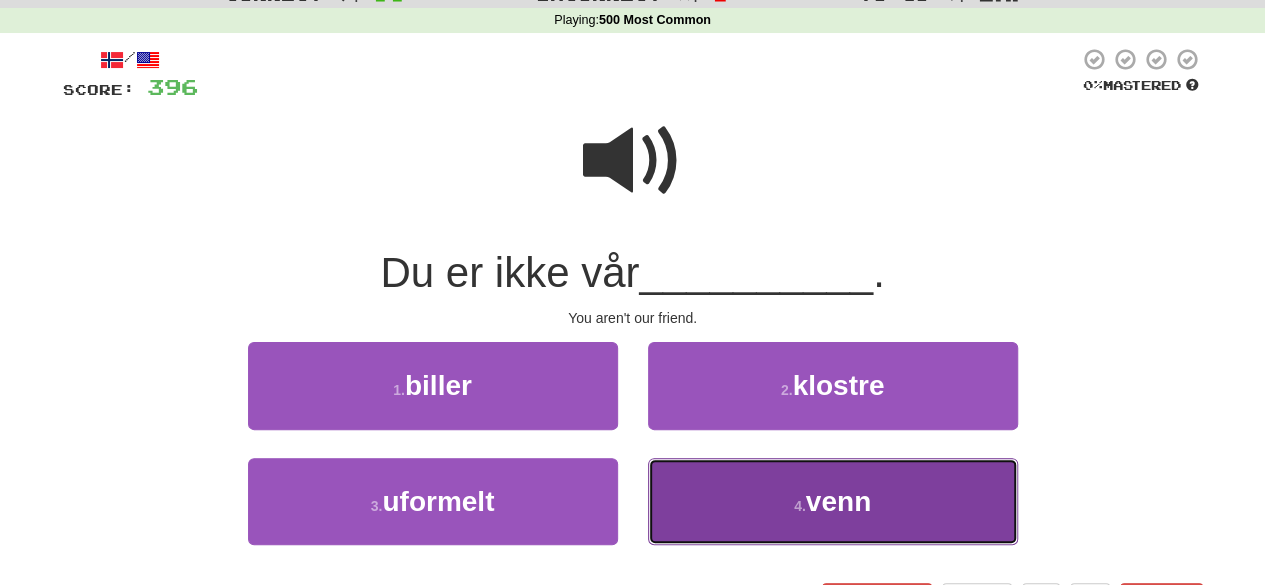 click on "[NUMBER] . venn" at bounding box center [833, 501] 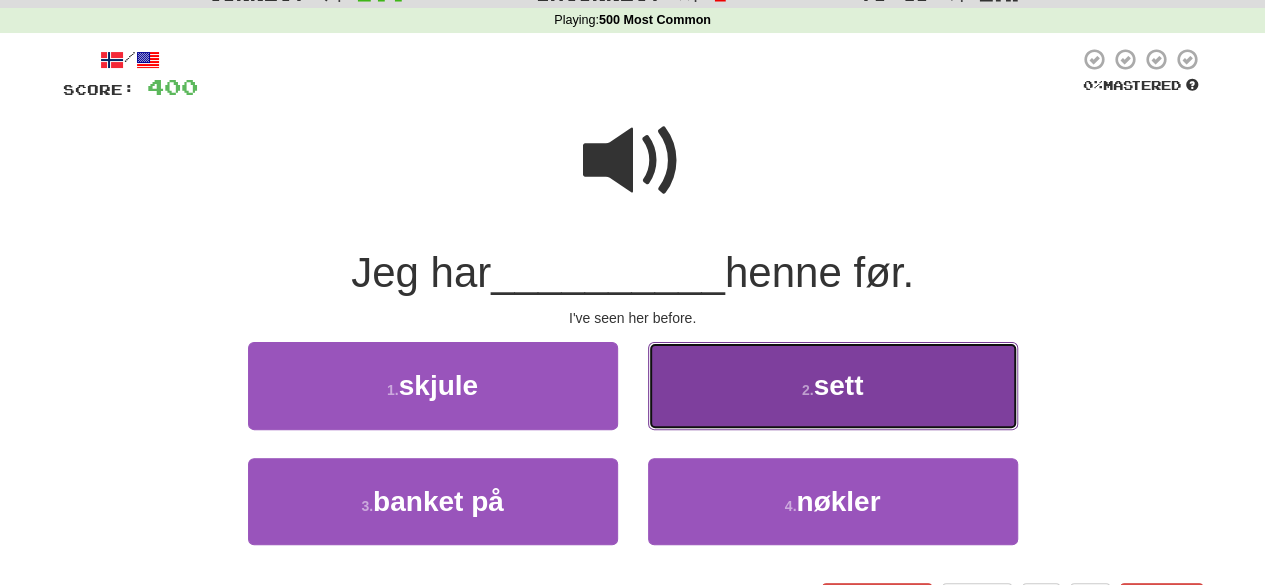 click on "2 .  sett" at bounding box center [833, 385] 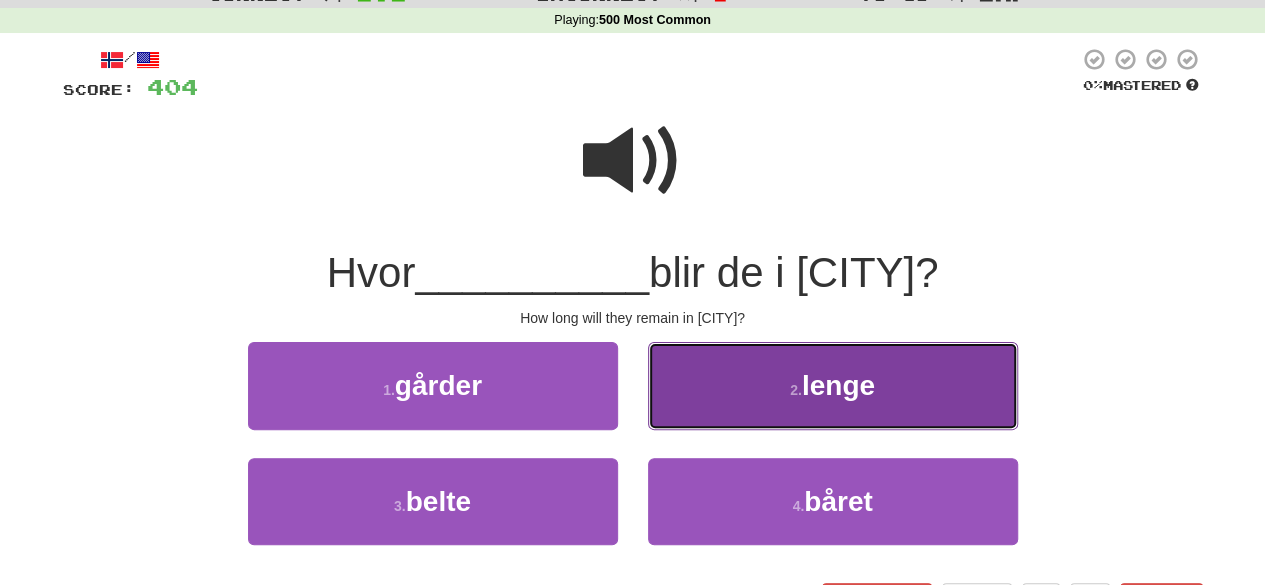 click on "lenge" at bounding box center [838, 385] 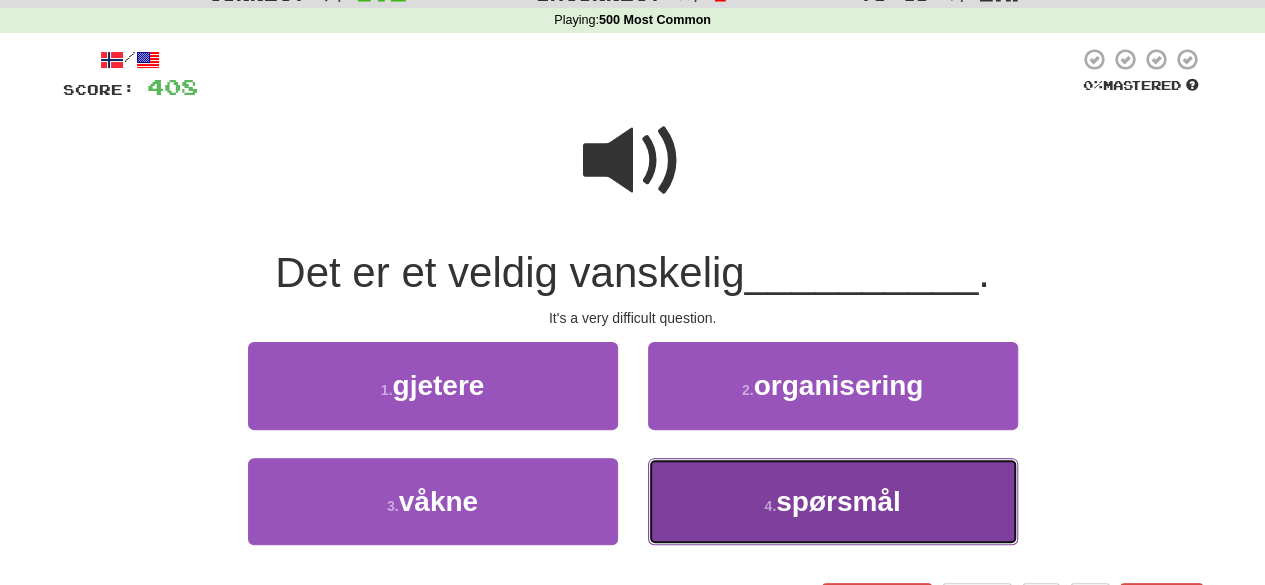 click on "[NUMBER] . spørsmål" at bounding box center (833, 501) 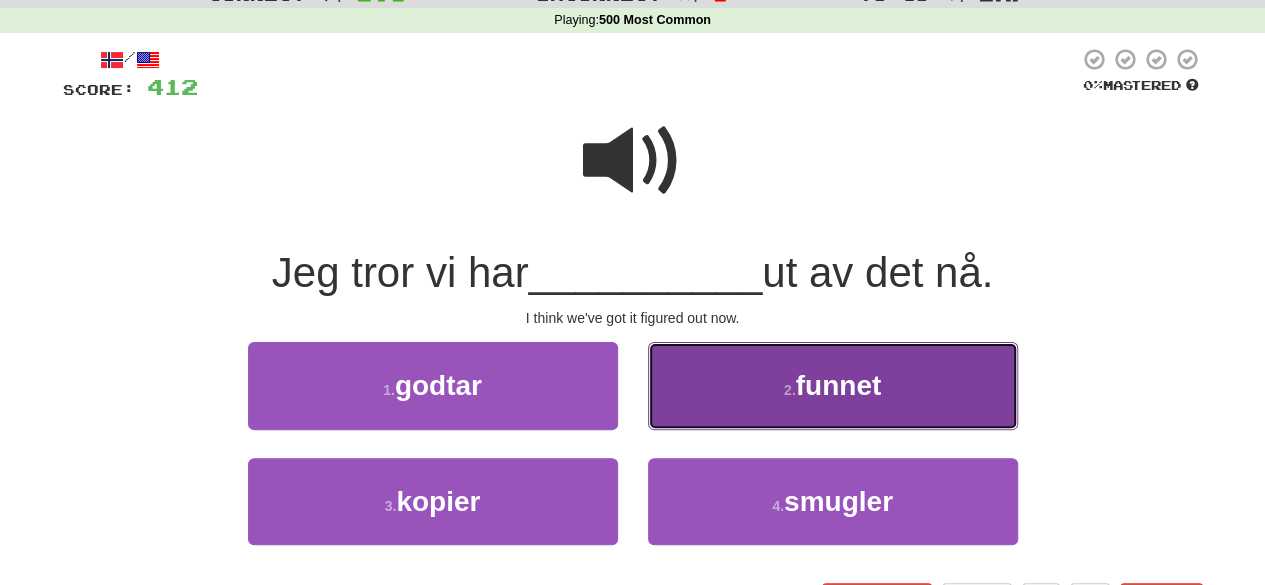 click on "2 ." at bounding box center [790, 390] 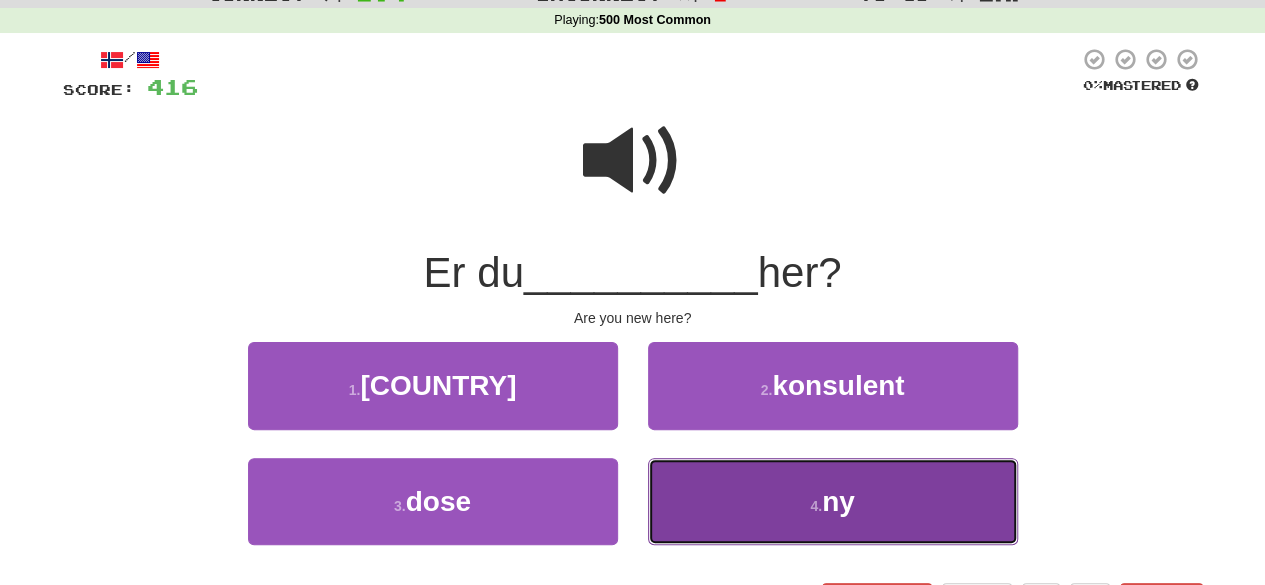 click on "[NUMBER] . ny" at bounding box center (833, 501) 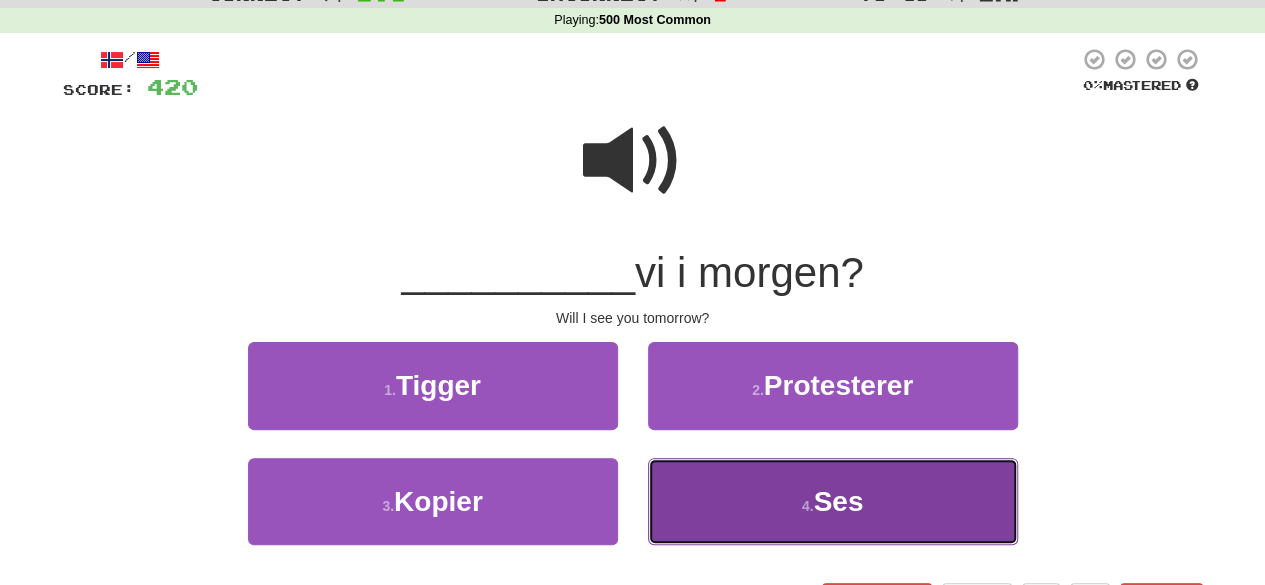 click on "[NUMBER] . Ses" at bounding box center (833, 501) 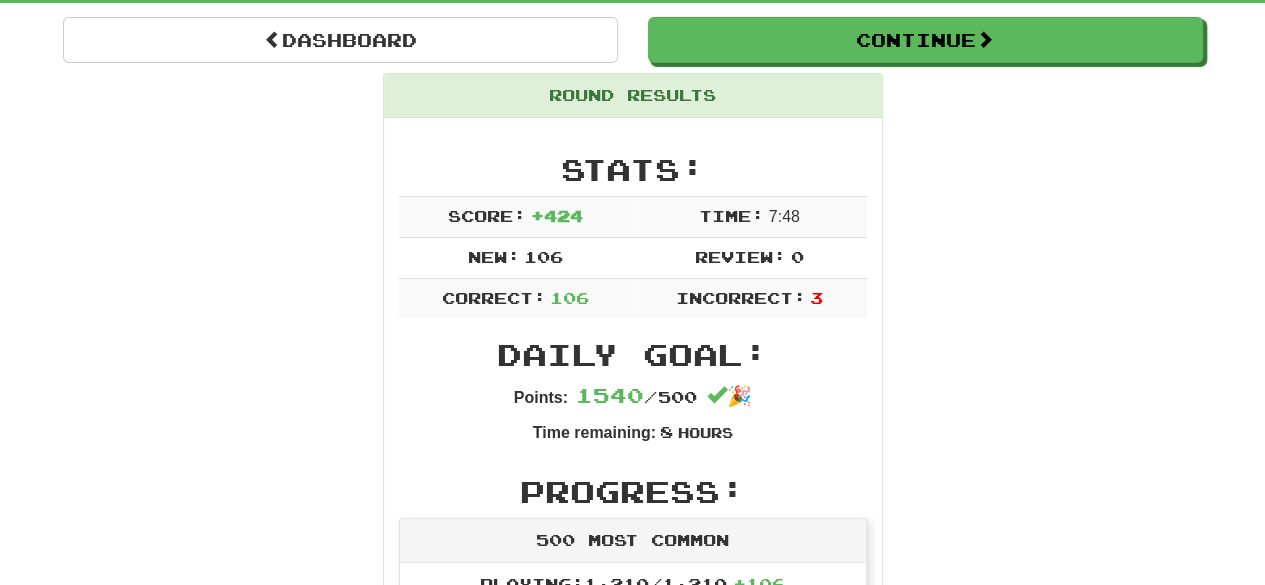 scroll, scrollTop: 0, scrollLeft: 0, axis: both 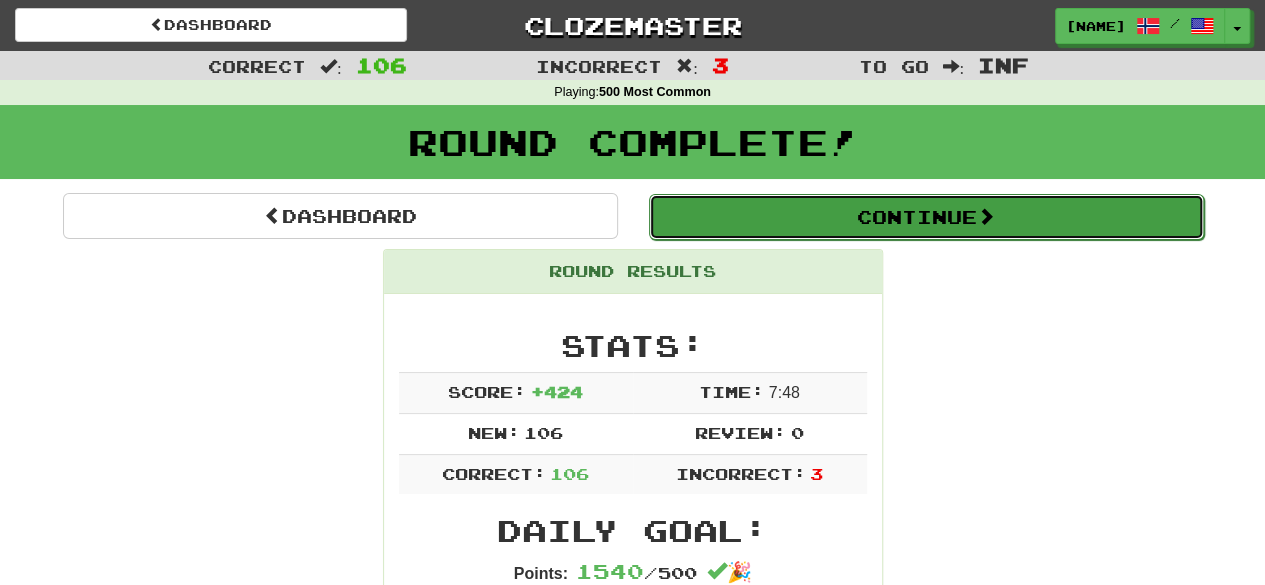 click on "Continue" at bounding box center [926, 217] 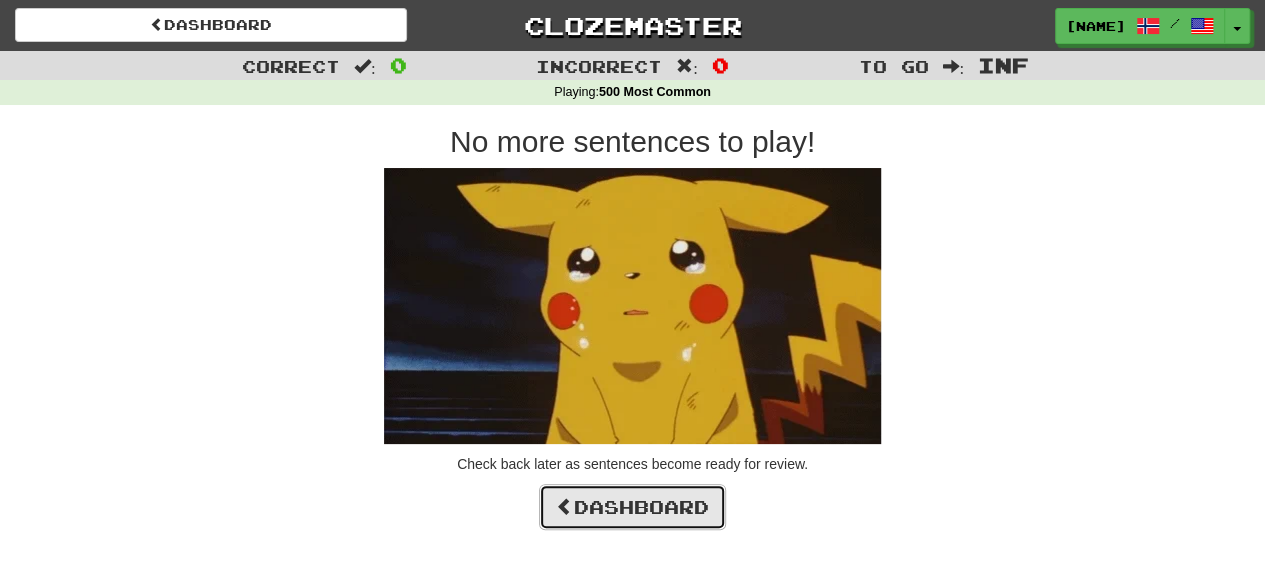 click on "Dashboard" at bounding box center [632, 507] 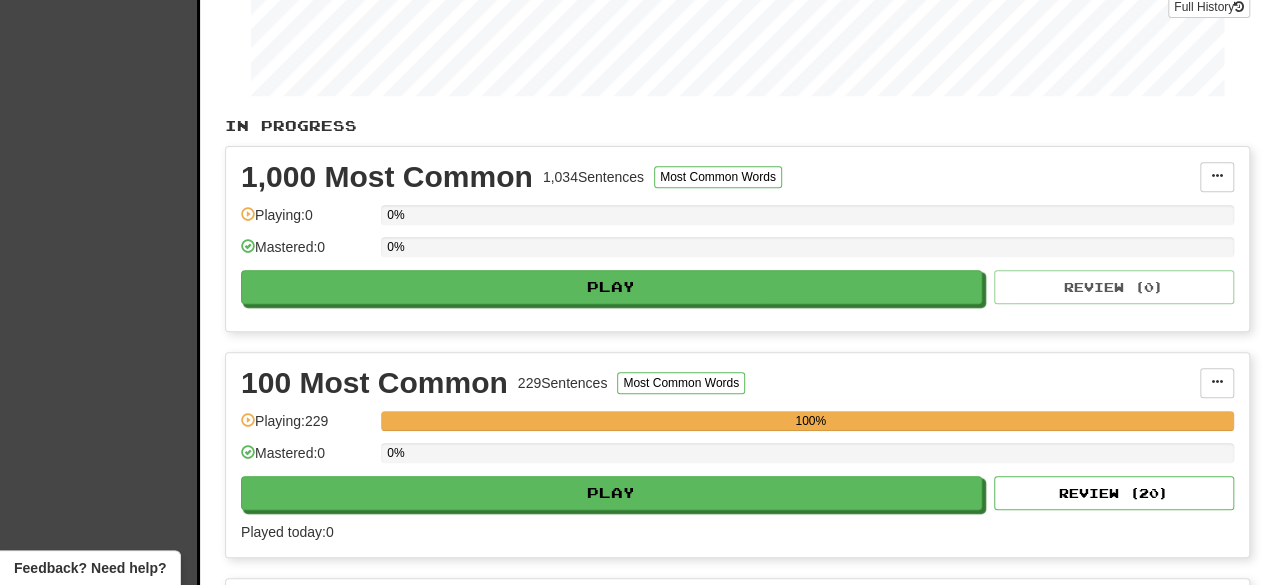 scroll, scrollTop: 418, scrollLeft: 0, axis: vertical 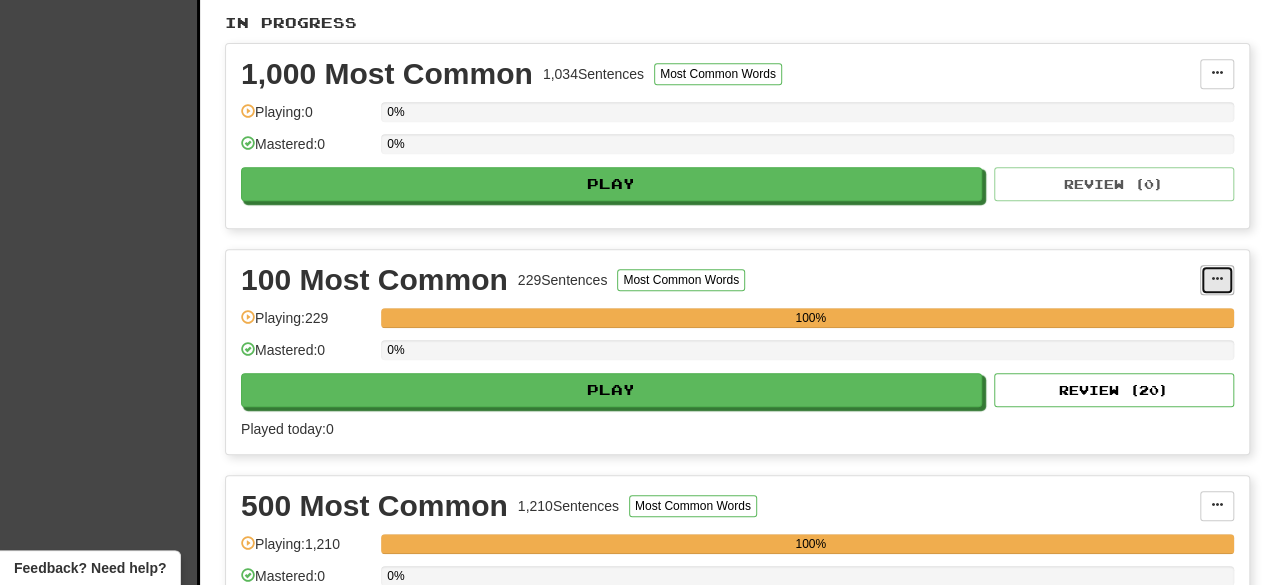 click at bounding box center [1217, 279] 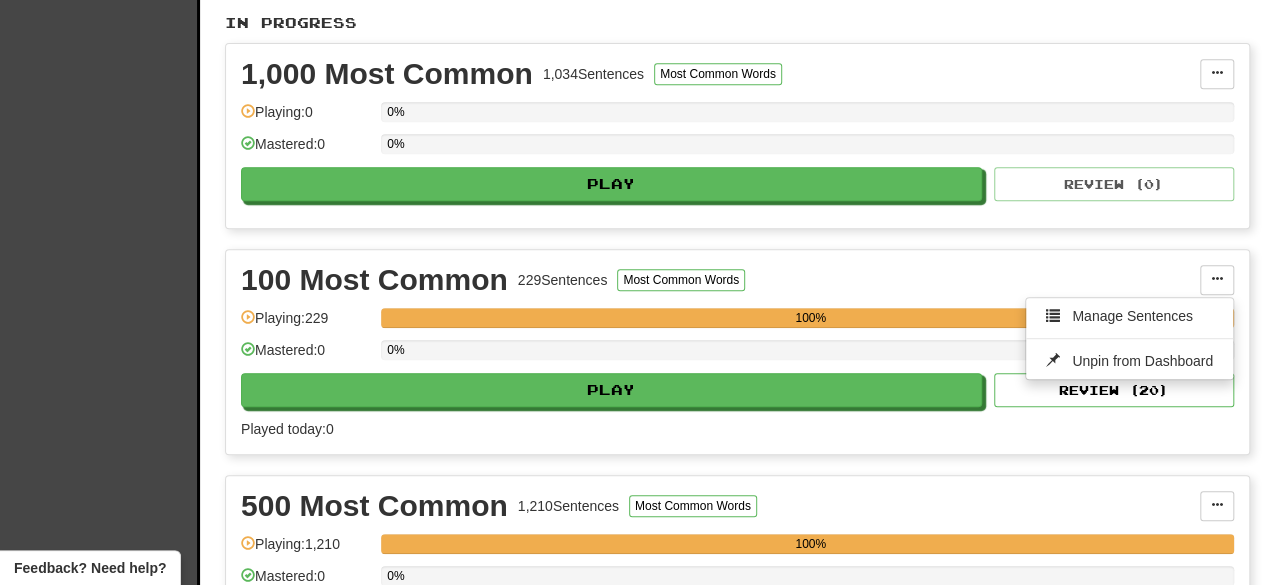 click on "In Progress 1,000 Most Common 1,034  Sentences Most Common Words Manage Sentences Unpin from Dashboard  Playing:  0 0%  Mastered:  0 0% Play Review ( 0 ) 100 Most Common 229  Sentences Most Common Words Manage Sentences Unpin from Dashboard  Playing:  229 100%  Mastered:  0 0% Play Review ( 20 ) Played today:  0 500 Most Common 1,210  Sentences Most Common Words Manage Sentences Unpin from Dashboard  Playing:  1,210 100%  Mastered:  0 0% Play Review ( 0 )   Played today:  373  /  New:  347  /  Review:  26  Add Collection Reset  Progress Delete  Language Pairing Dark Mode On Off" at bounding box center [737, 380] 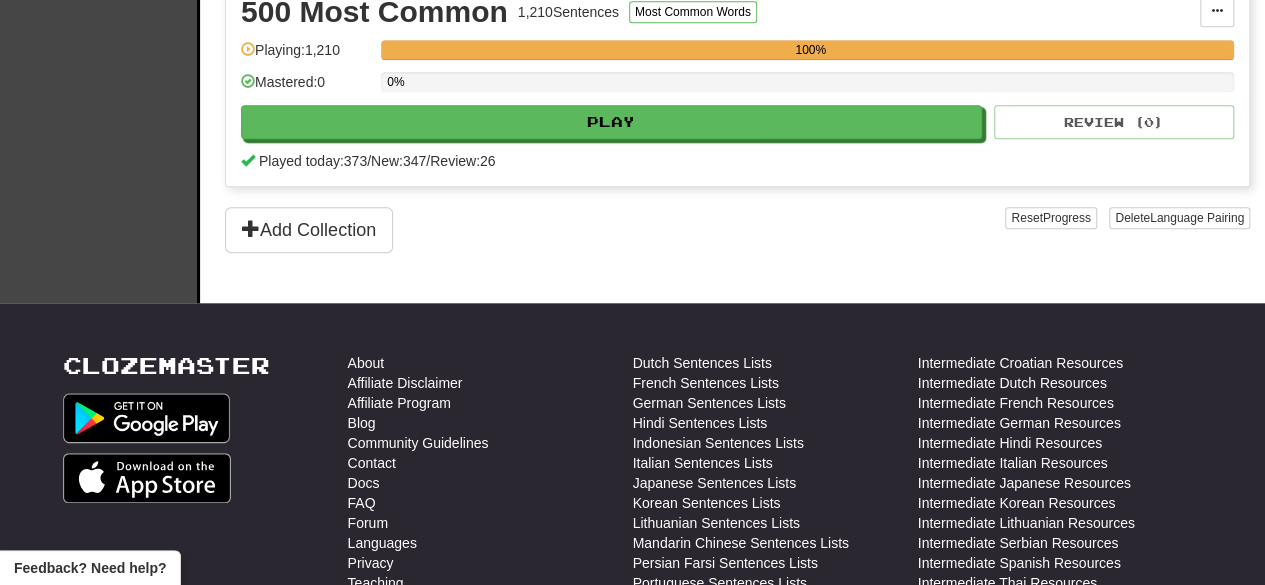 scroll, scrollTop: 913, scrollLeft: 0, axis: vertical 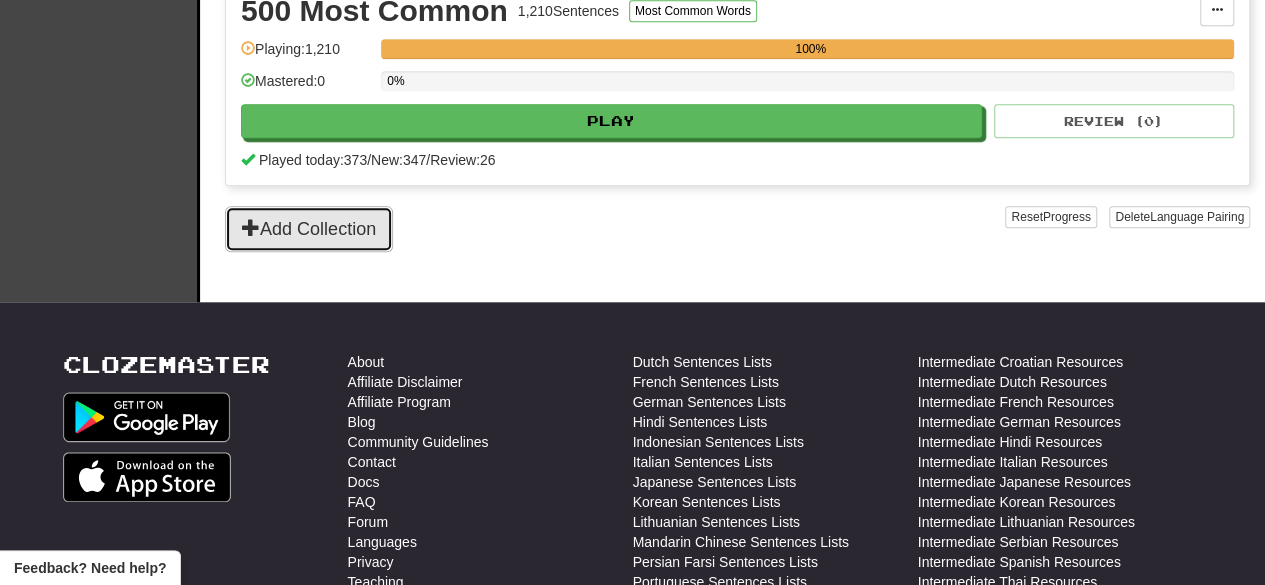 click on "Add Collection" at bounding box center (309, 229) 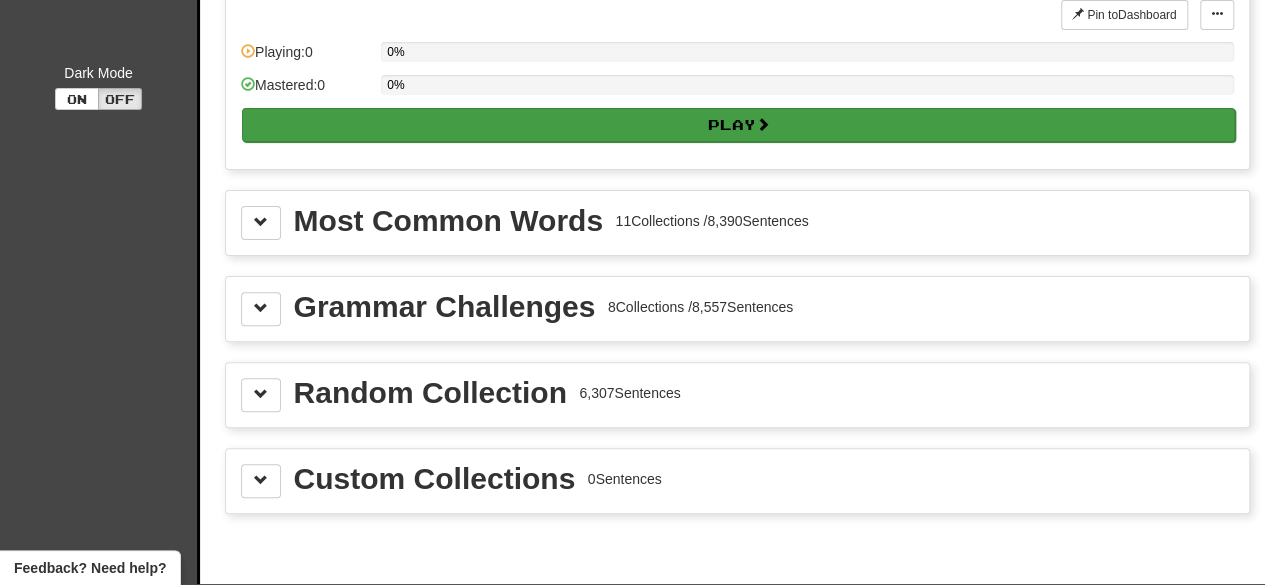 scroll, scrollTop: 198, scrollLeft: 0, axis: vertical 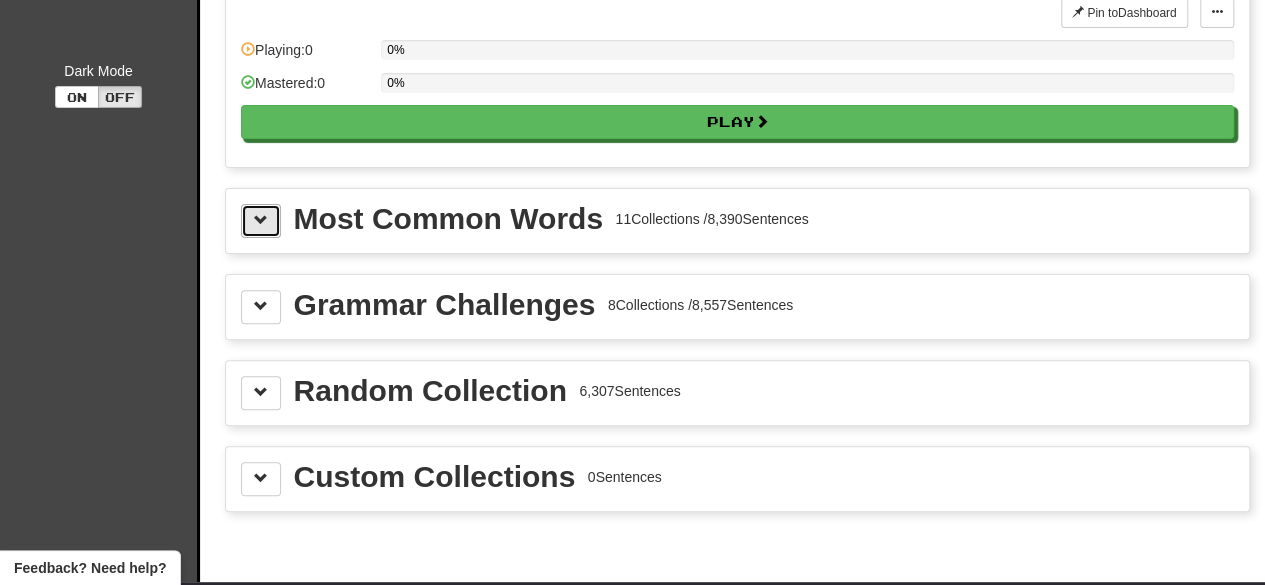 click at bounding box center (261, 221) 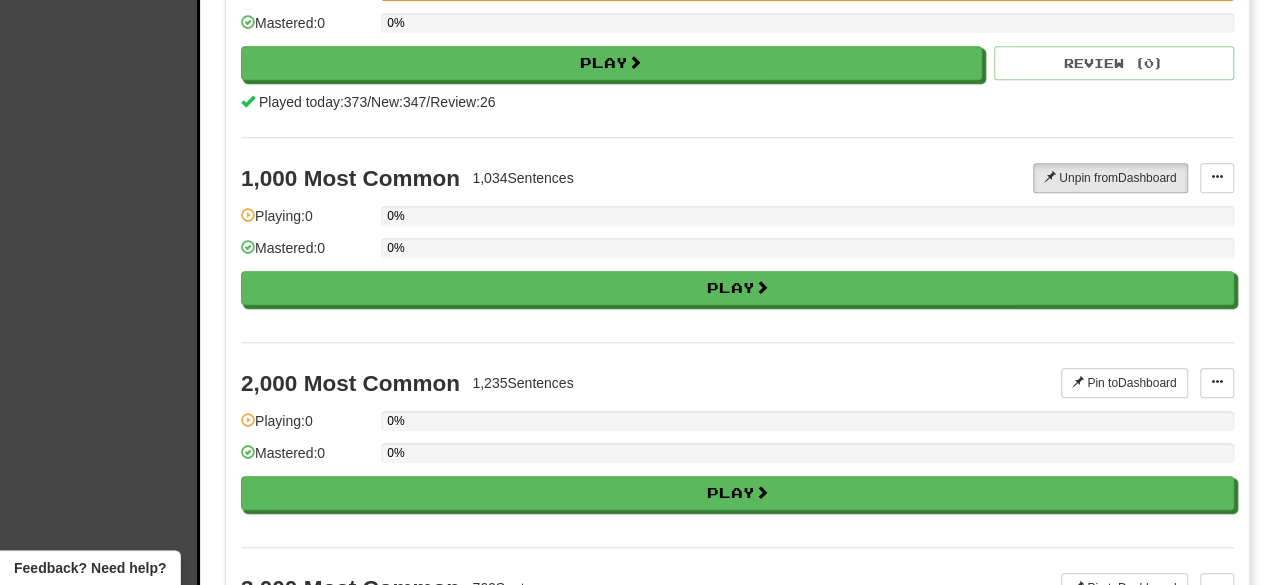 scroll, scrollTop: 761, scrollLeft: 0, axis: vertical 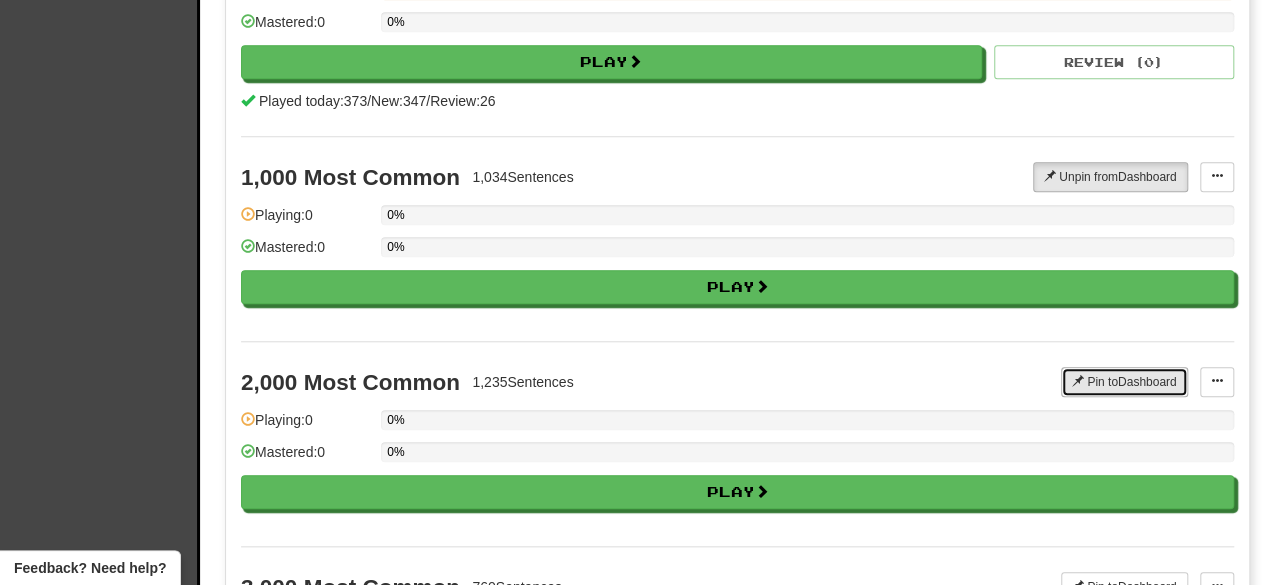 click on "Pin to  Dashboard" at bounding box center [1124, 382] 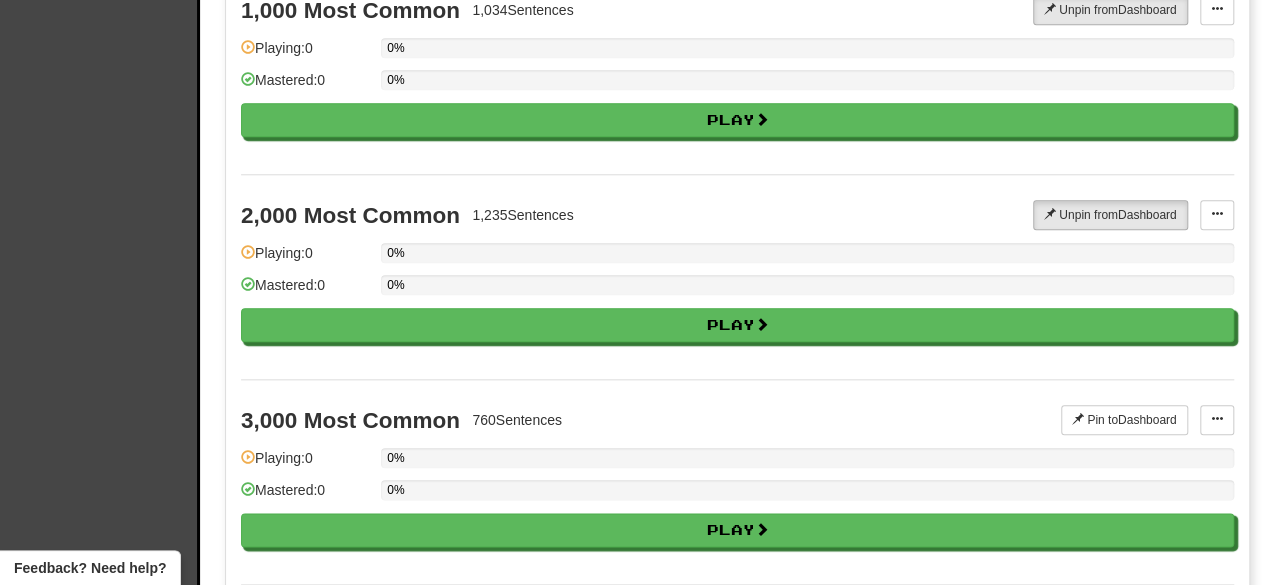 scroll, scrollTop: 929, scrollLeft: 0, axis: vertical 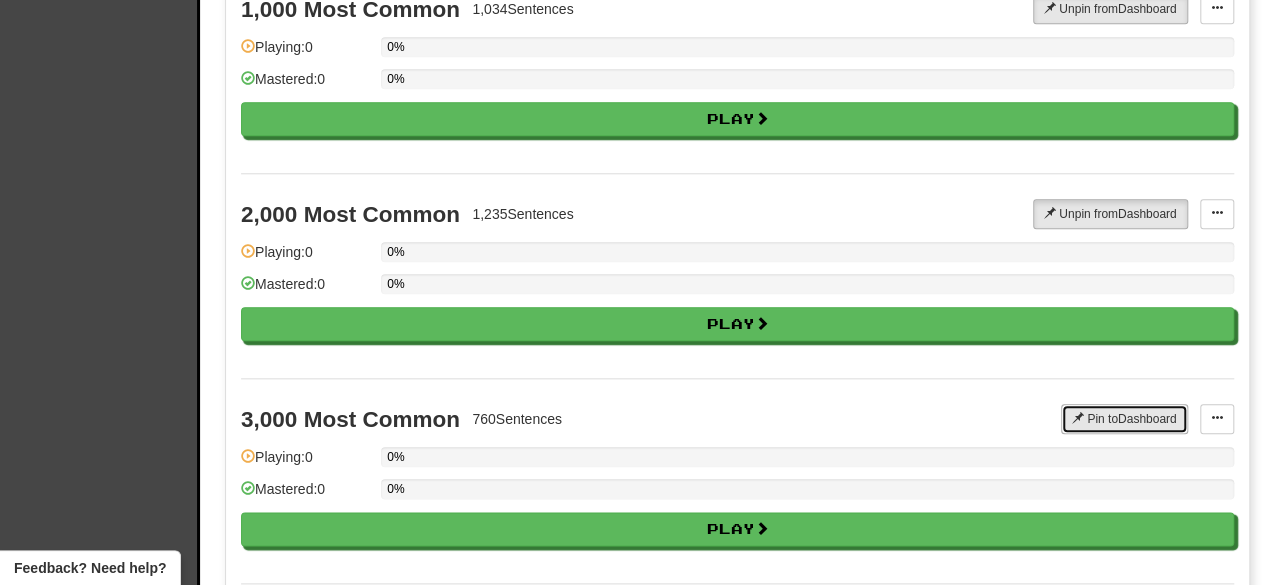 click on "Pin to  Dashboard" at bounding box center [1124, 419] 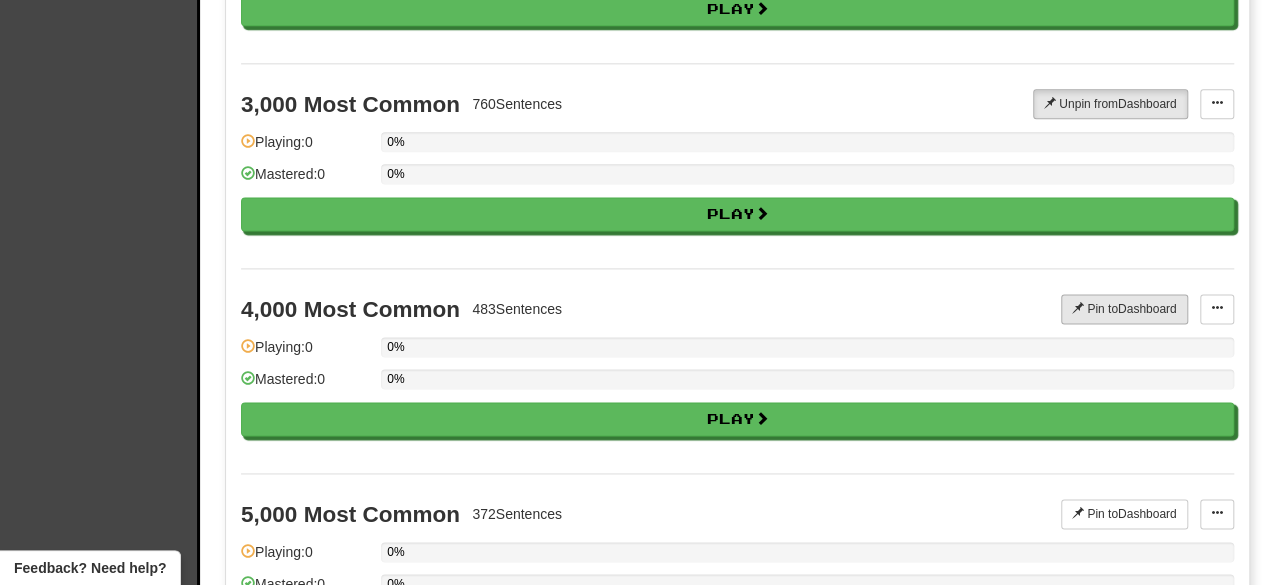 scroll, scrollTop: 1256, scrollLeft: 0, axis: vertical 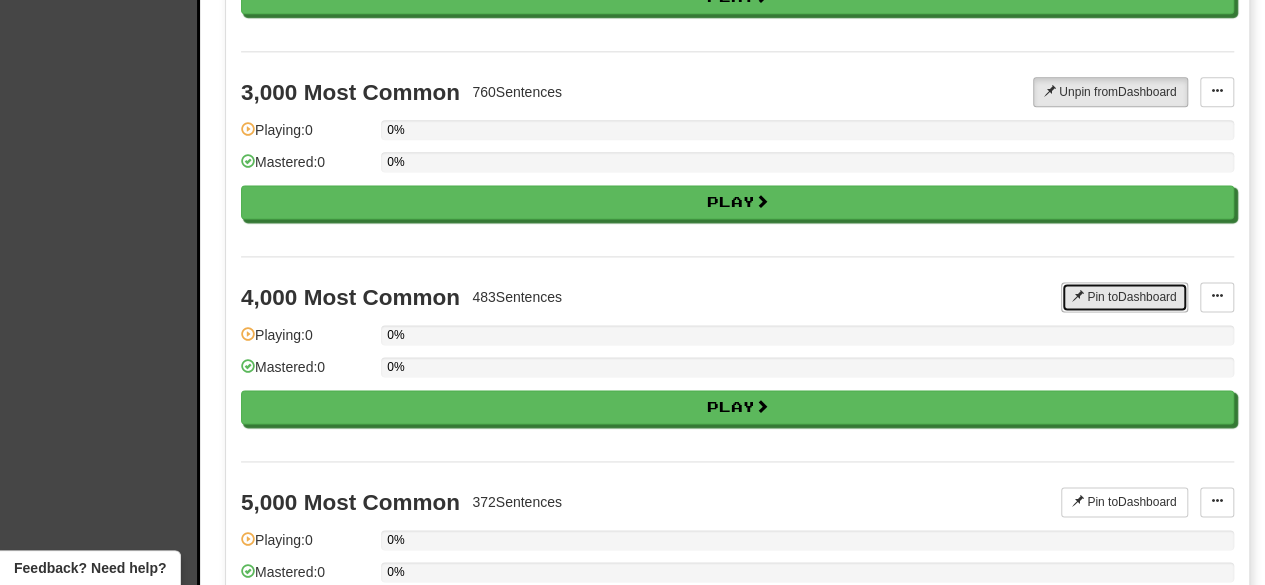 click on "Pin to  Dashboard" at bounding box center [1124, 297] 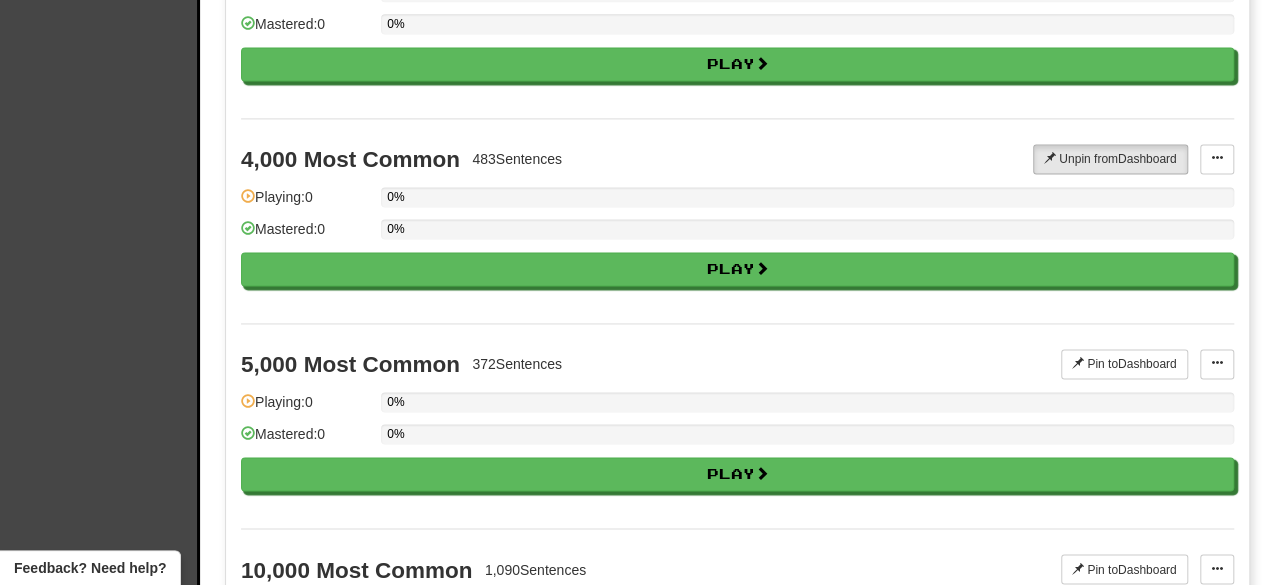 scroll, scrollTop: 1404, scrollLeft: 0, axis: vertical 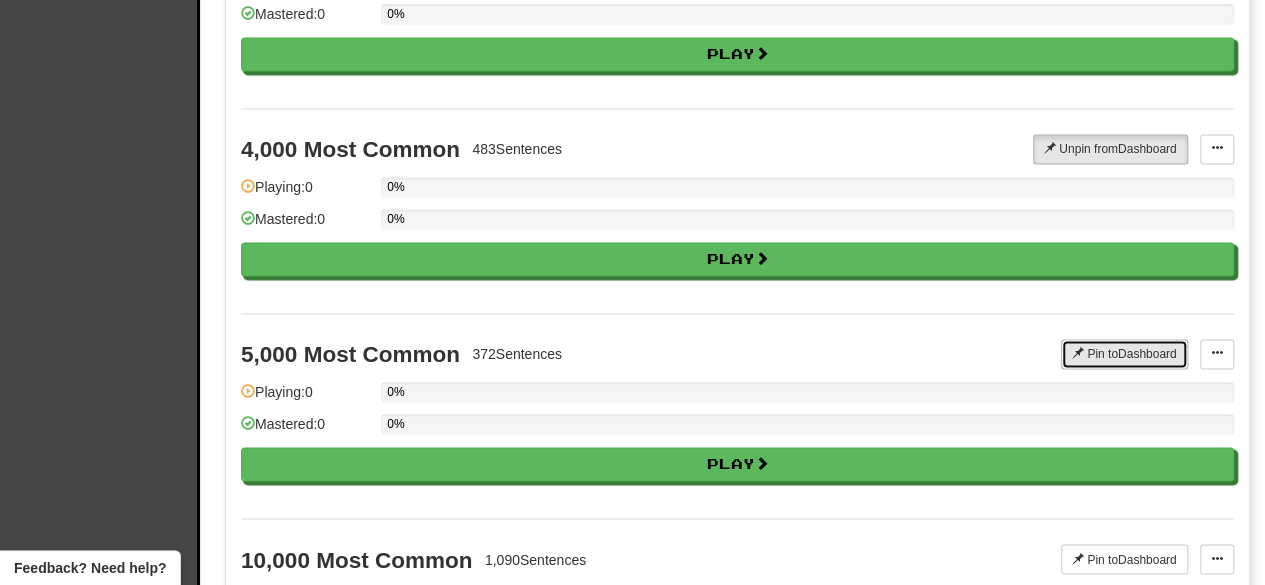 click at bounding box center [1078, 353] 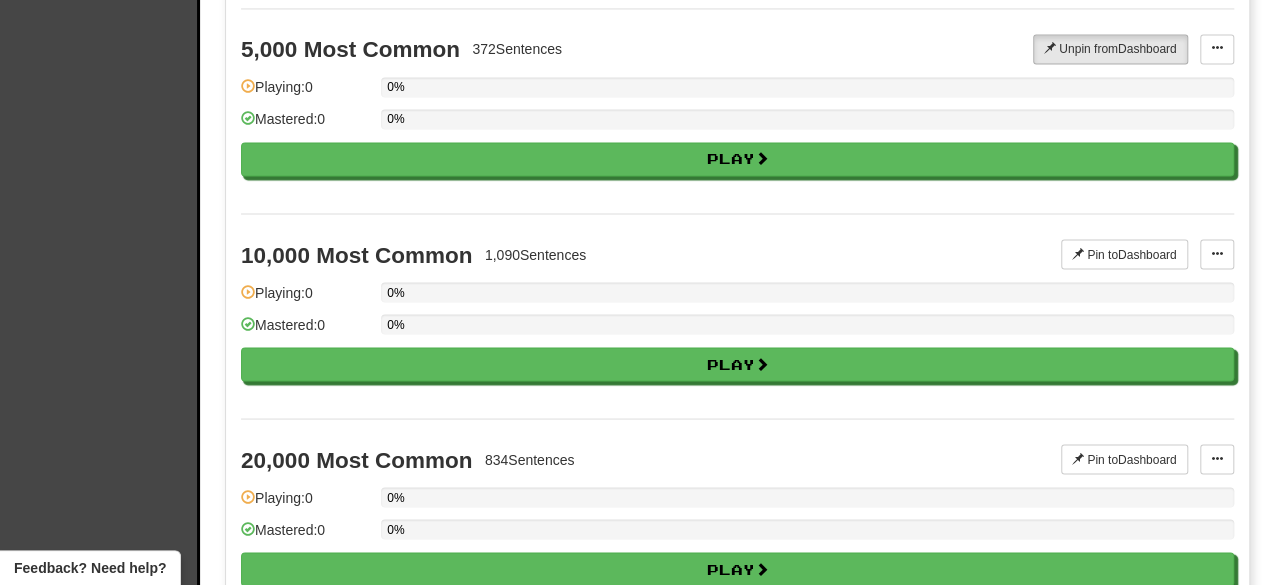 scroll, scrollTop: 1734, scrollLeft: 0, axis: vertical 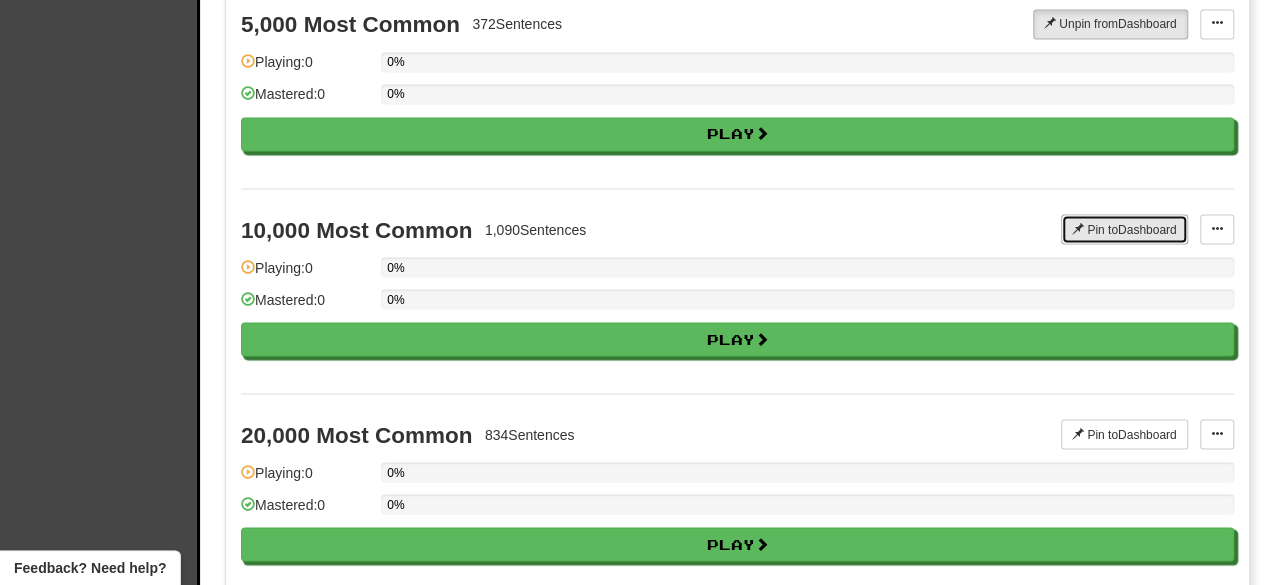 click on "Pin to  Dashboard" at bounding box center (1124, 229) 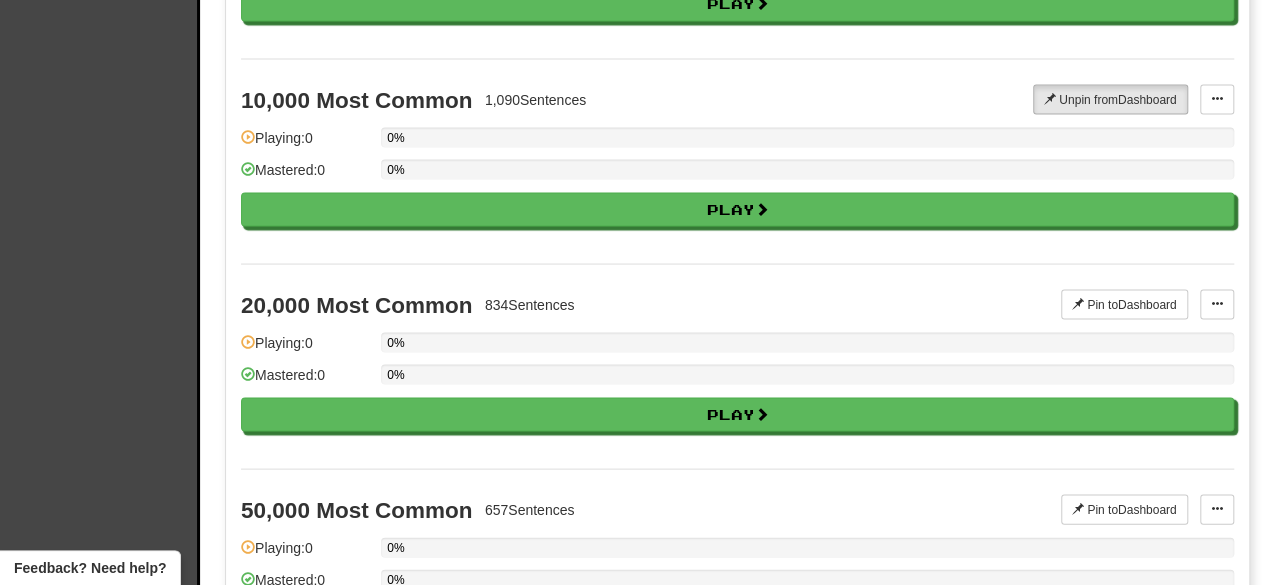 scroll, scrollTop: 1927, scrollLeft: 0, axis: vertical 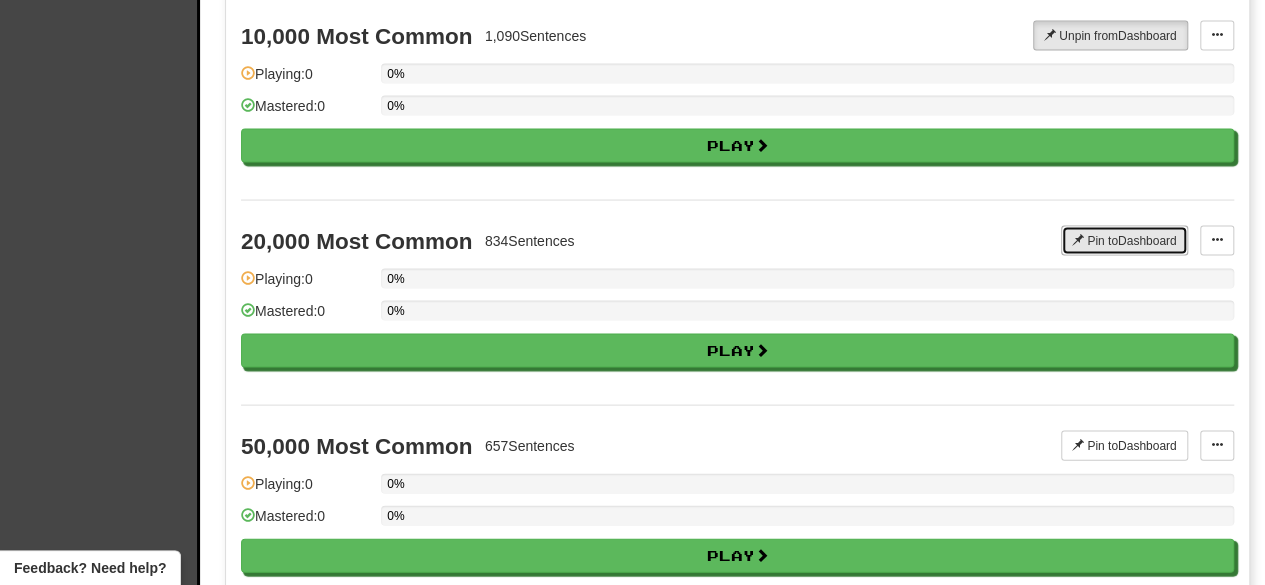 click on "Pin to  Dashboard" at bounding box center (1124, 241) 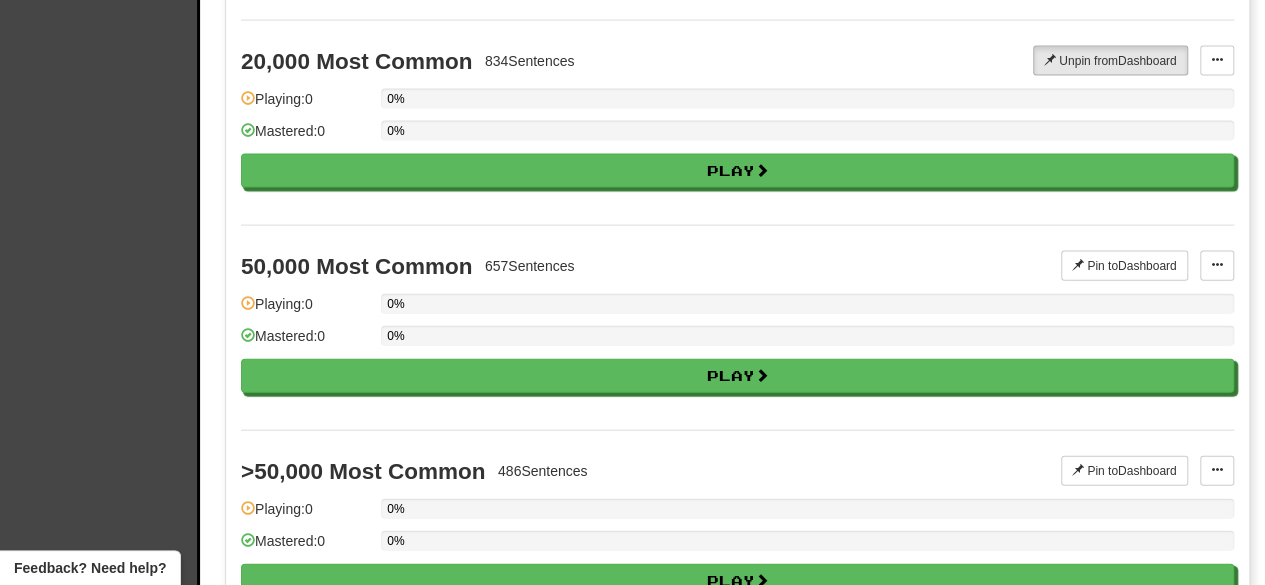 scroll, scrollTop: 2125, scrollLeft: 0, axis: vertical 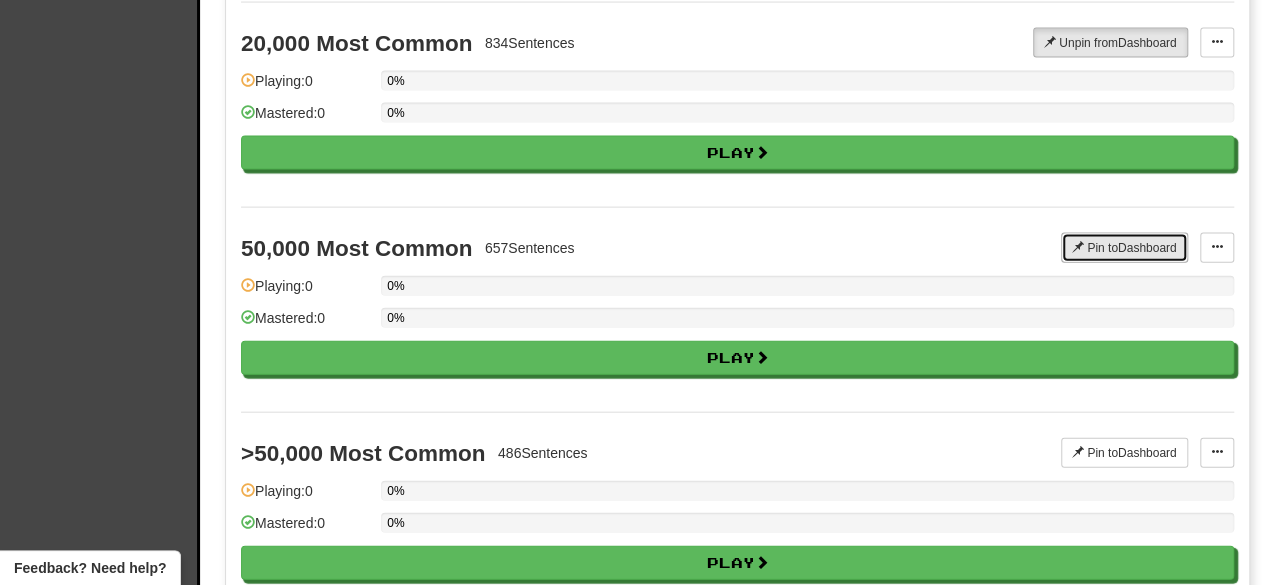 click at bounding box center (1078, 247) 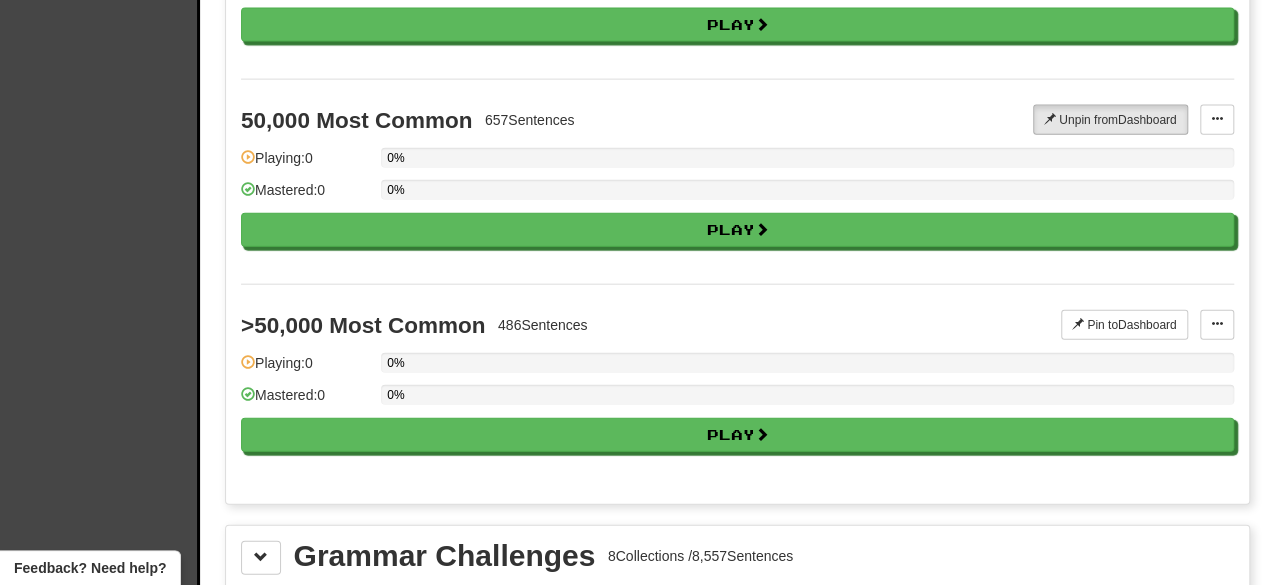 scroll, scrollTop: 2255, scrollLeft: 0, axis: vertical 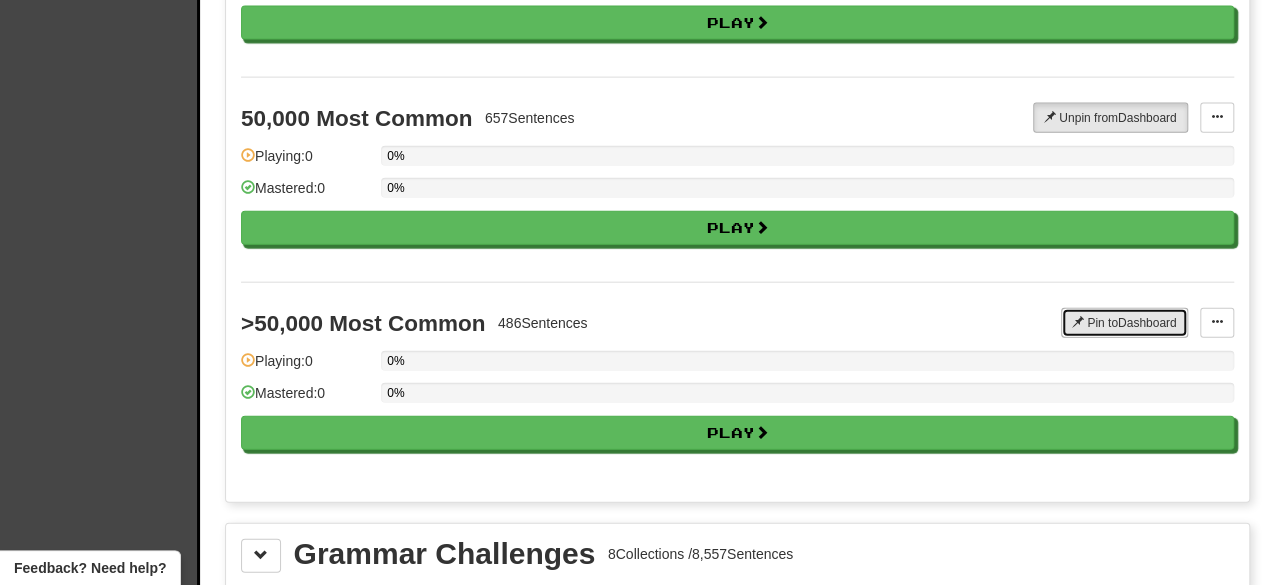 click on "Pin to  Dashboard" at bounding box center [1124, 323] 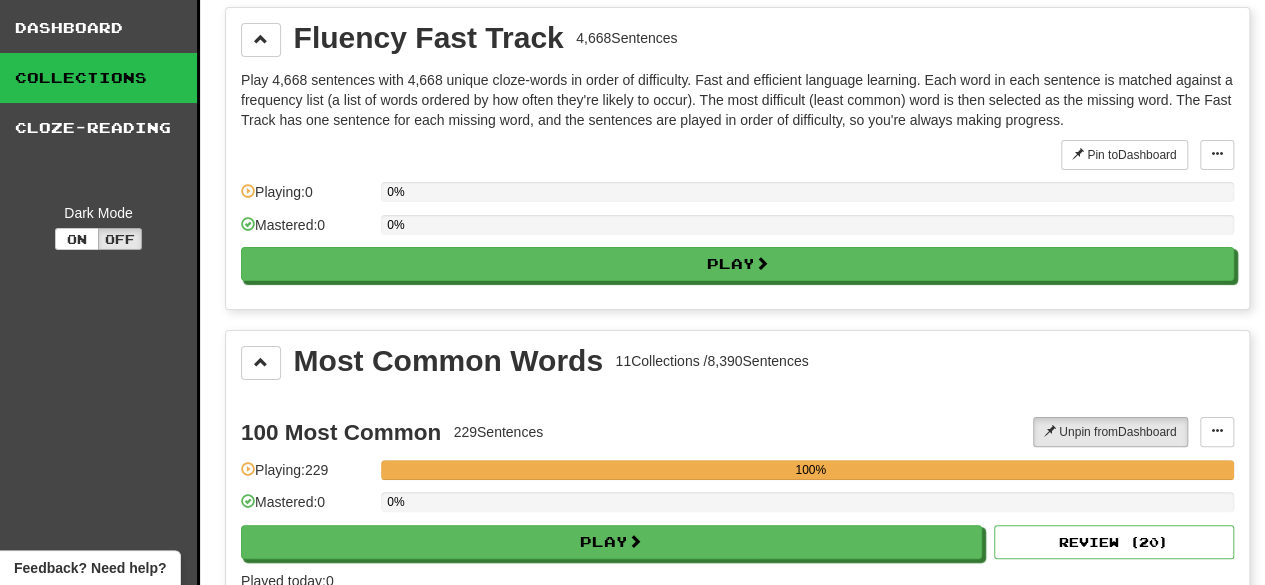 scroll, scrollTop: 0, scrollLeft: 0, axis: both 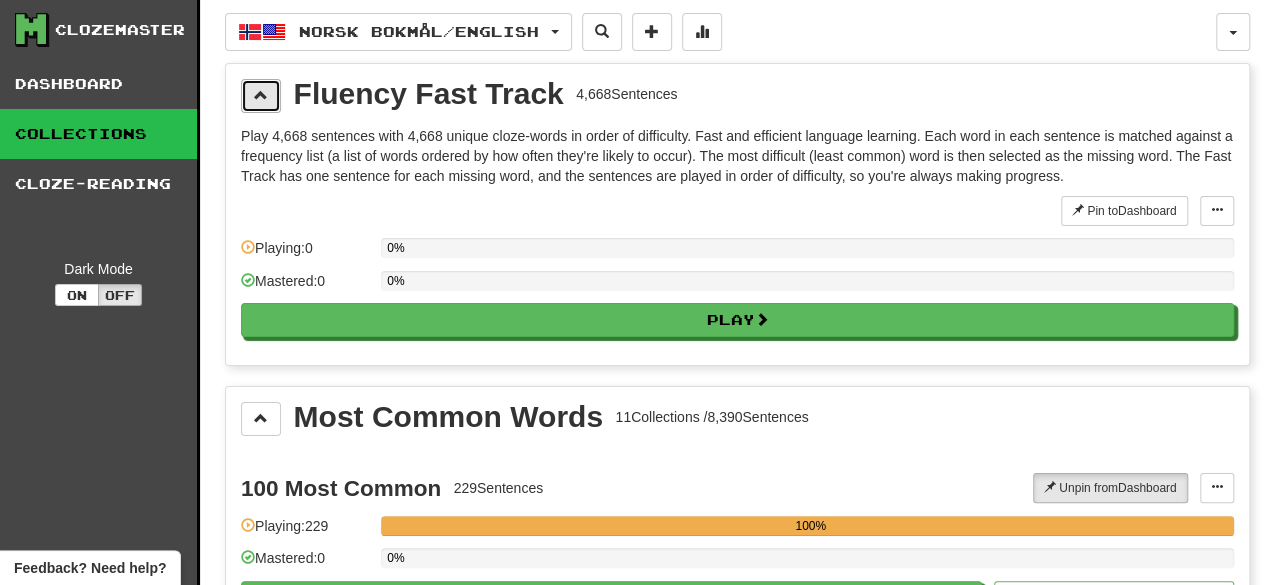 click at bounding box center (261, 95) 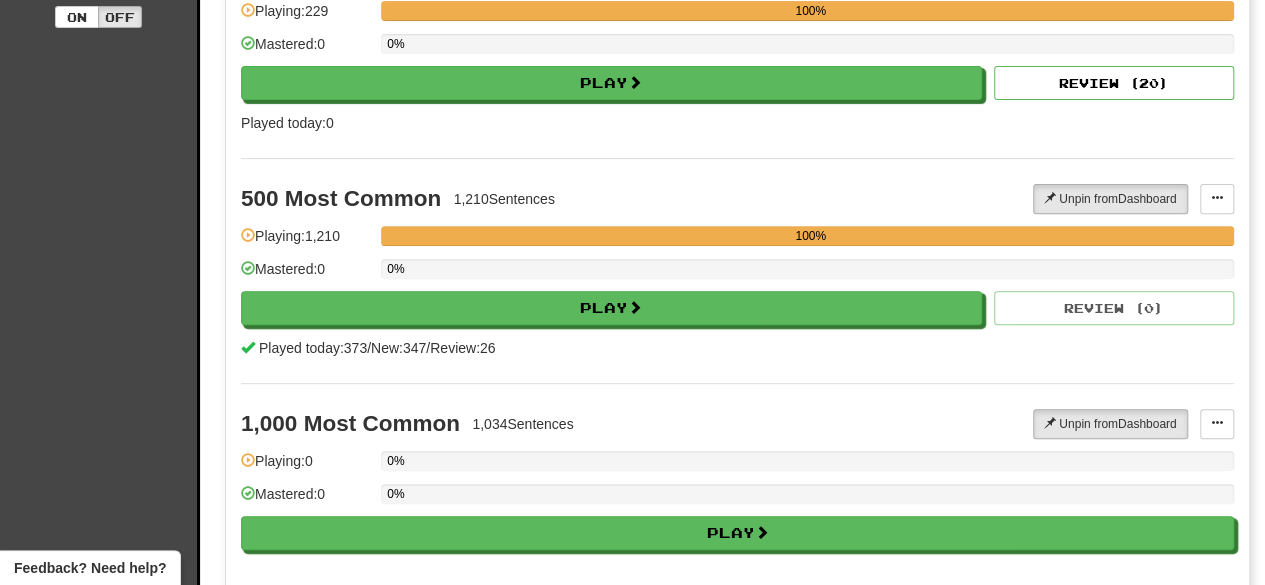 scroll, scrollTop: 0, scrollLeft: 0, axis: both 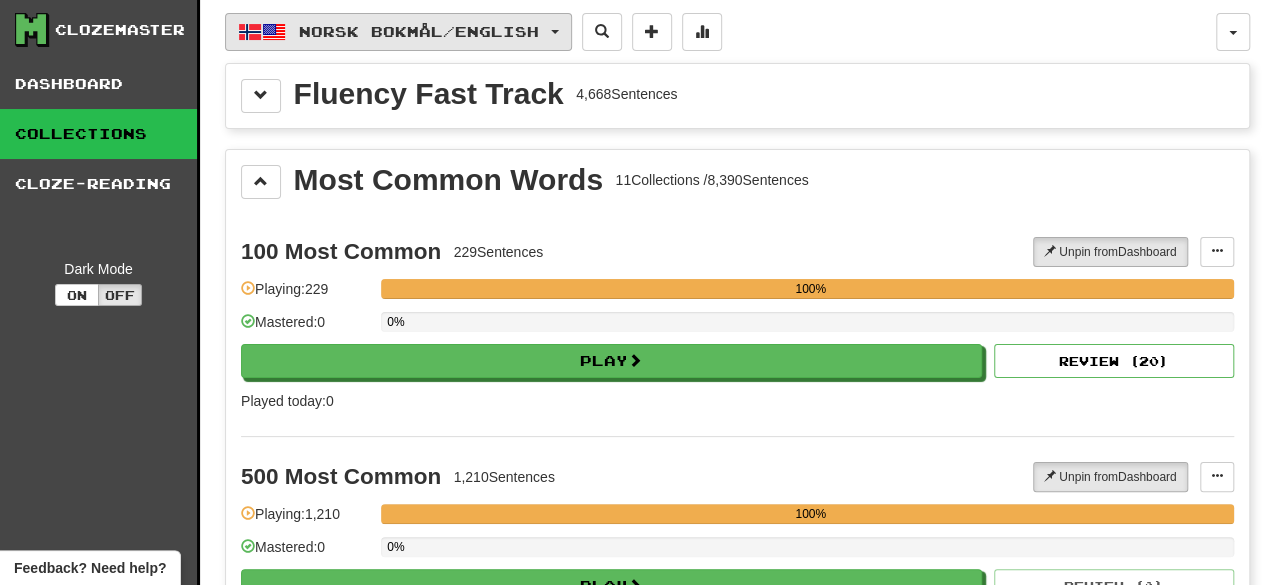 click on "Norsk bokmål  /  English" at bounding box center [419, 31] 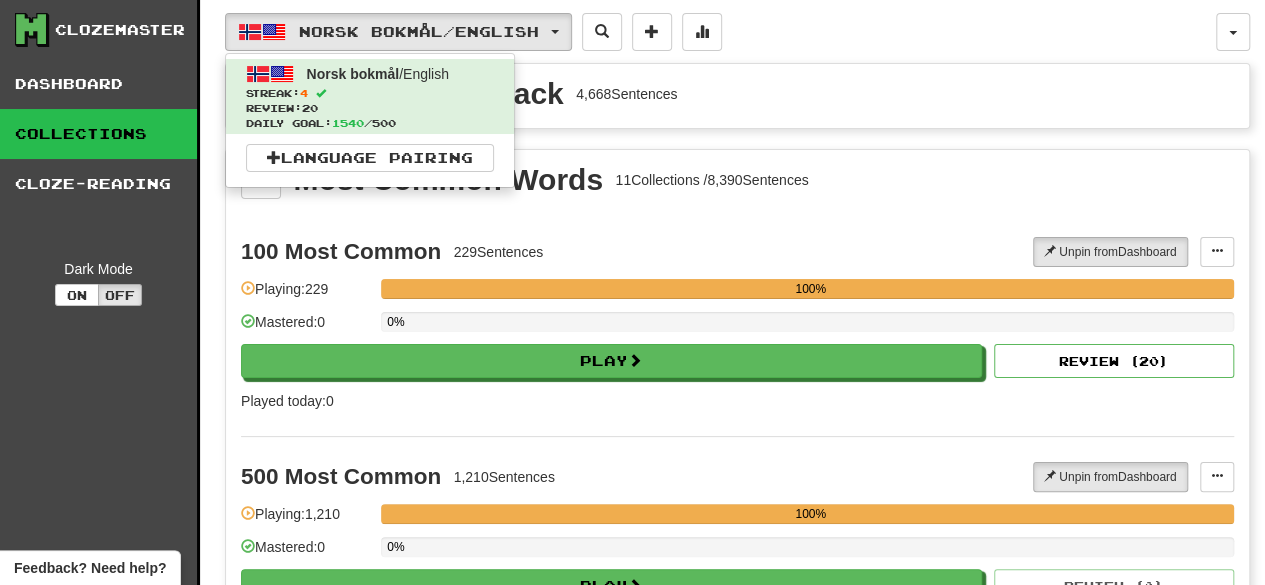 click on "Clozemaster" at bounding box center (120, 30) 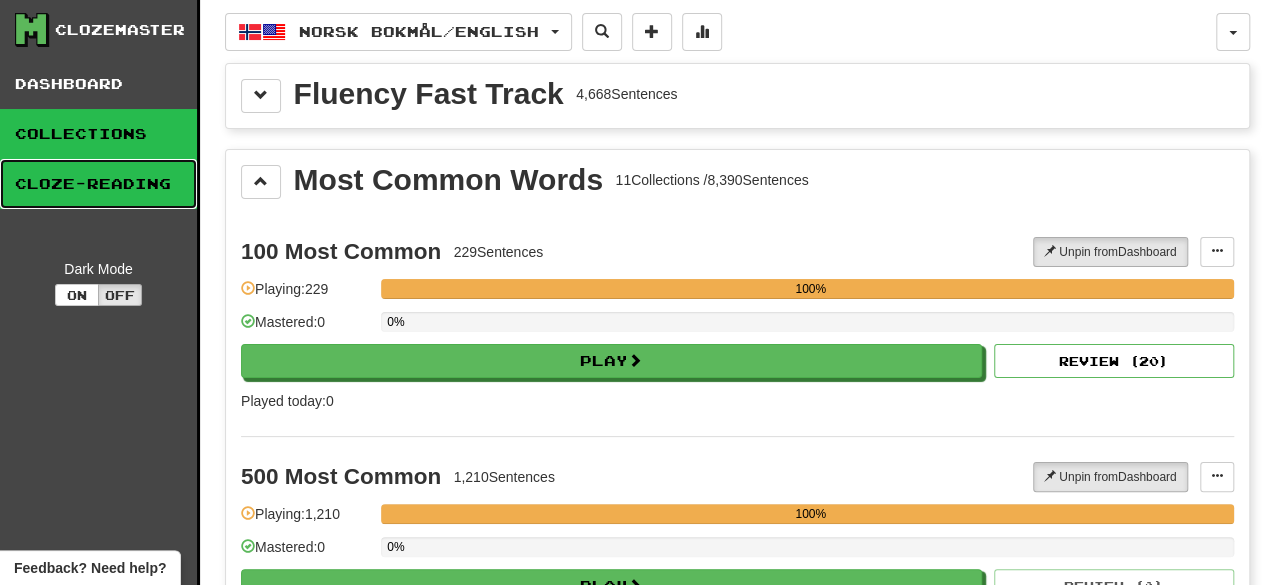 click on "Cloze-Reading" at bounding box center (98, 184) 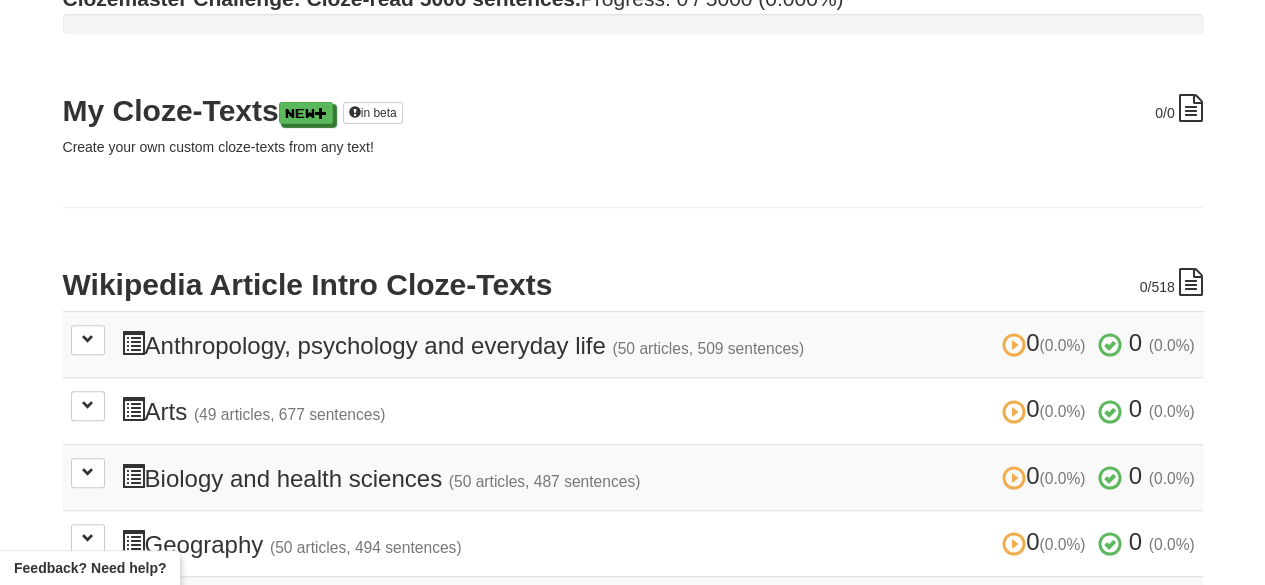 scroll, scrollTop: 217, scrollLeft: 0, axis: vertical 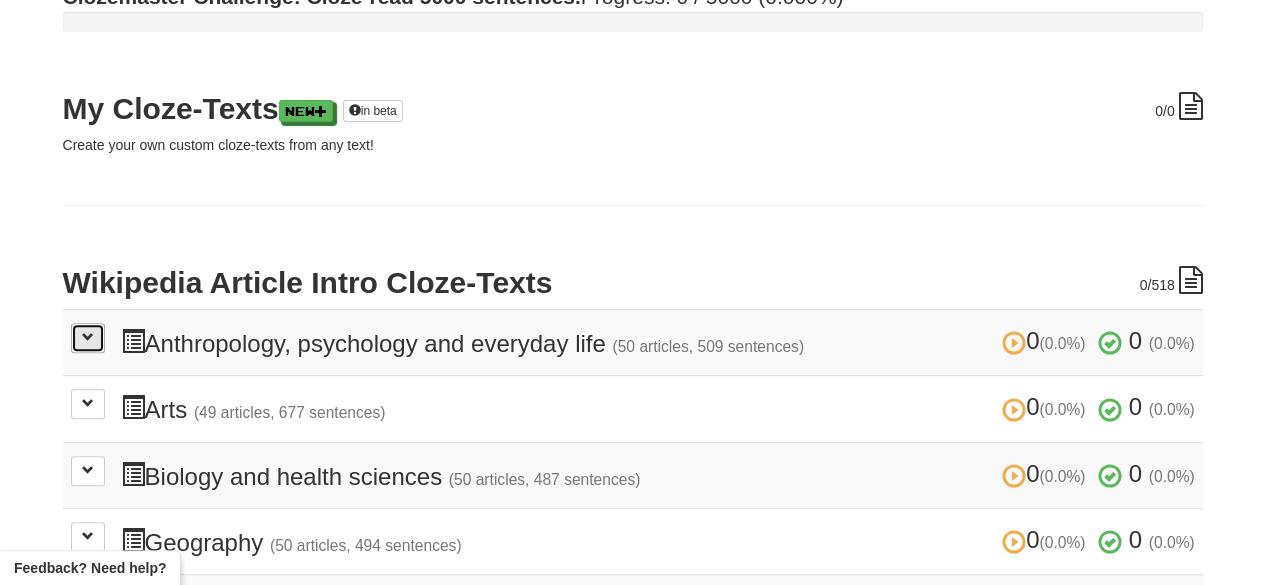 click at bounding box center [88, 337] 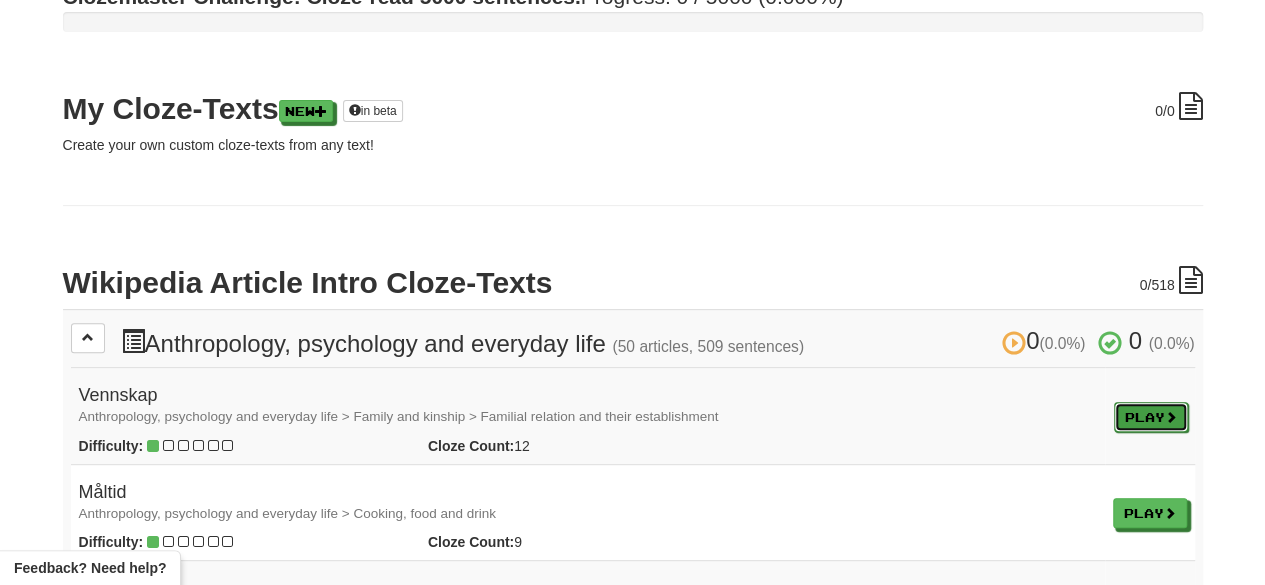 click on "Play" at bounding box center [1151, 417] 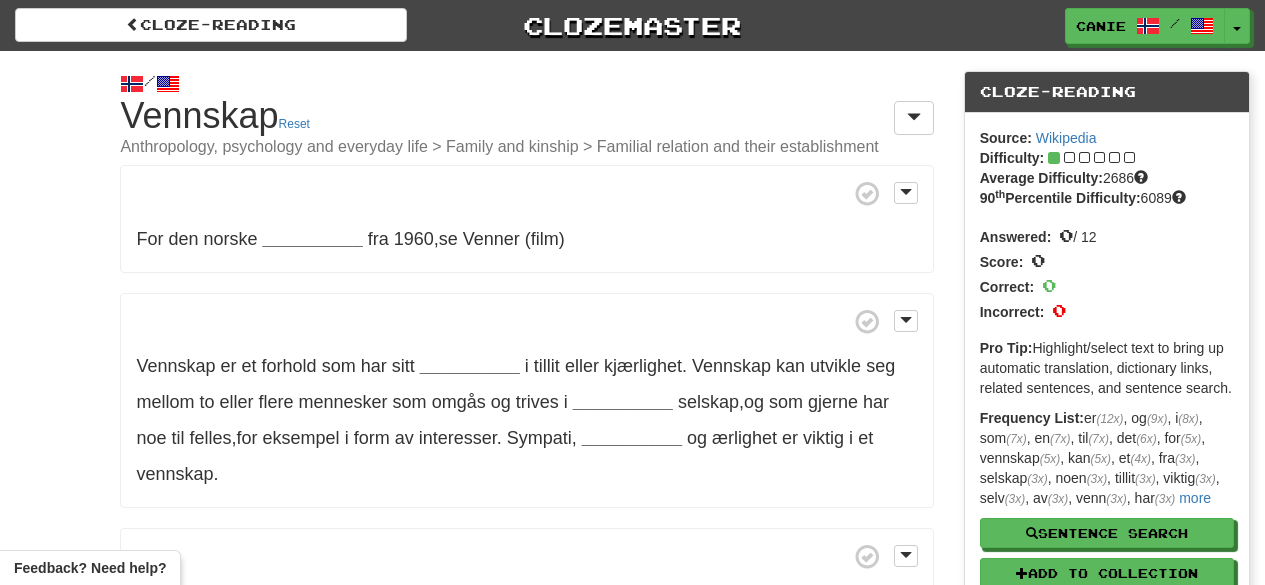 scroll, scrollTop: 0, scrollLeft: 0, axis: both 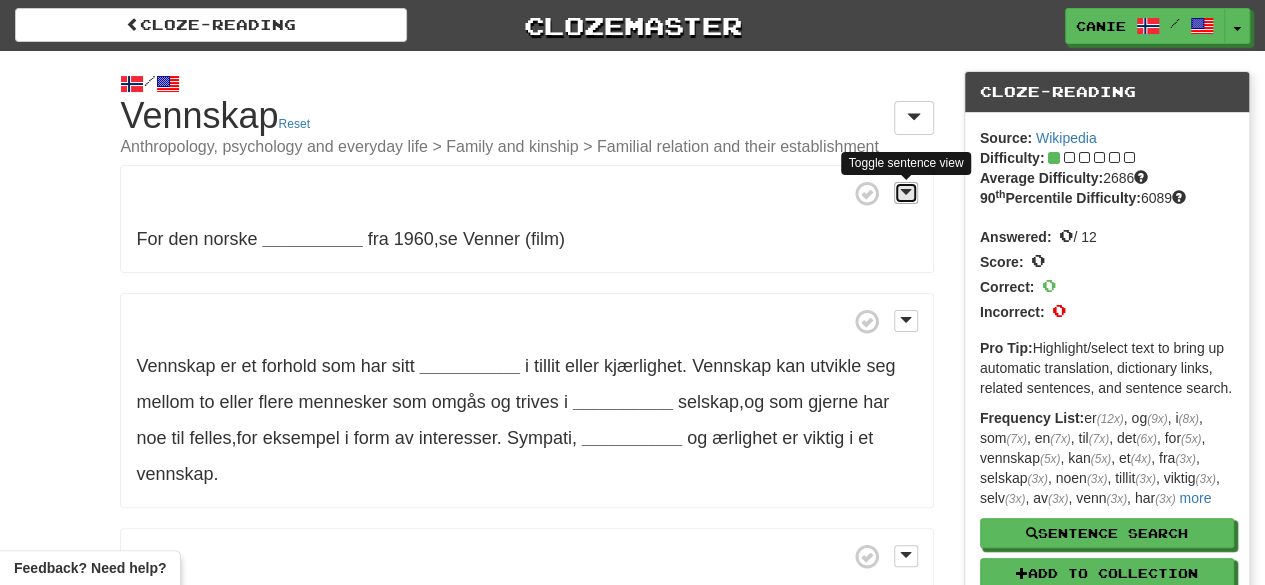 click at bounding box center (906, 193) 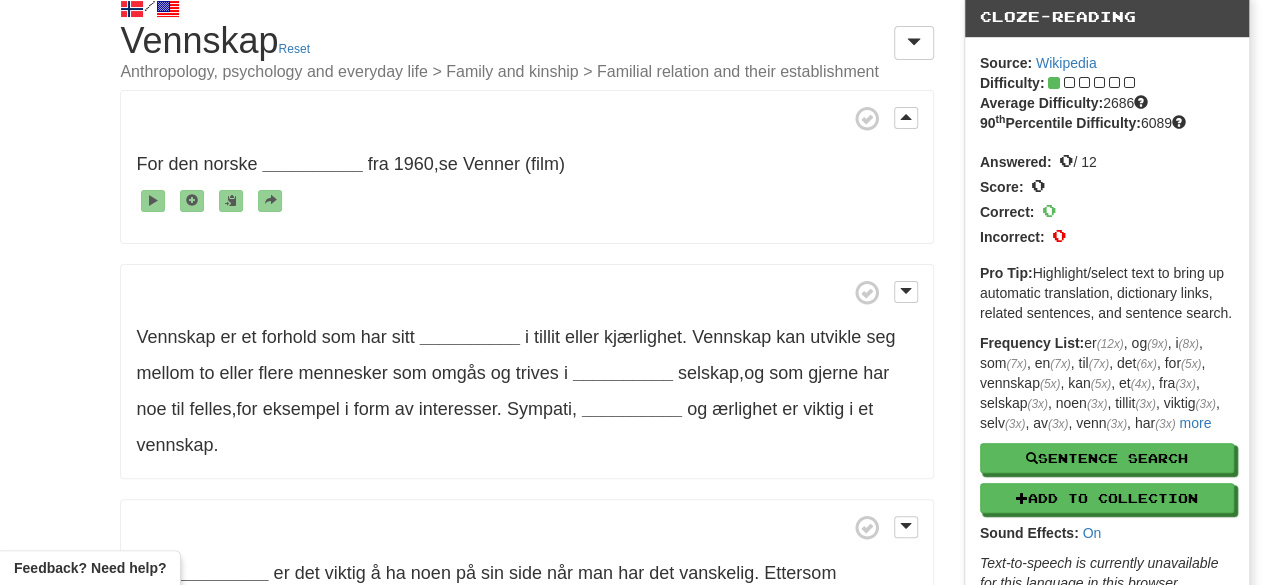scroll, scrollTop: 0, scrollLeft: 0, axis: both 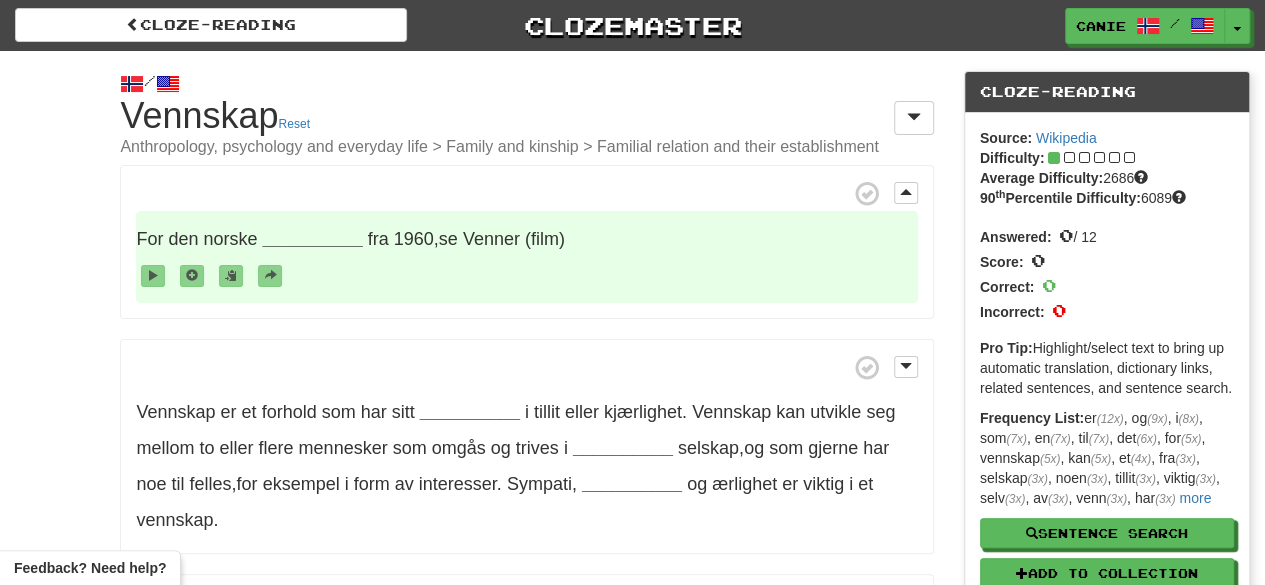 click on "__________" at bounding box center [313, 239] 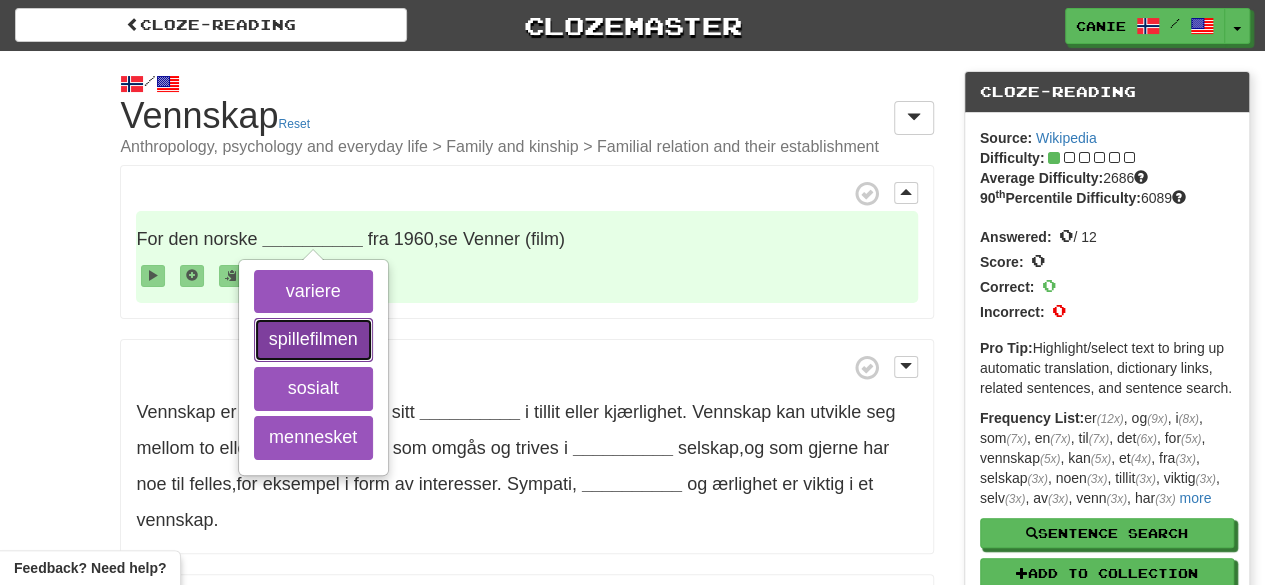 click on "spillefilmen" at bounding box center [313, 340] 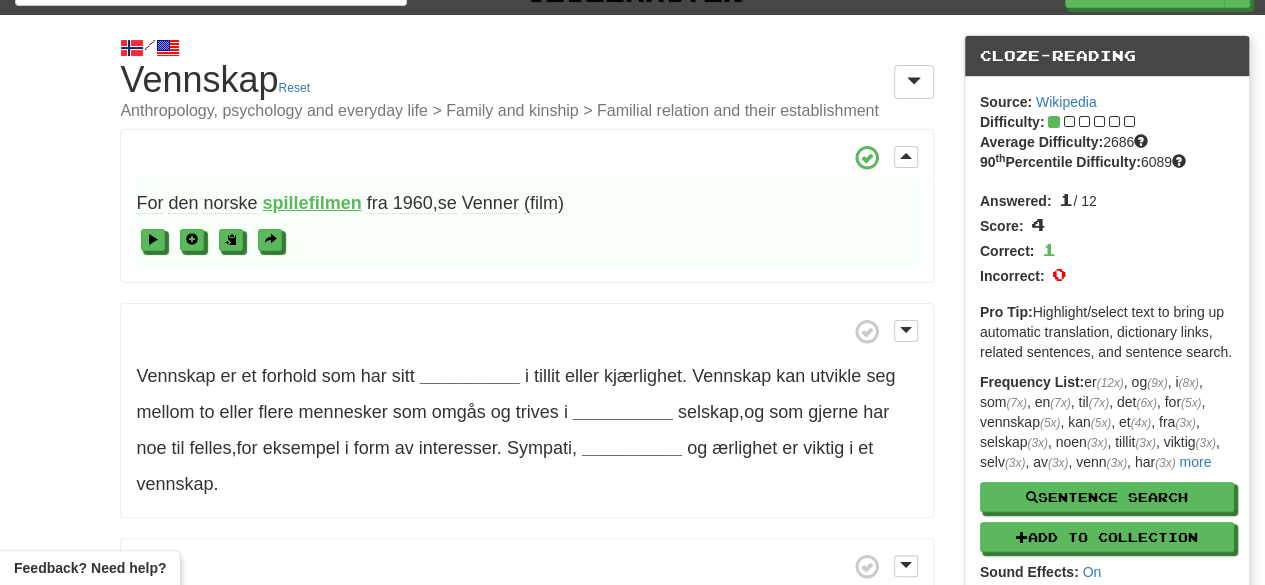 scroll, scrollTop: 37, scrollLeft: 0, axis: vertical 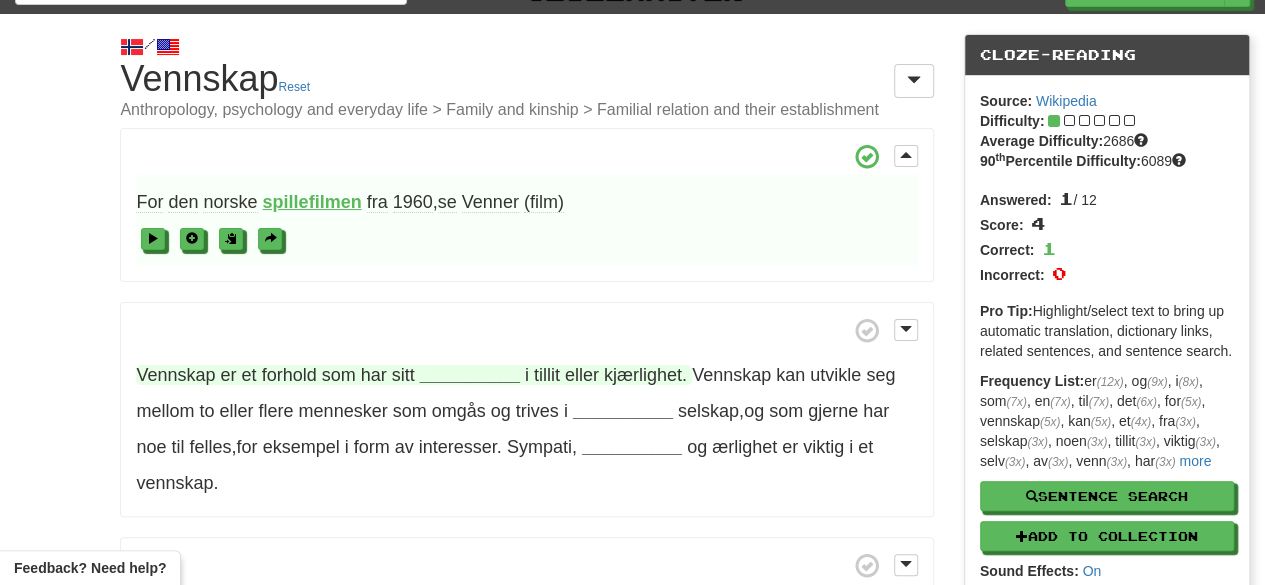 click on "__________" at bounding box center [470, 375] 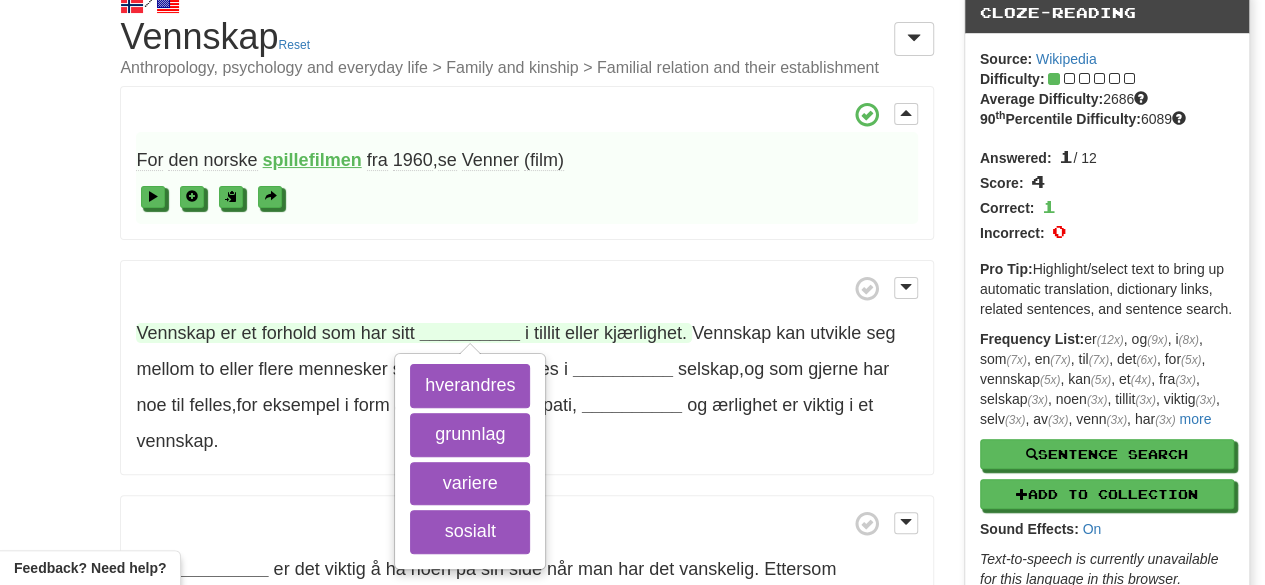 scroll, scrollTop: 91, scrollLeft: 0, axis: vertical 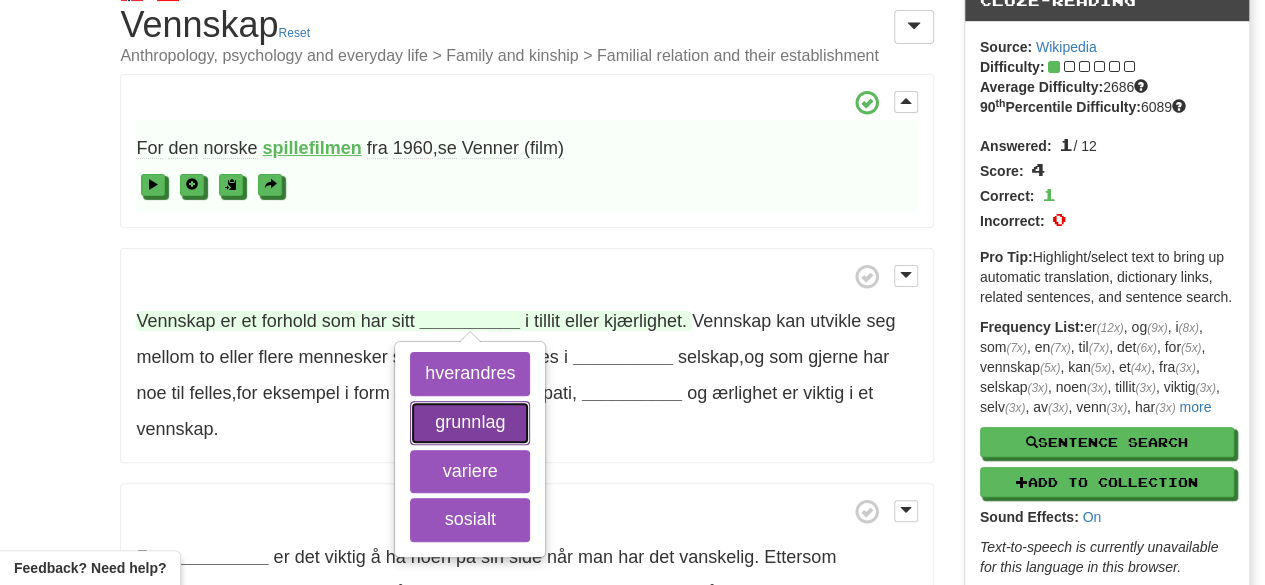 click on "grunnlag" at bounding box center [470, 423] 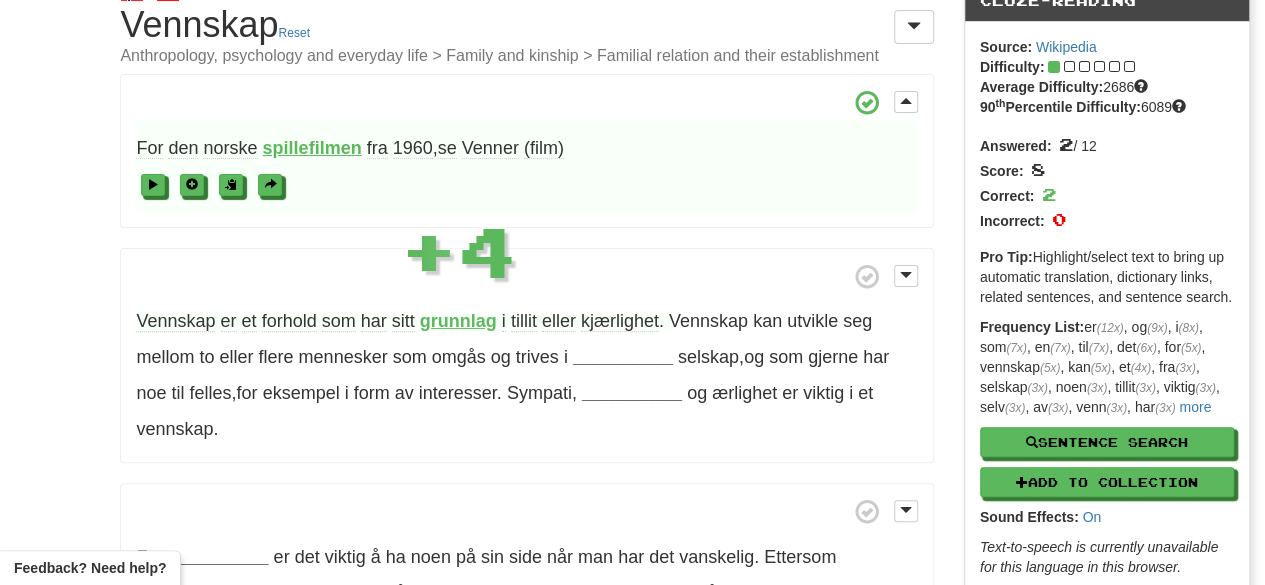 click on "kjærlighet" at bounding box center [620, 321] 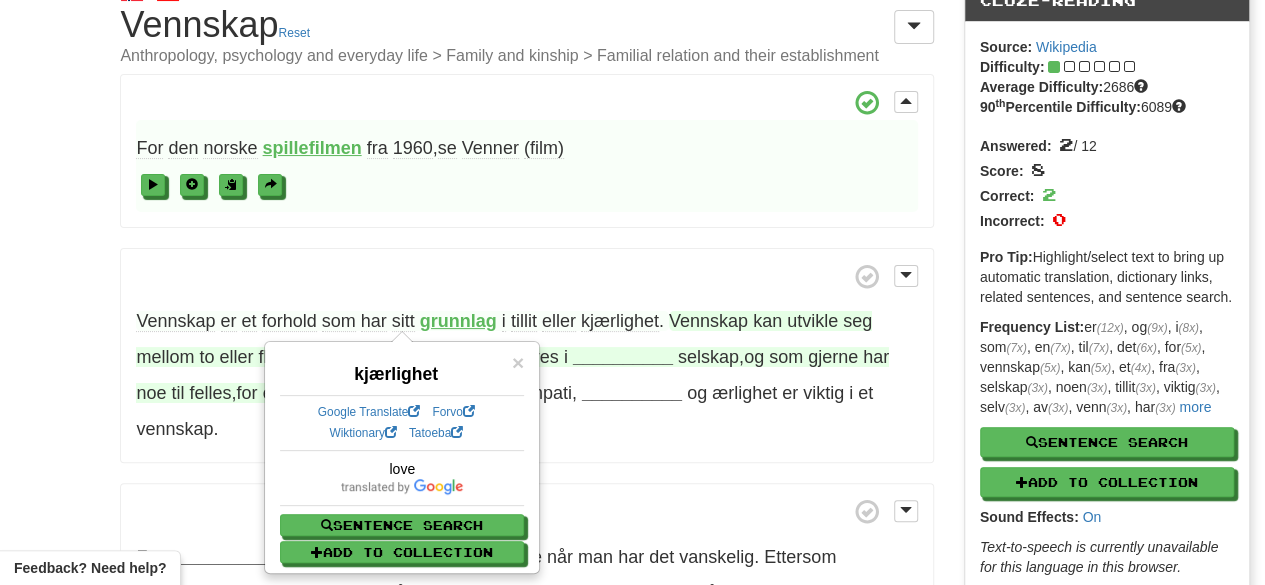 click on "Vennskap" at bounding box center (708, 321) 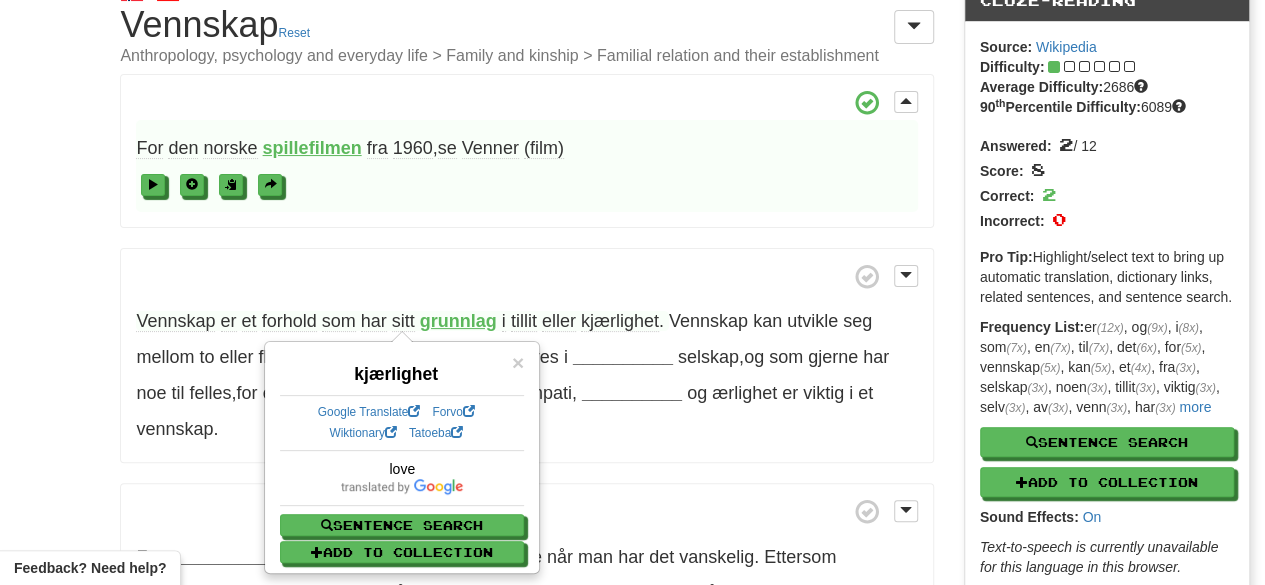 click on "For   den   norske
spillefilmen
fra   1960 ,  se   Venner   (film)
Vennskap   er   et   forhold   som   har   sitt
grunnlag
i   tillit   eller   kjærlighet .
Vennskap   kan   utvikle   seg   mellom   to   eller   flere   mennesker   som   omgås   og   trives   i
[PLACEHOLDER]
selskap ,  og   som   gjerne   har   noe   til   felles ,  for   eksempel   i   form   av   interesser .
Sympati ,
[PLACEHOLDER]
og   ærlighet   er   viktig   i   et   vennskap .
For
[PLACEHOLDER]
er   det   viktig   å   ha   noen   på   sin   side   når   man   har   det   vanskelig .
Ettersom   mennesket   i   utgangspunktet   også   er   et
[PLACEHOLDER]
vesen   er   det   viktig   å   ha   selskap   av   noen .
Dersom   et" at bounding box center (526, 604) 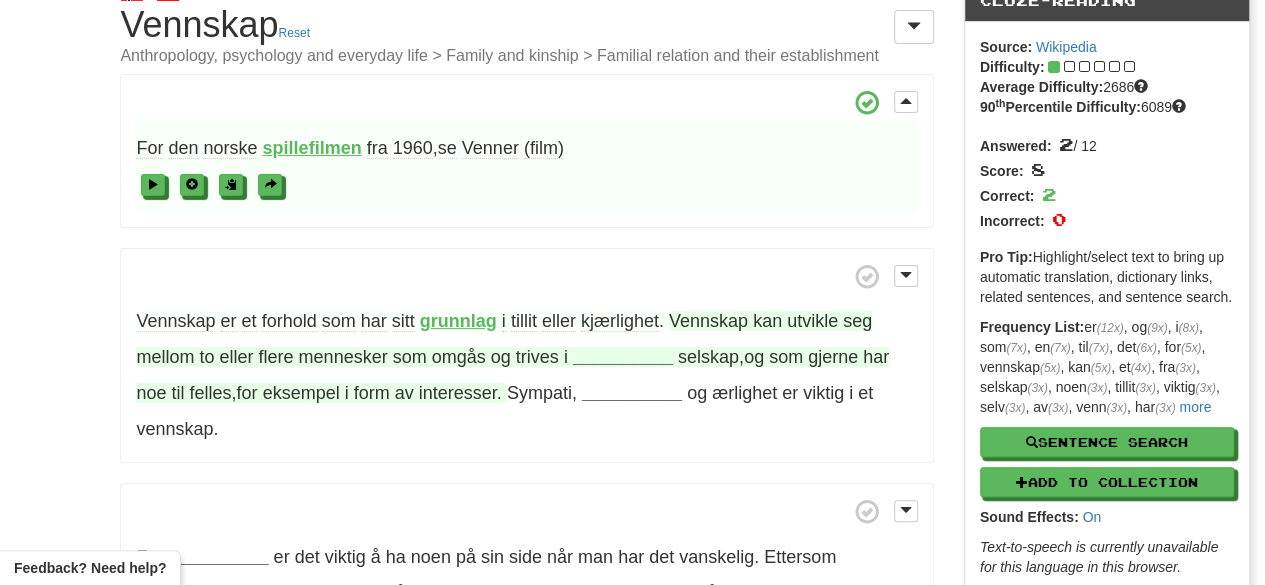 click on "__________" at bounding box center [623, 357] 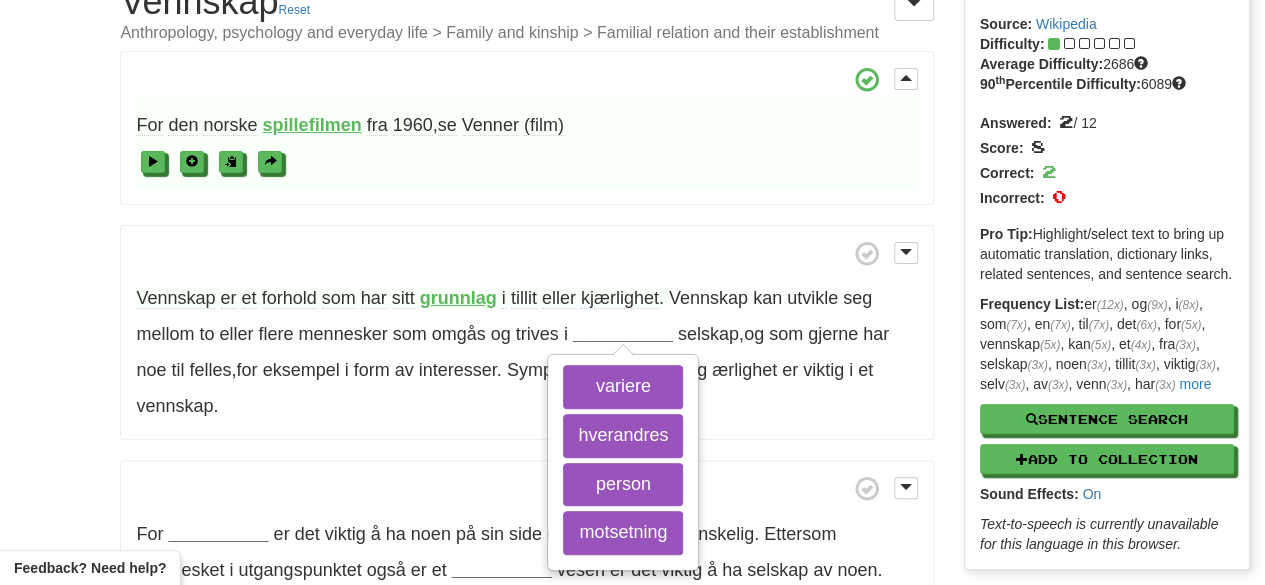 scroll, scrollTop: 116, scrollLeft: 0, axis: vertical 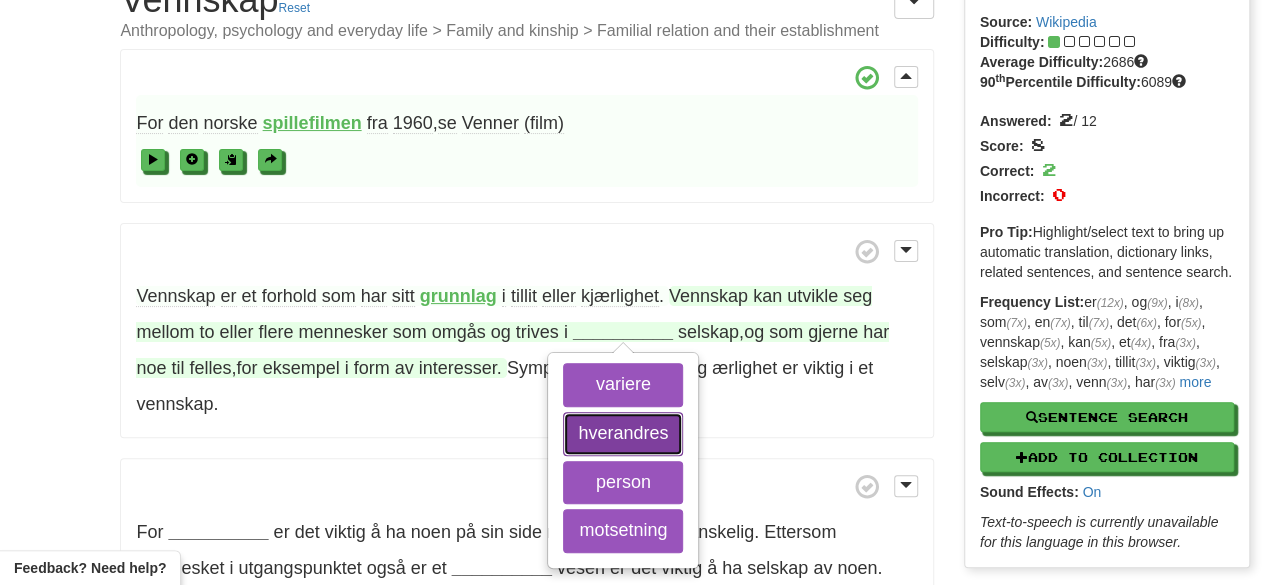 click on "hverandres" at bounding box center [623, 434] 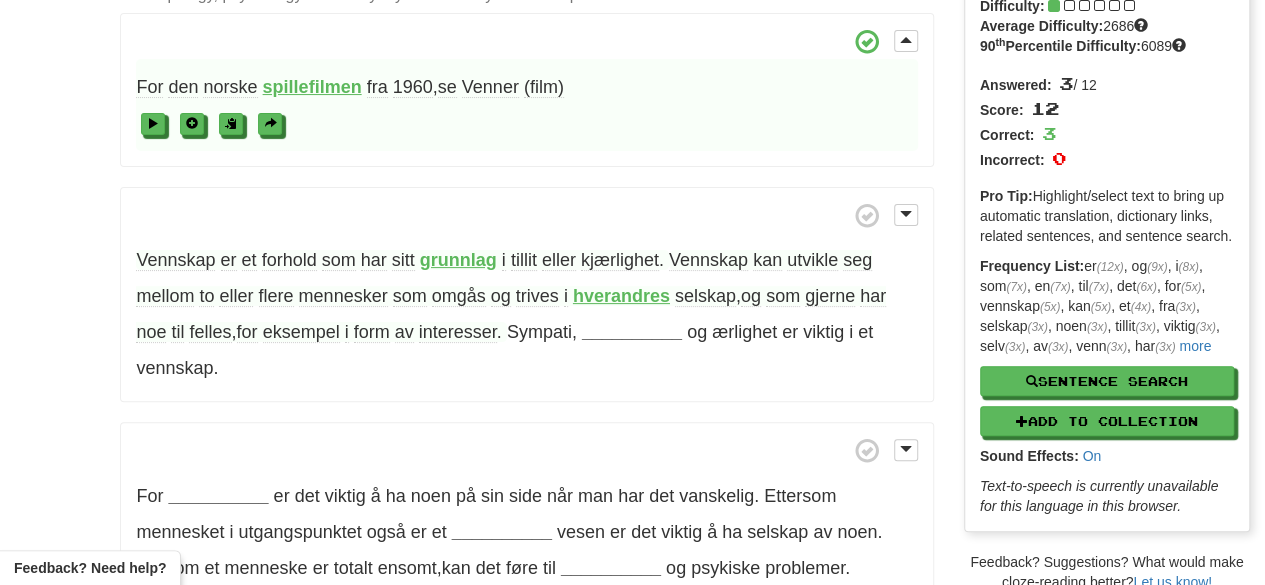 scroll, scrollTop: 153, scrollLeft: 0, axis: vertical 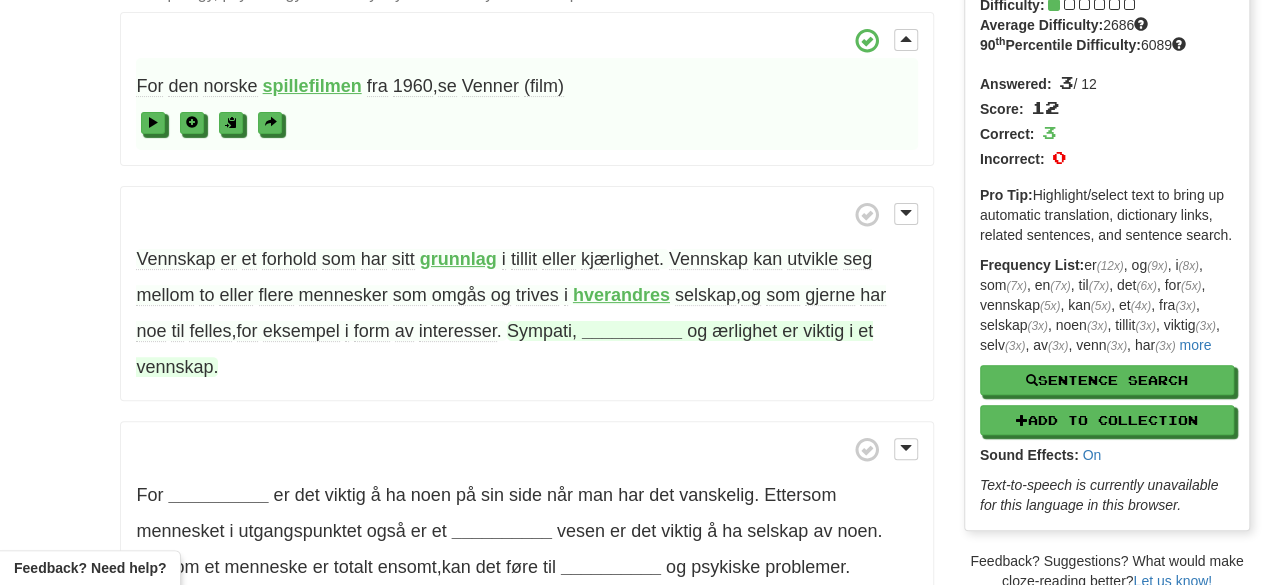 click on "__________" at bounding box center (632, 331) 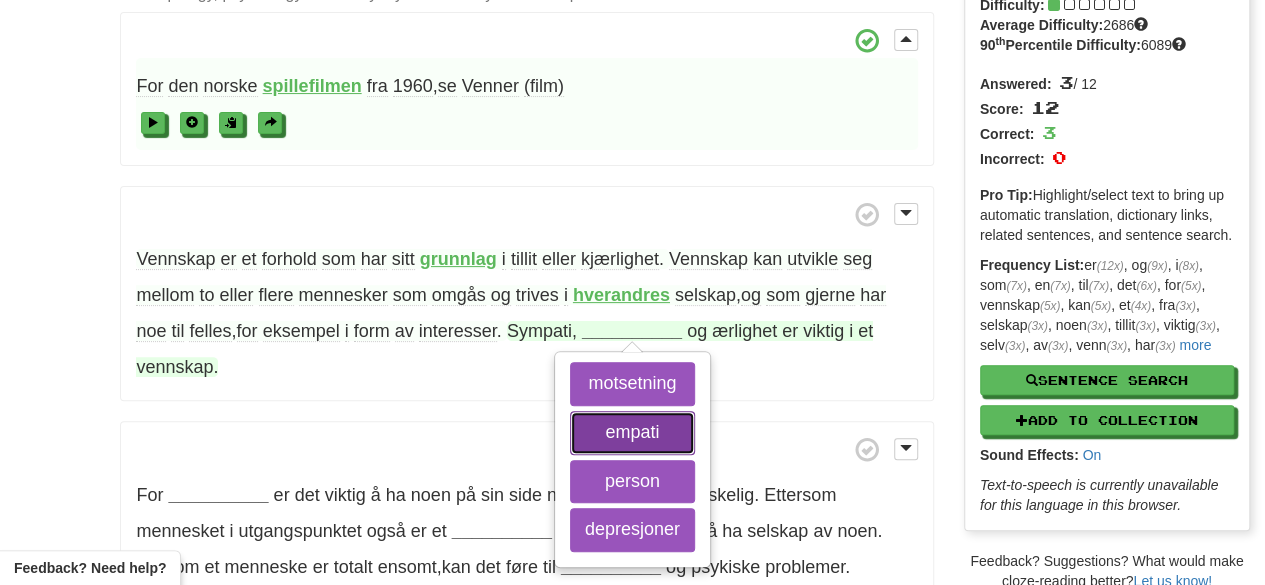 click on "empati" at bounding box center [632, 433] 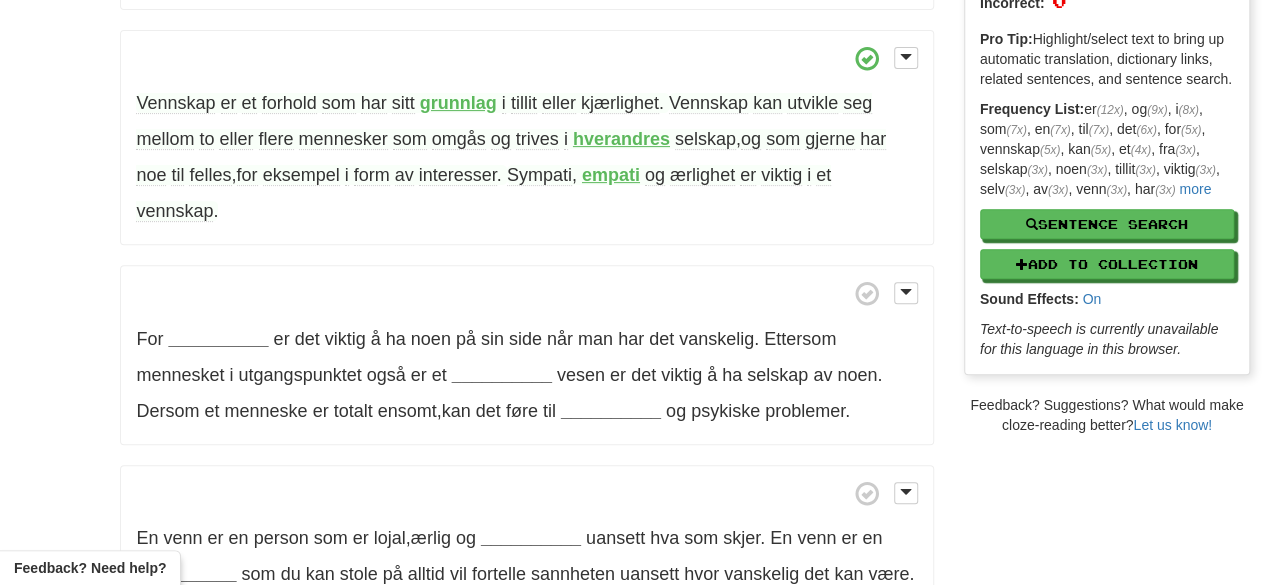 scroll, scrollTop: 310, scrollLeft: 0, axis: vertical 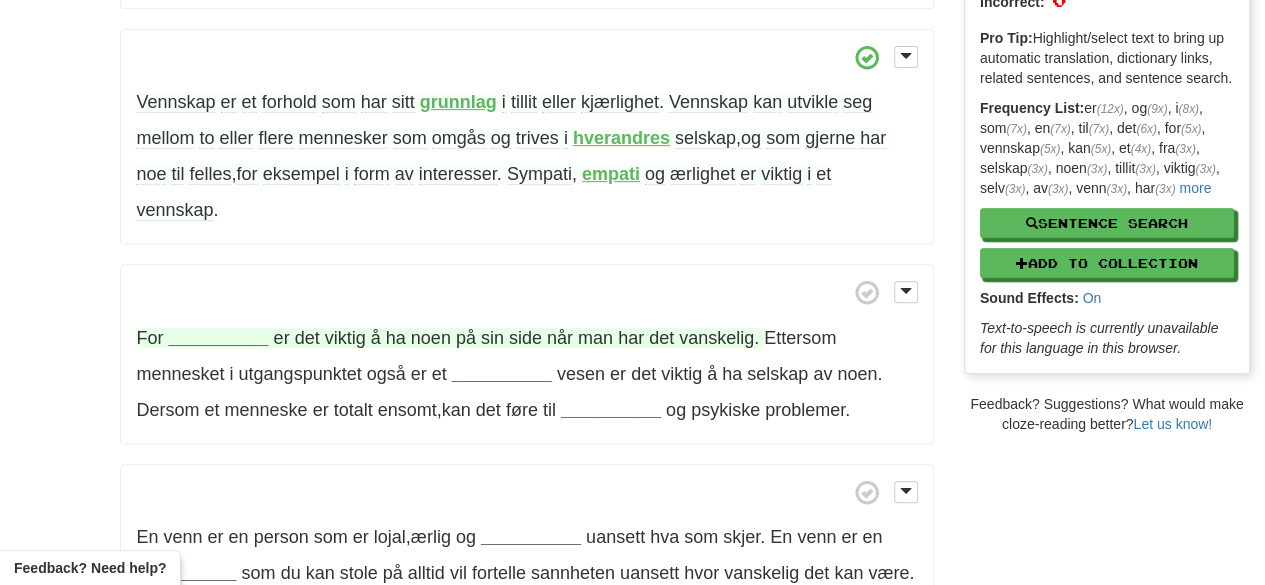 click on "__________" at bounding box center (218, 338) 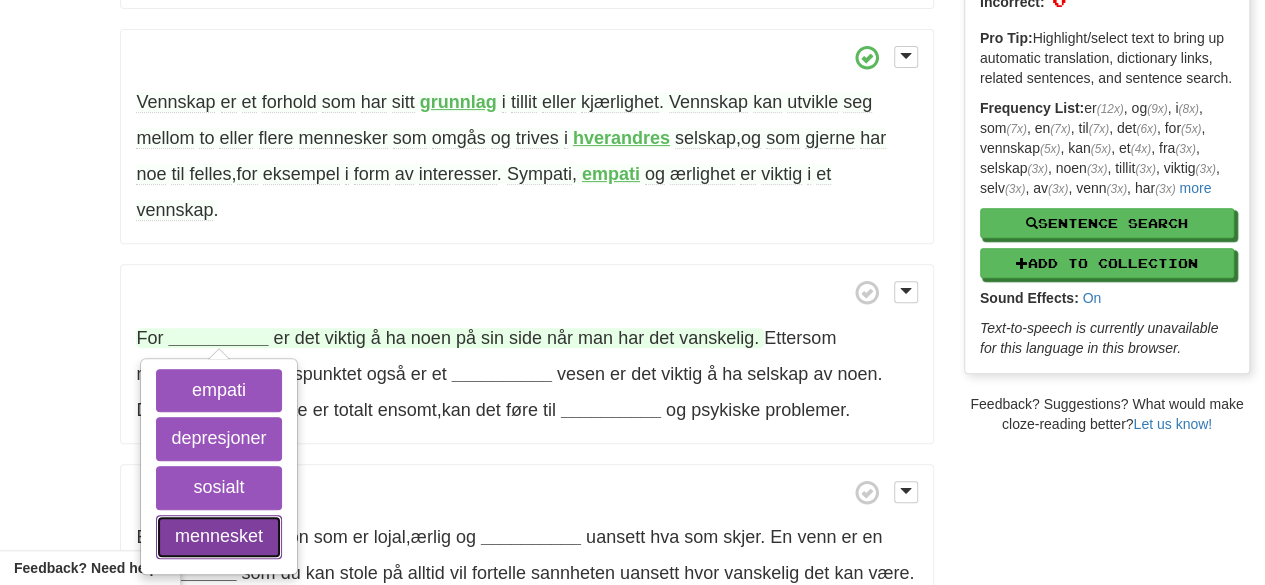 click on "mennesket" at bounding box center [218, 537] 